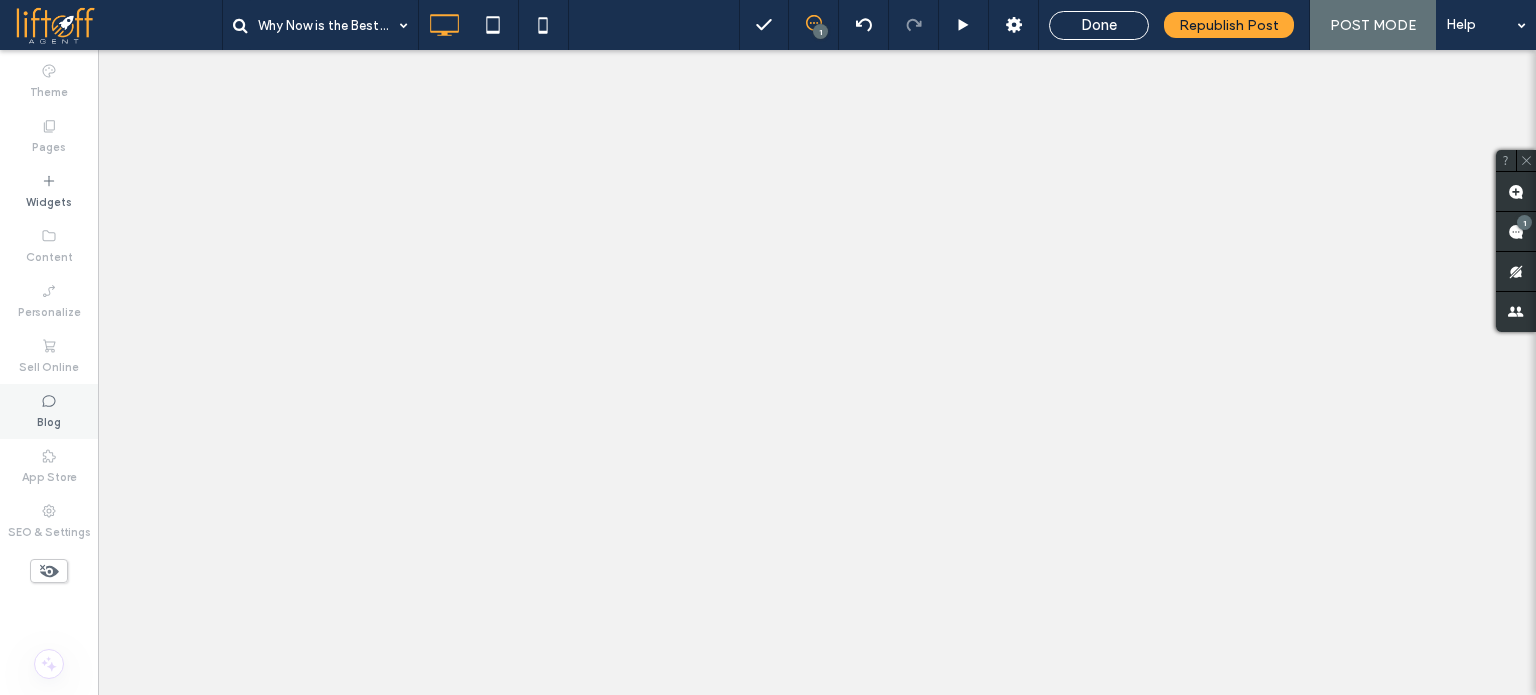 scroll, scrollTop: 0, scrollLeft: 0, axis: both 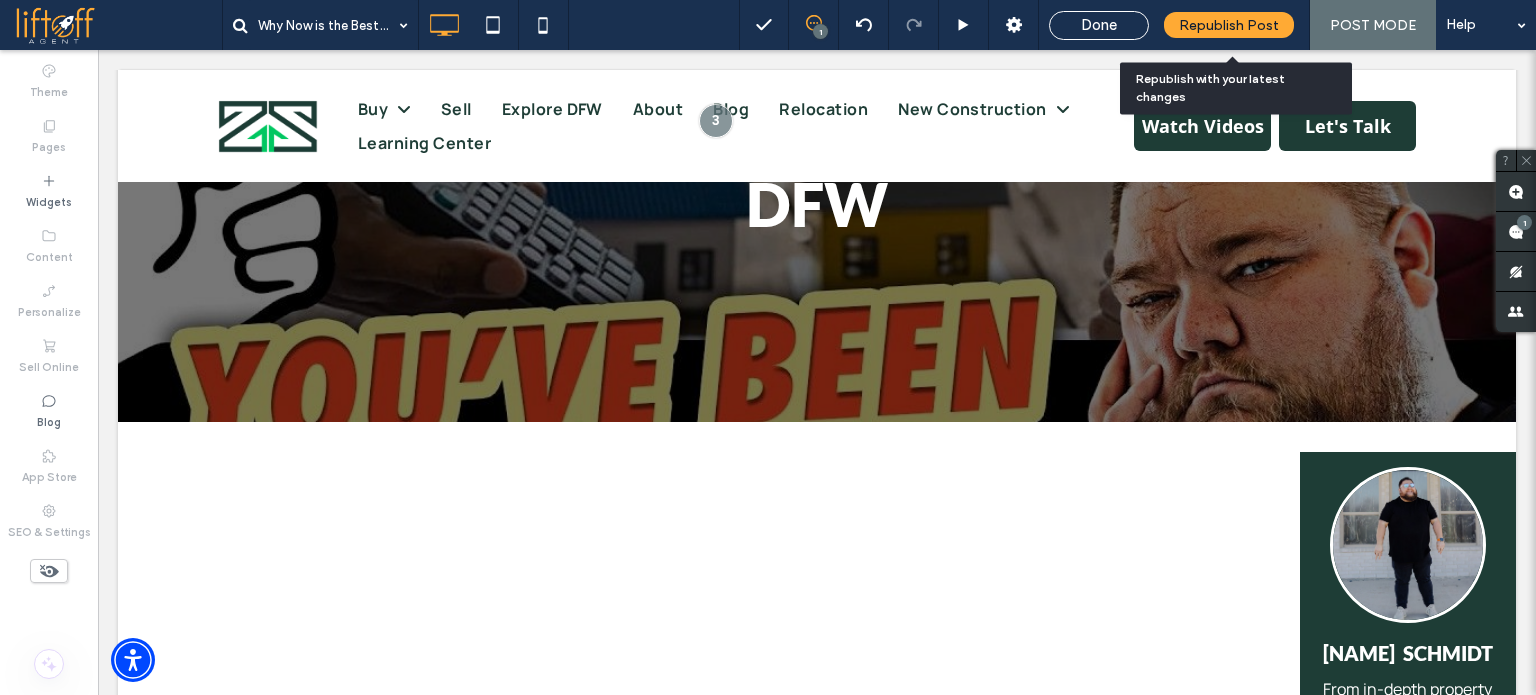 click on "Republish Post" at bounding box center (1229, 25) 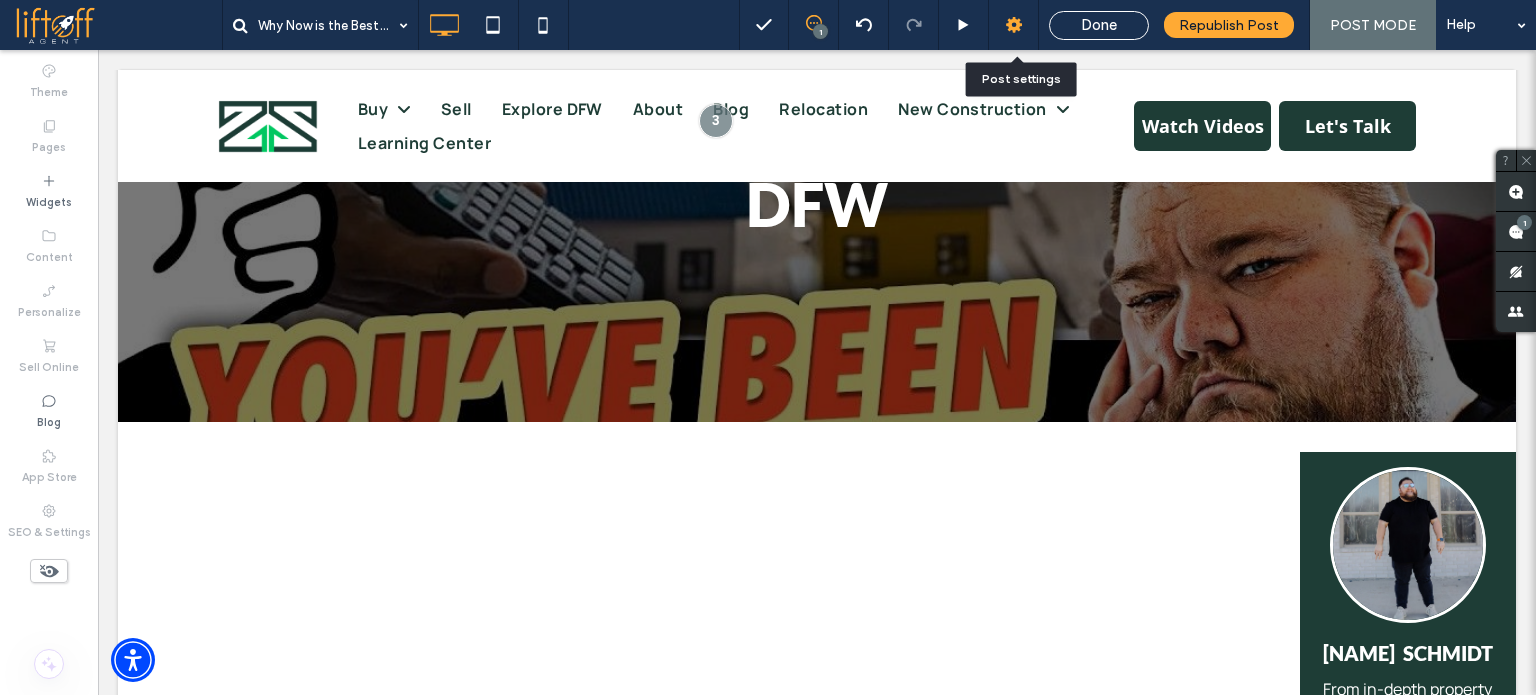 click 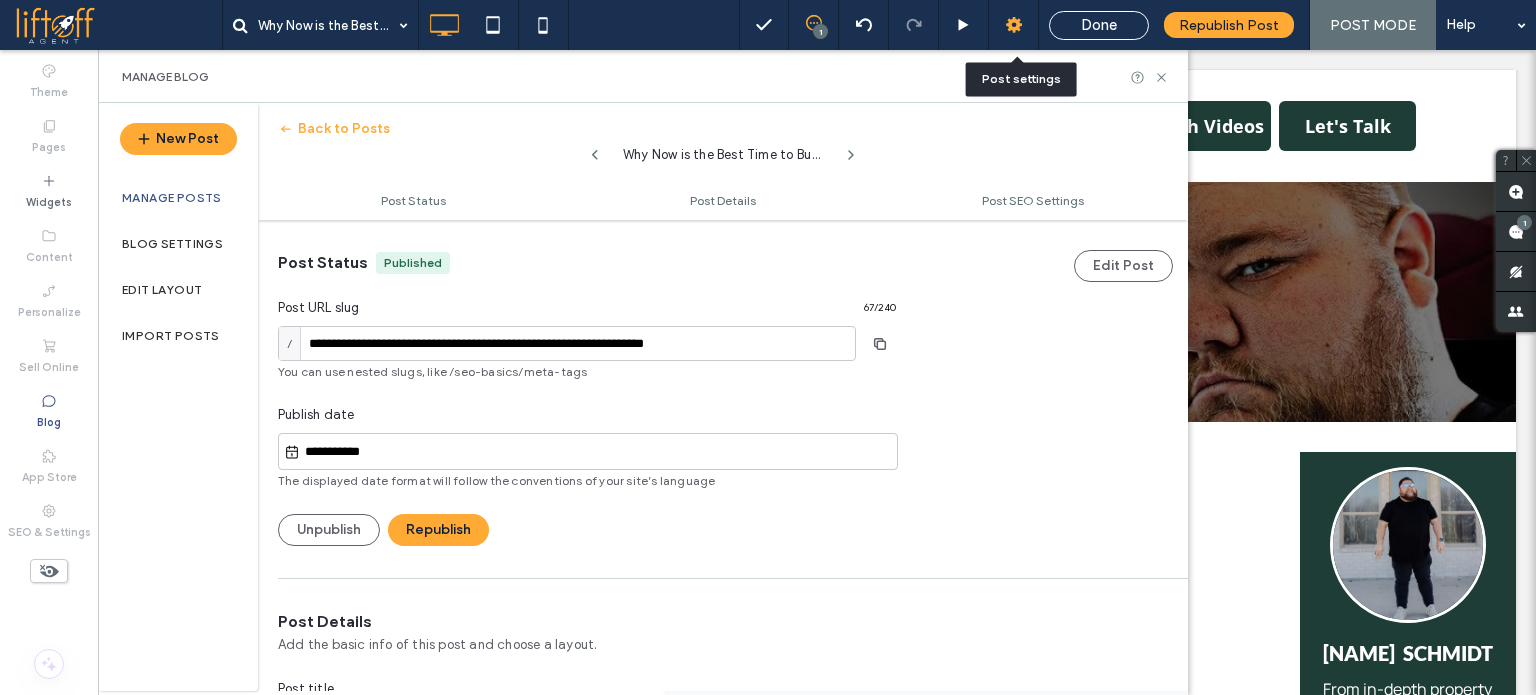 scroll, scrollTop: 0, scrollLeft: 0, axis: both 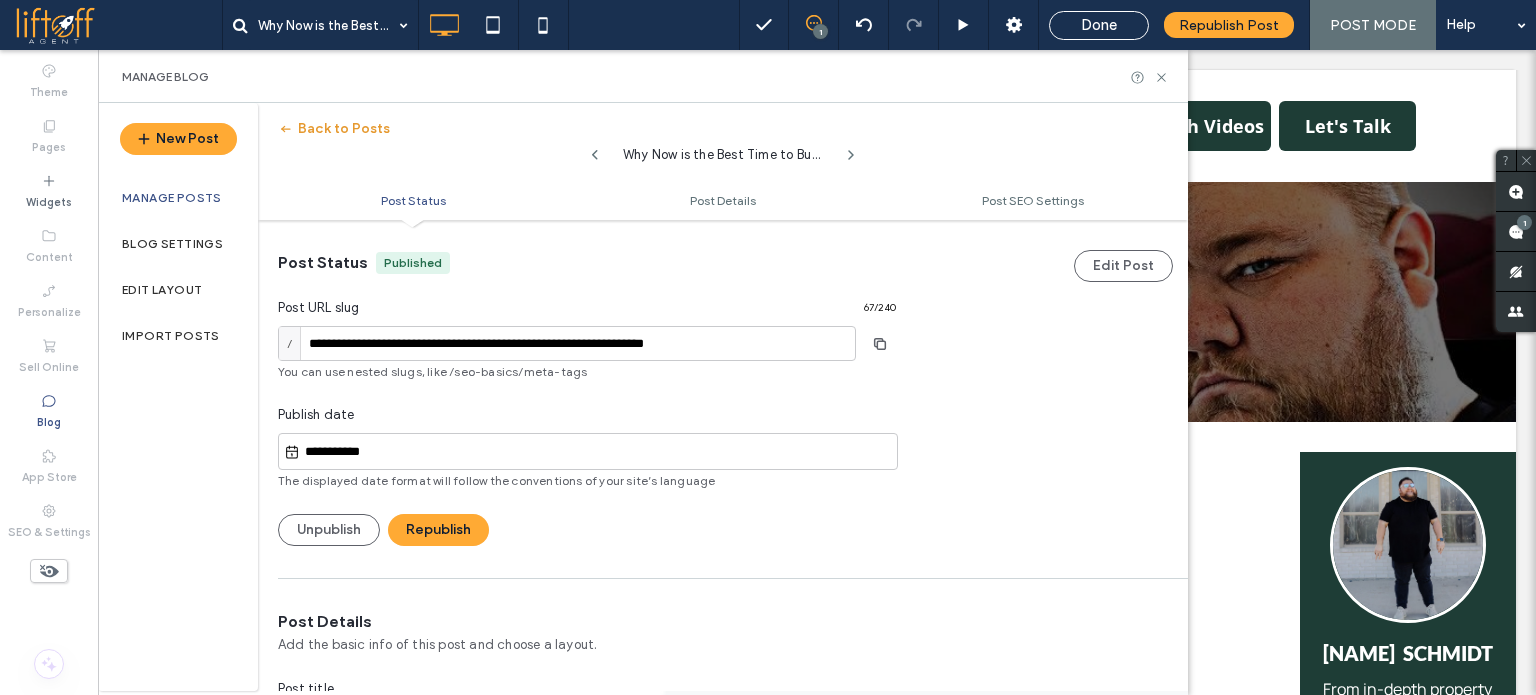 click on "Back to Posts" at bounding box center (334, 129) 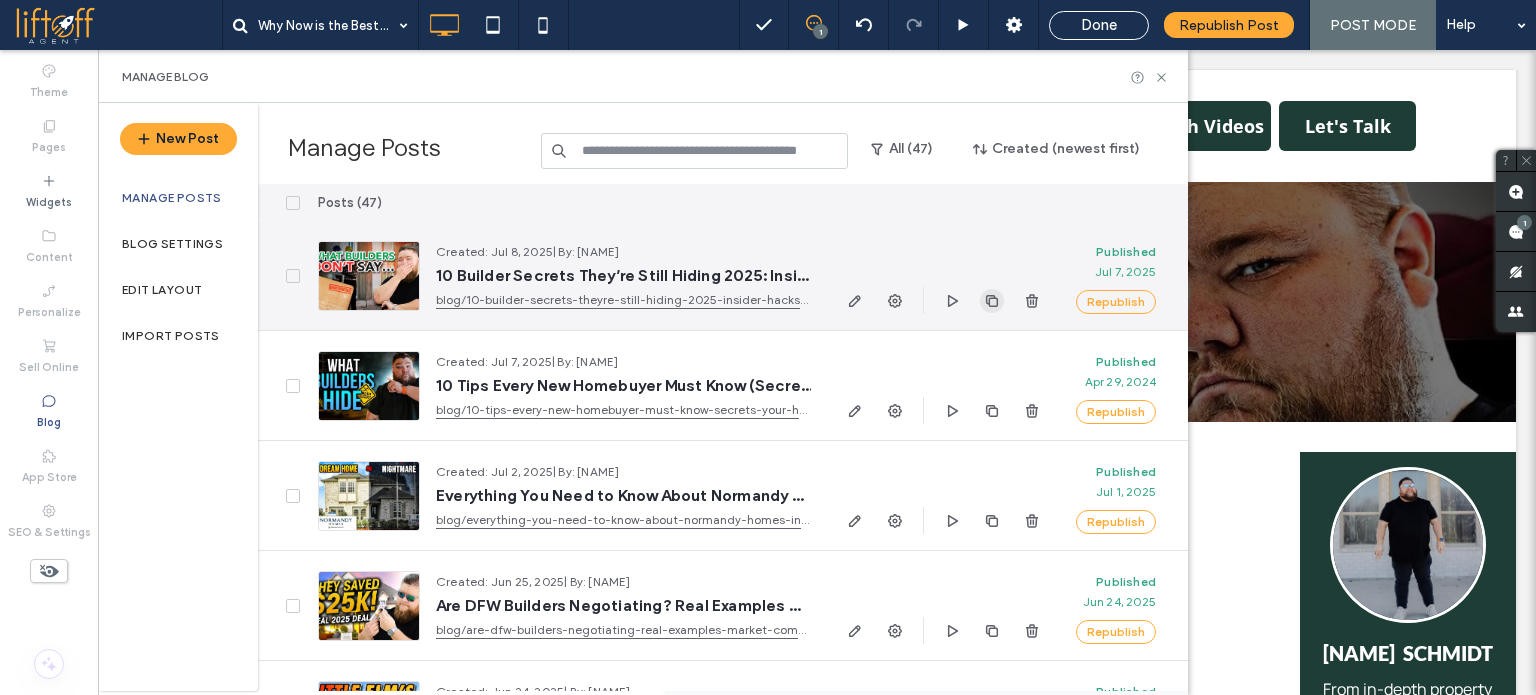 click 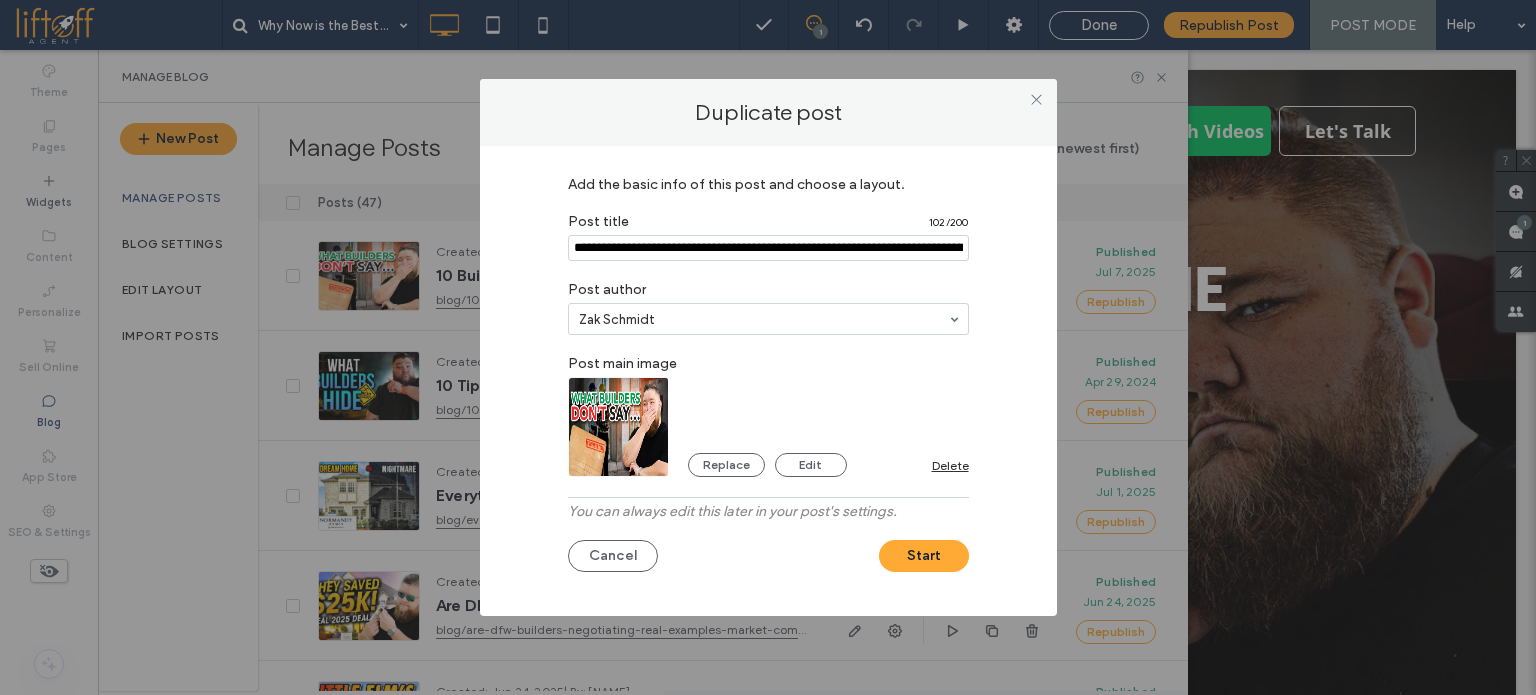 scroll, scrollTop: 0, scrollLeft: 0, axis: both 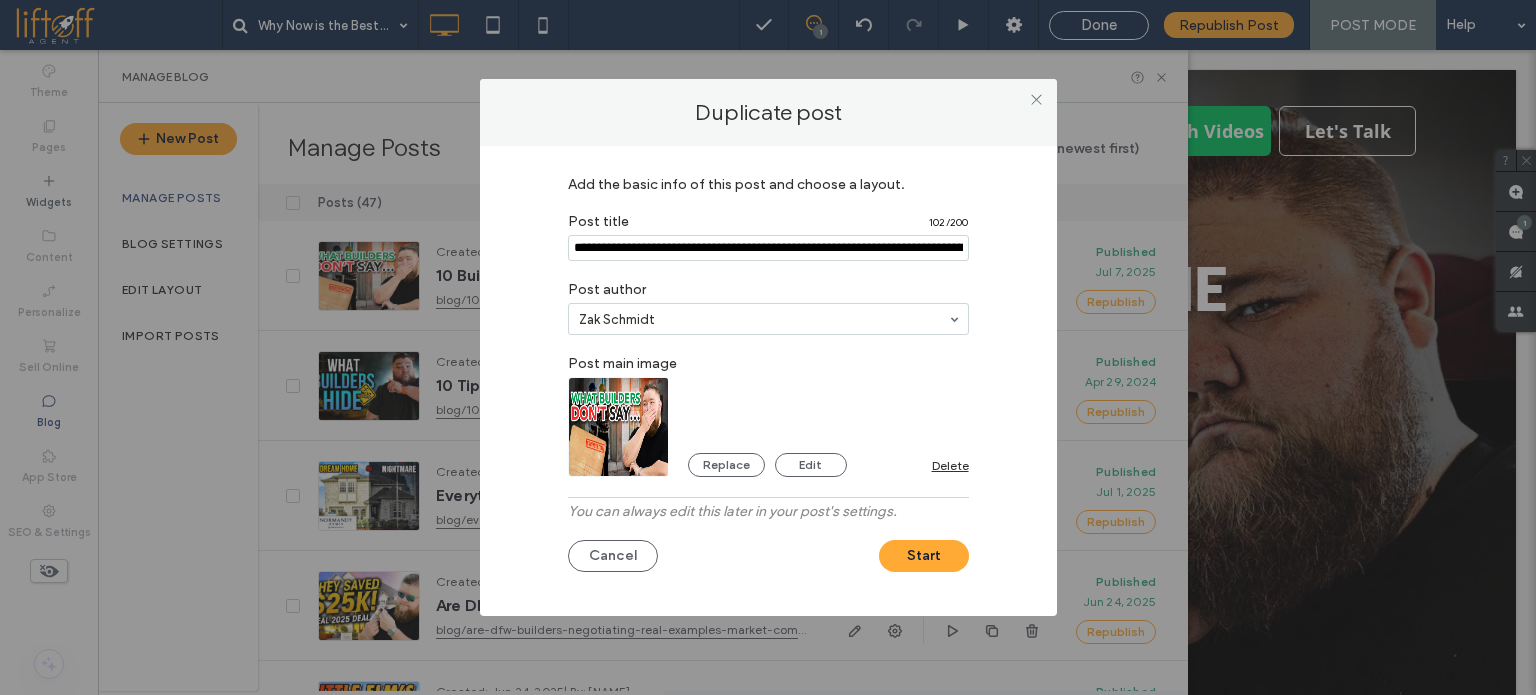 paste on "**********" 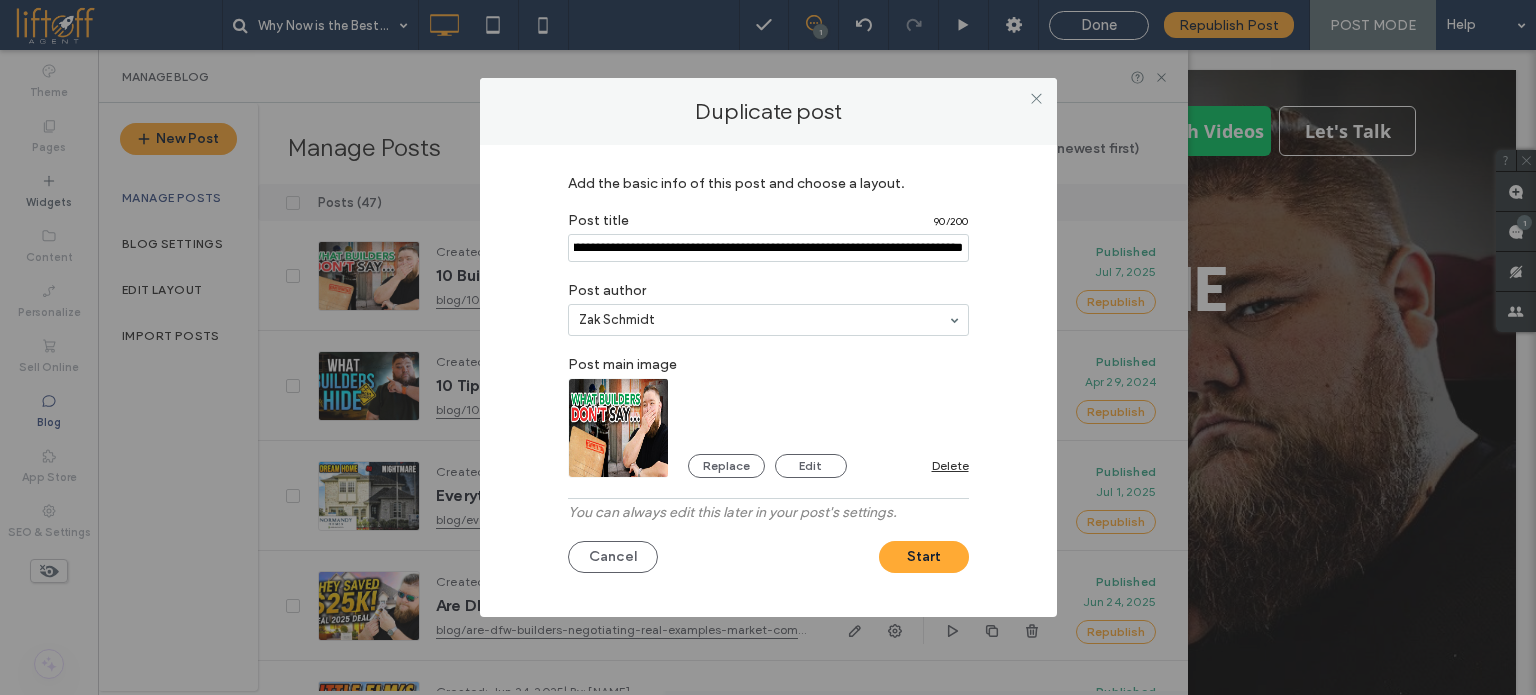 scroll, scrollTop: 0, scrollLeft: 0, axis: both 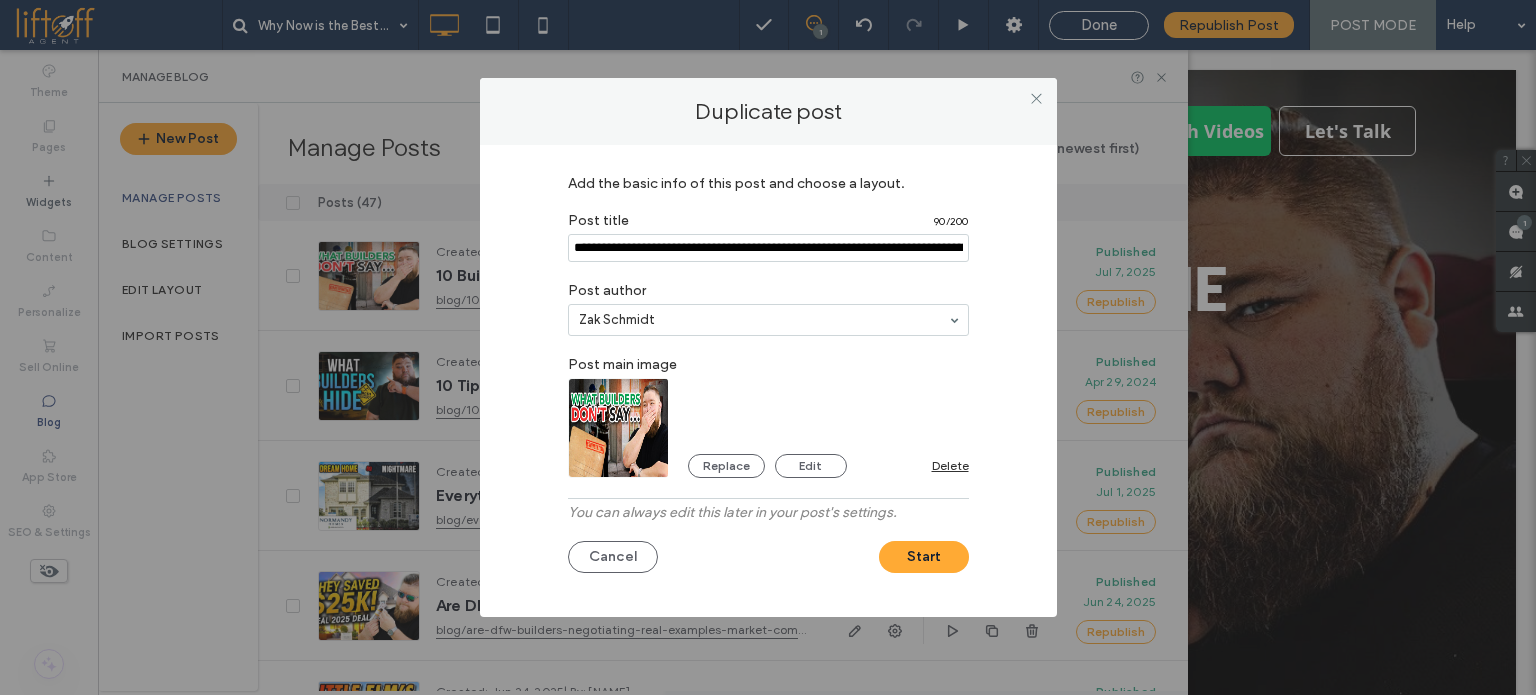 drag, startPoint x: 717, startPoint y: 245, endPoint x: 568, endPoint y: 250, distance: 149.08386 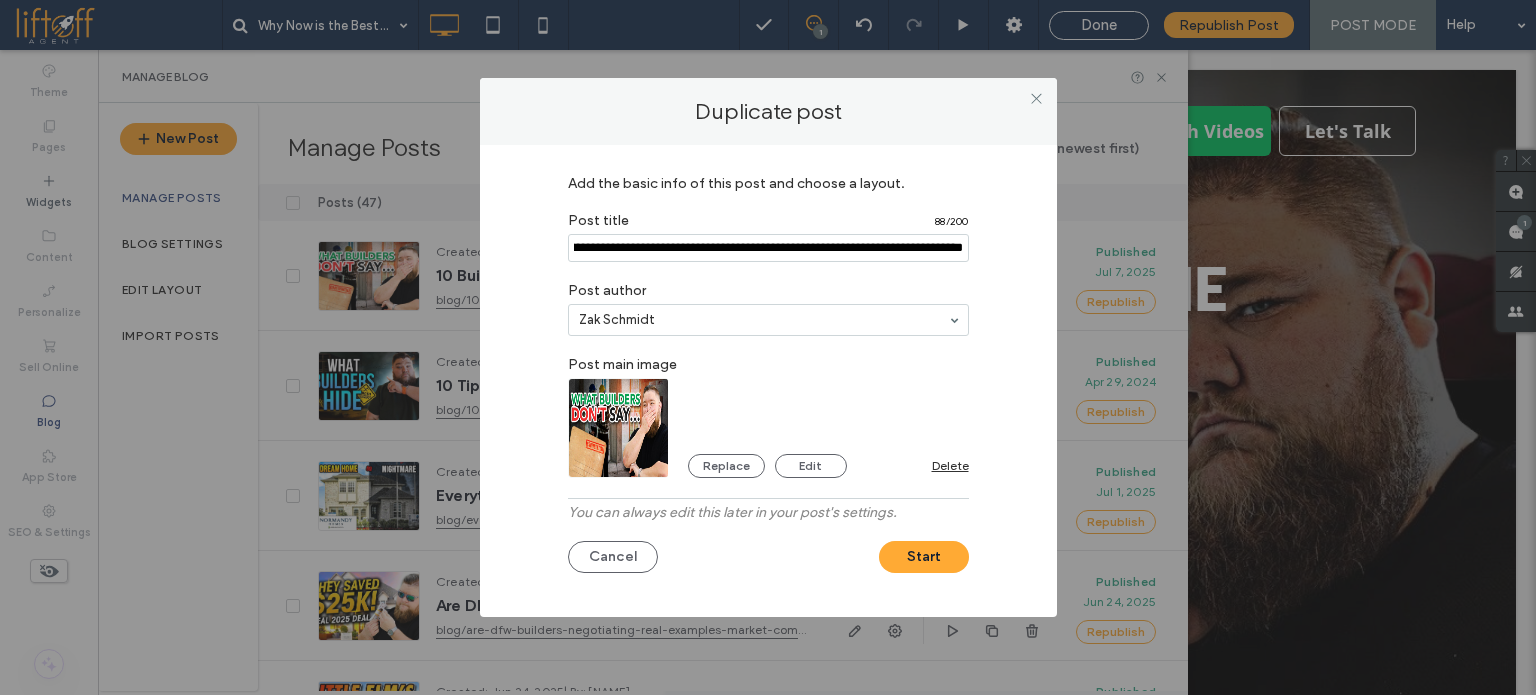 scroll, scrollTop: 0, scrollLeft: 156, axis: horizontal 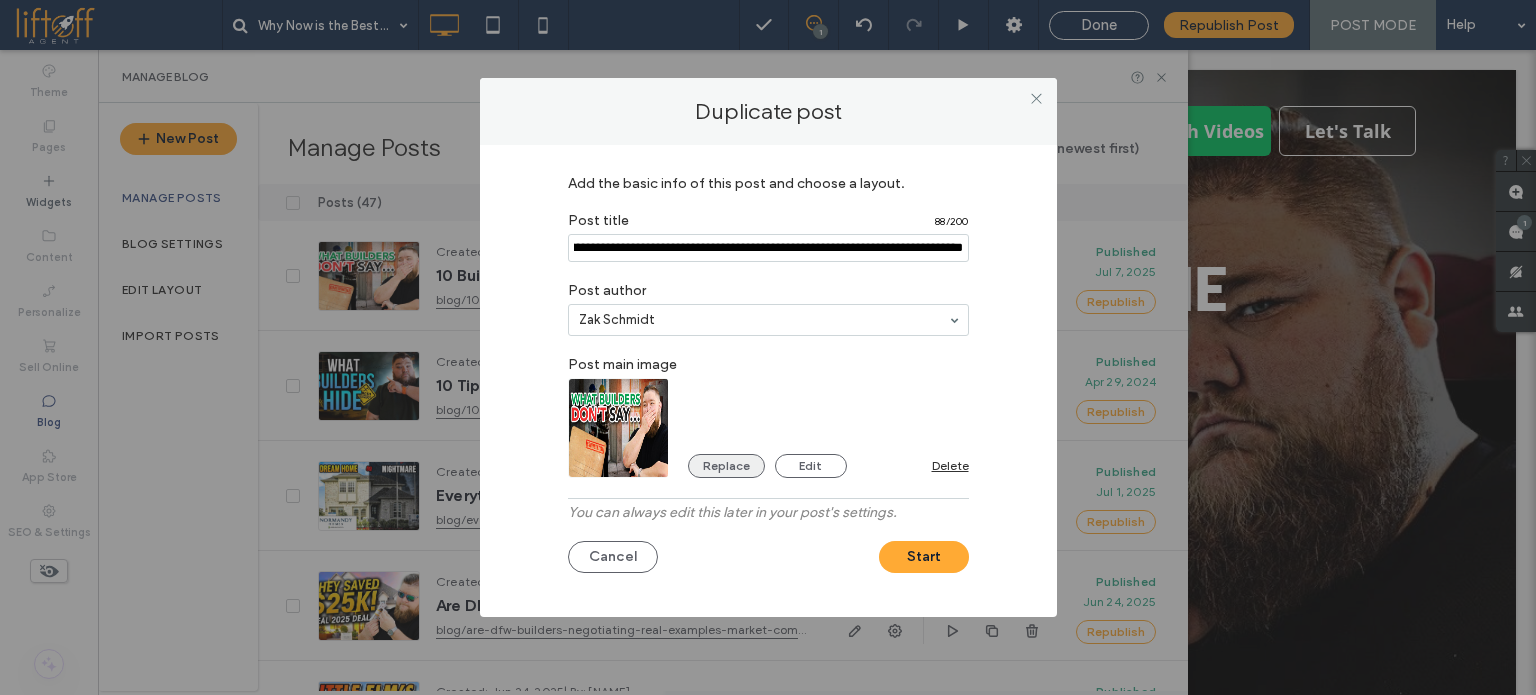 type on "**********" 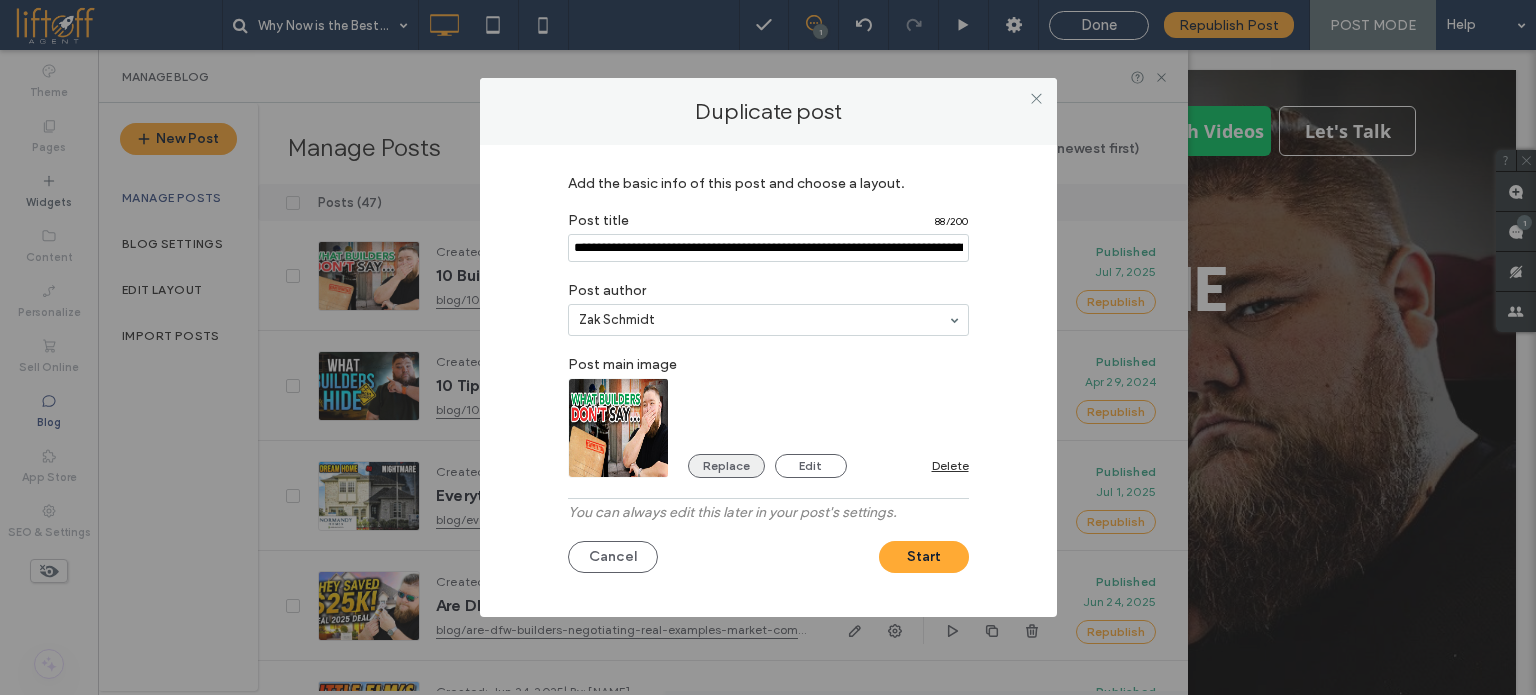 click on "Replace" at bounding box center (726, 466) 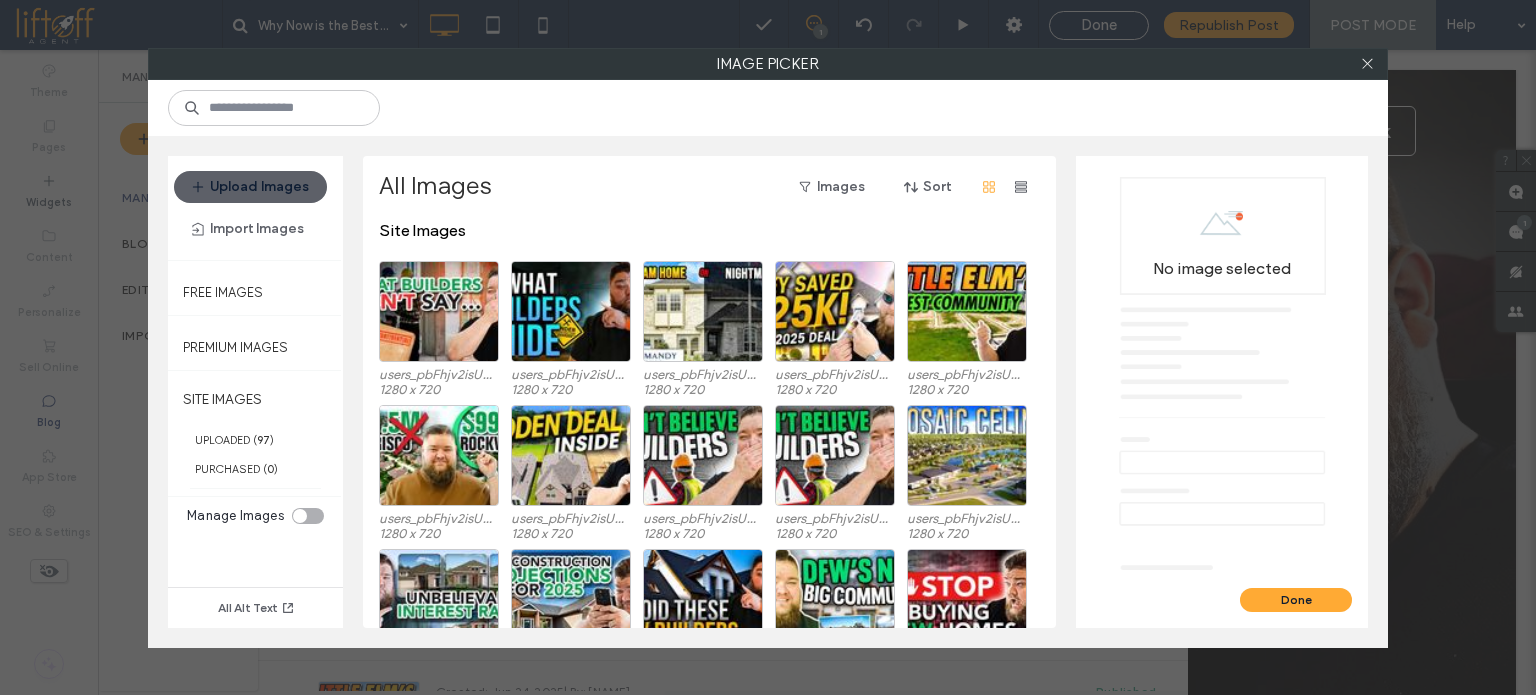 type 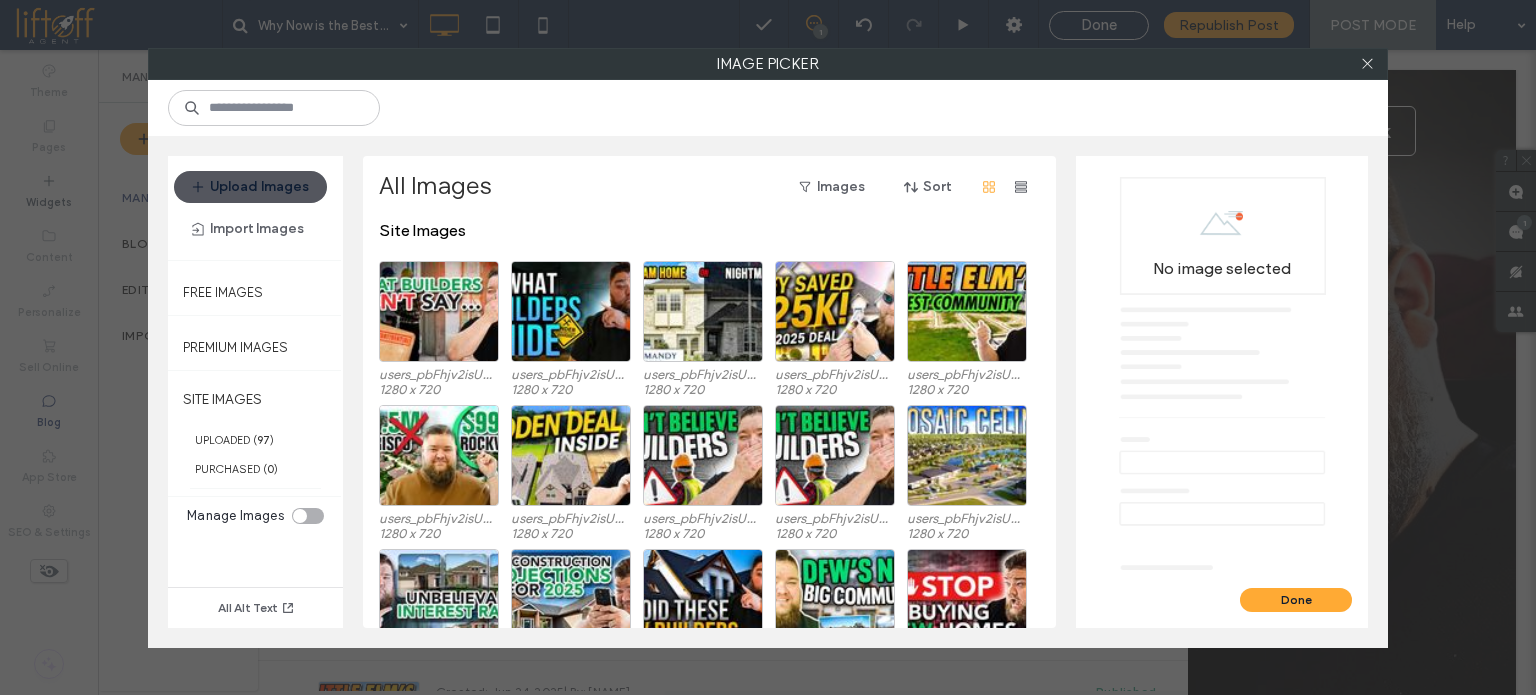 click on "Upload Images" at bounding box center [250, 187] 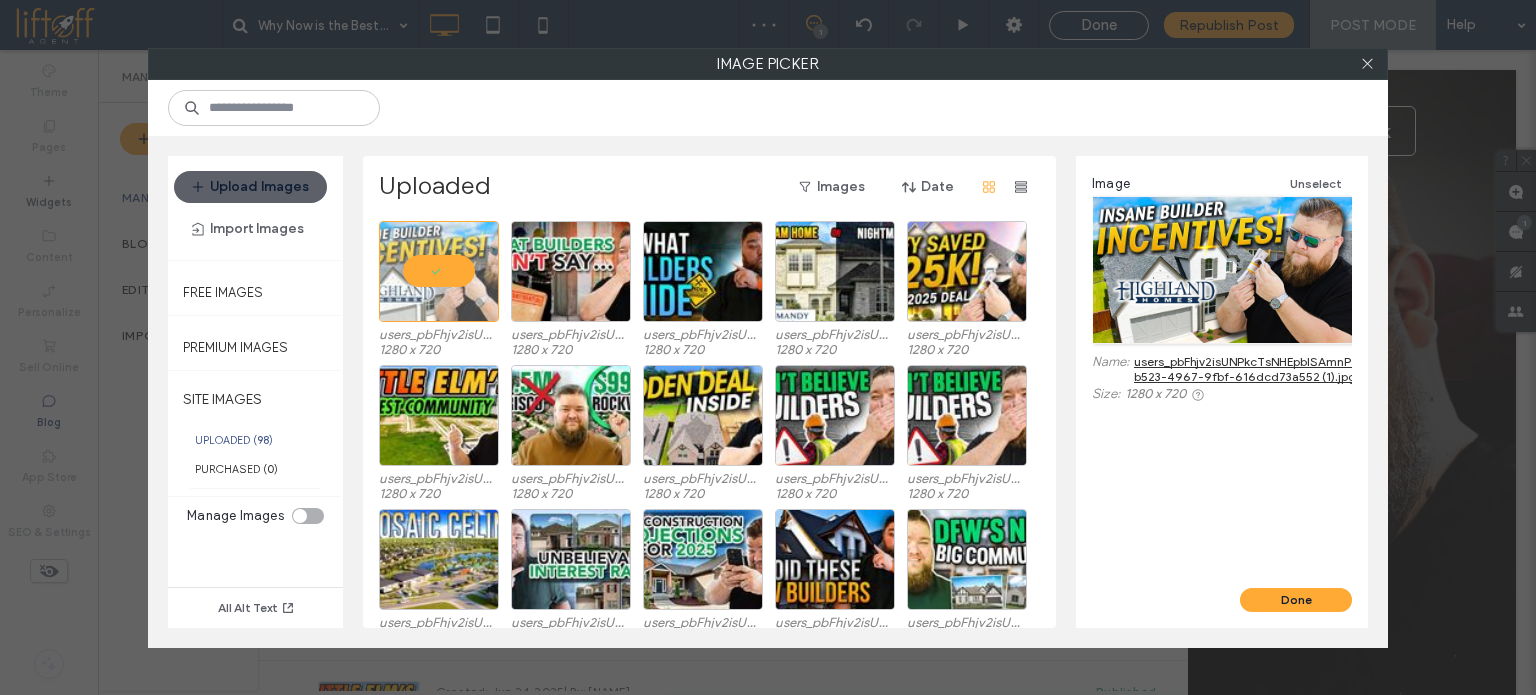 click on "Done" at bounding box center (1222, 608) 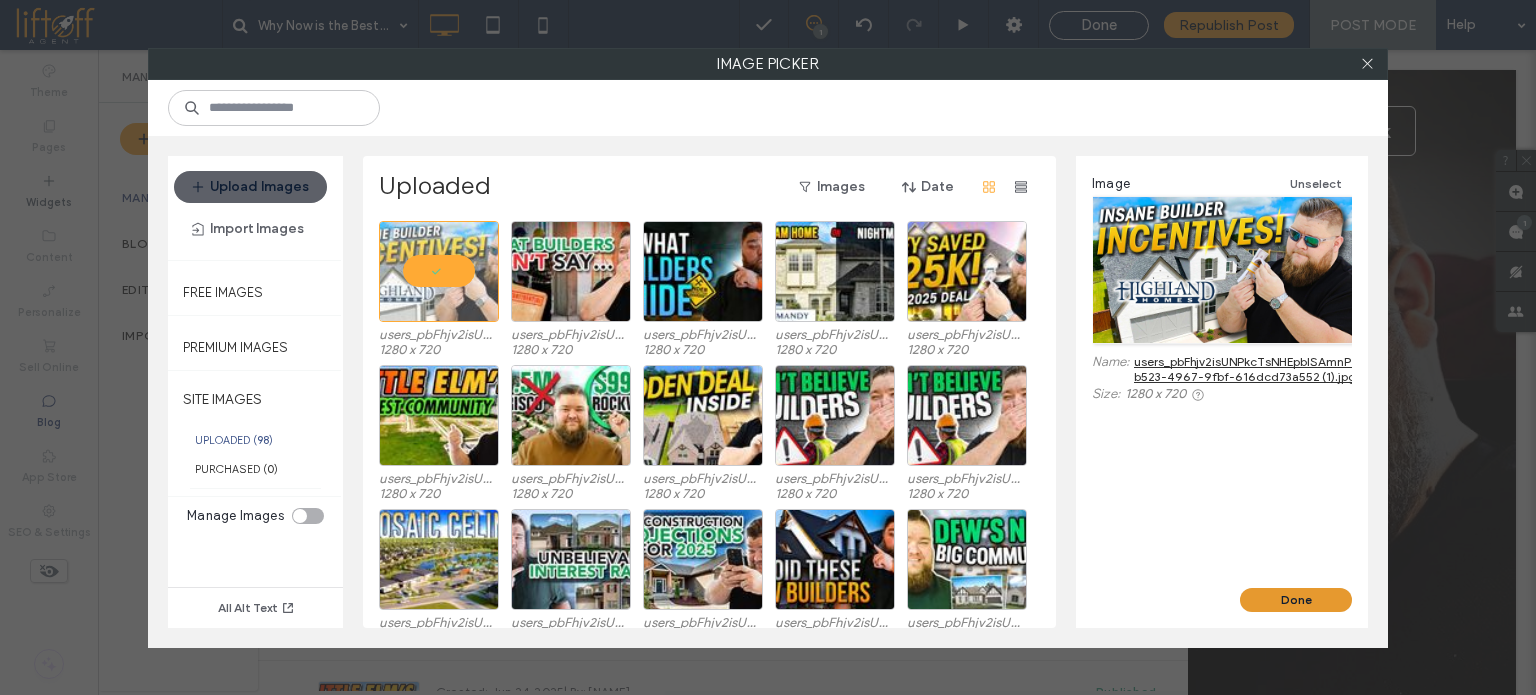 click on "Done" at bounding box center (1296, 600) 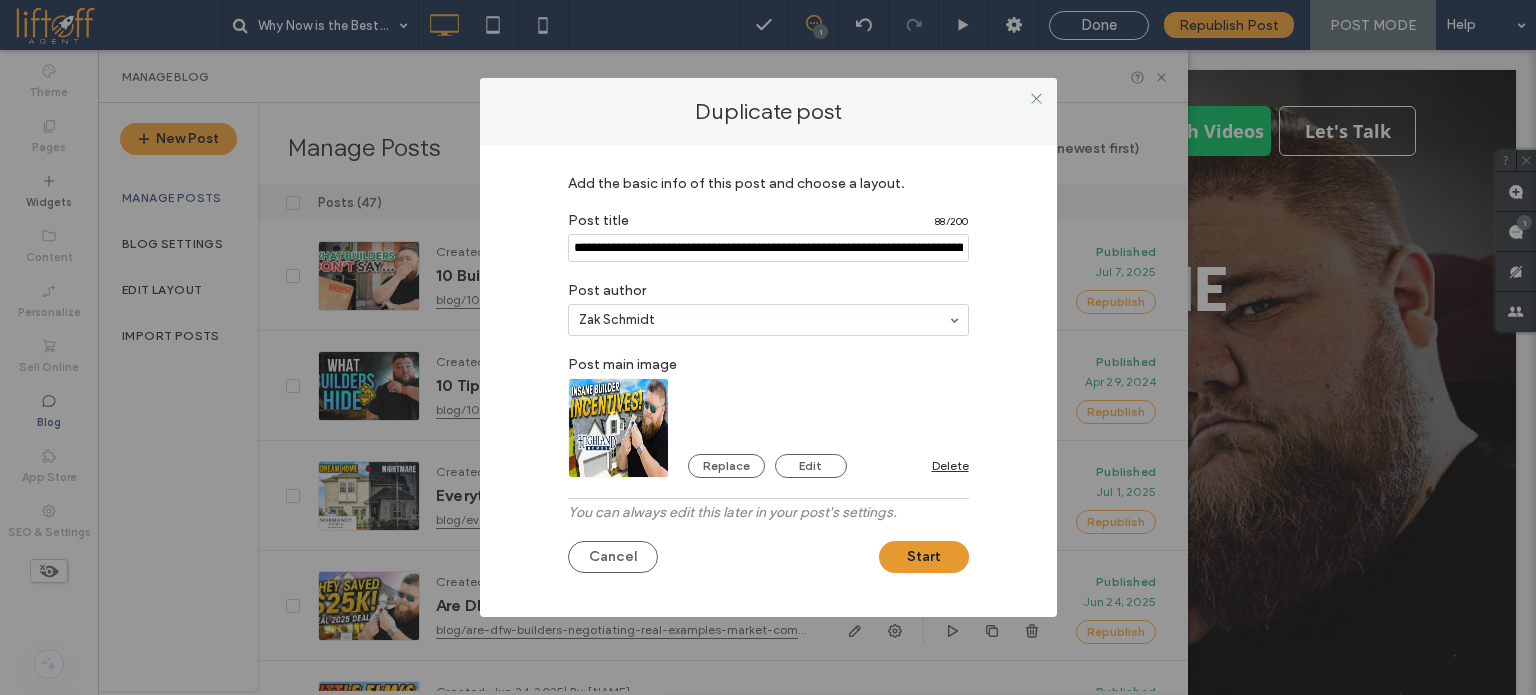 click on "Start" at bounding box center [924, 557] 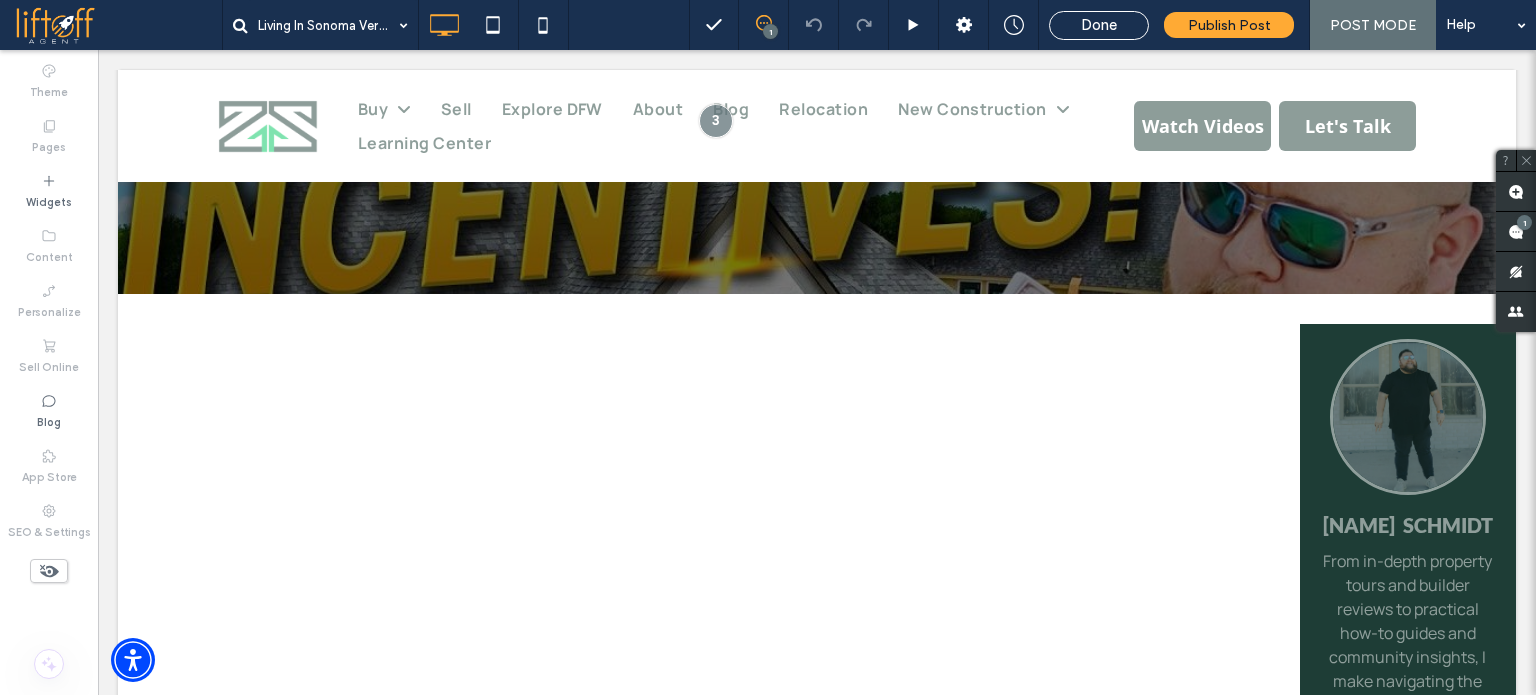 scroll, scrollTop: 500, scrollLeft: 0, axis: vertical 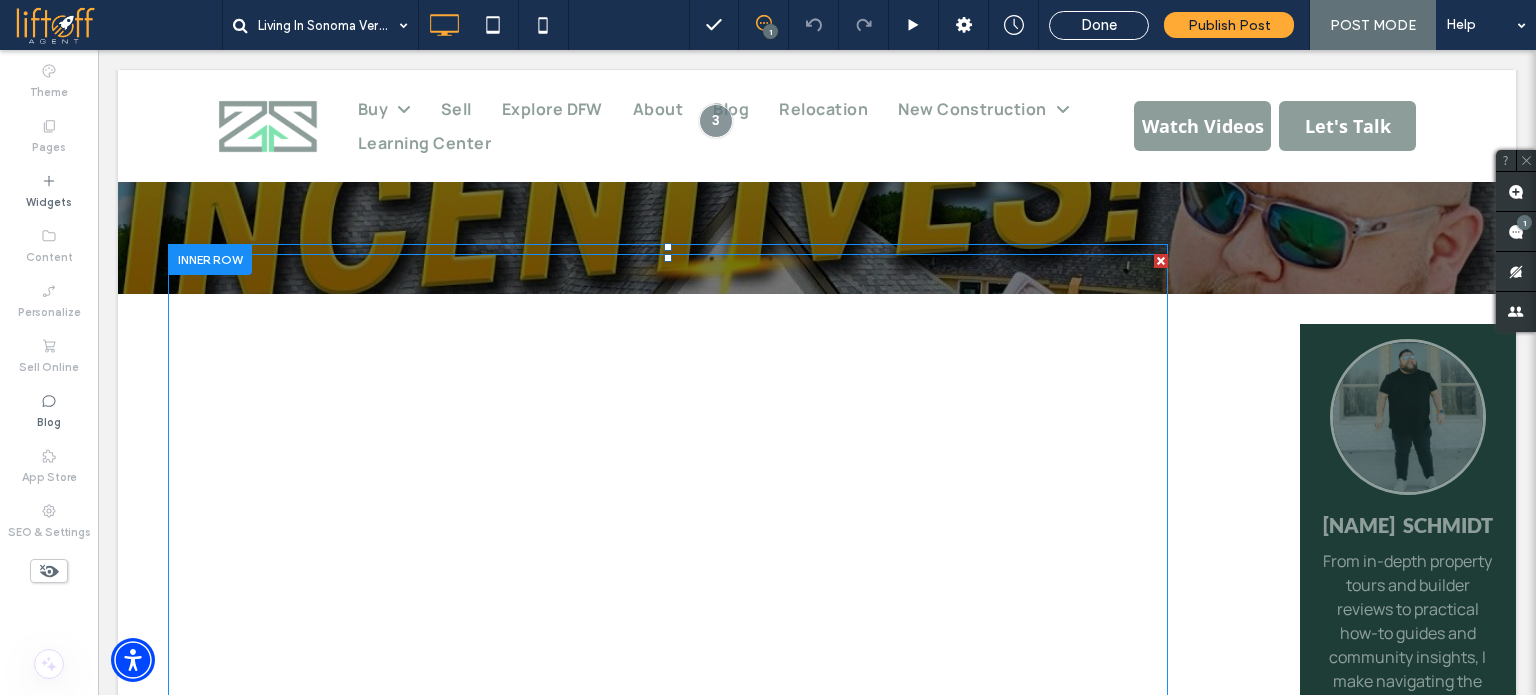 click at bounding box center (668, 515) 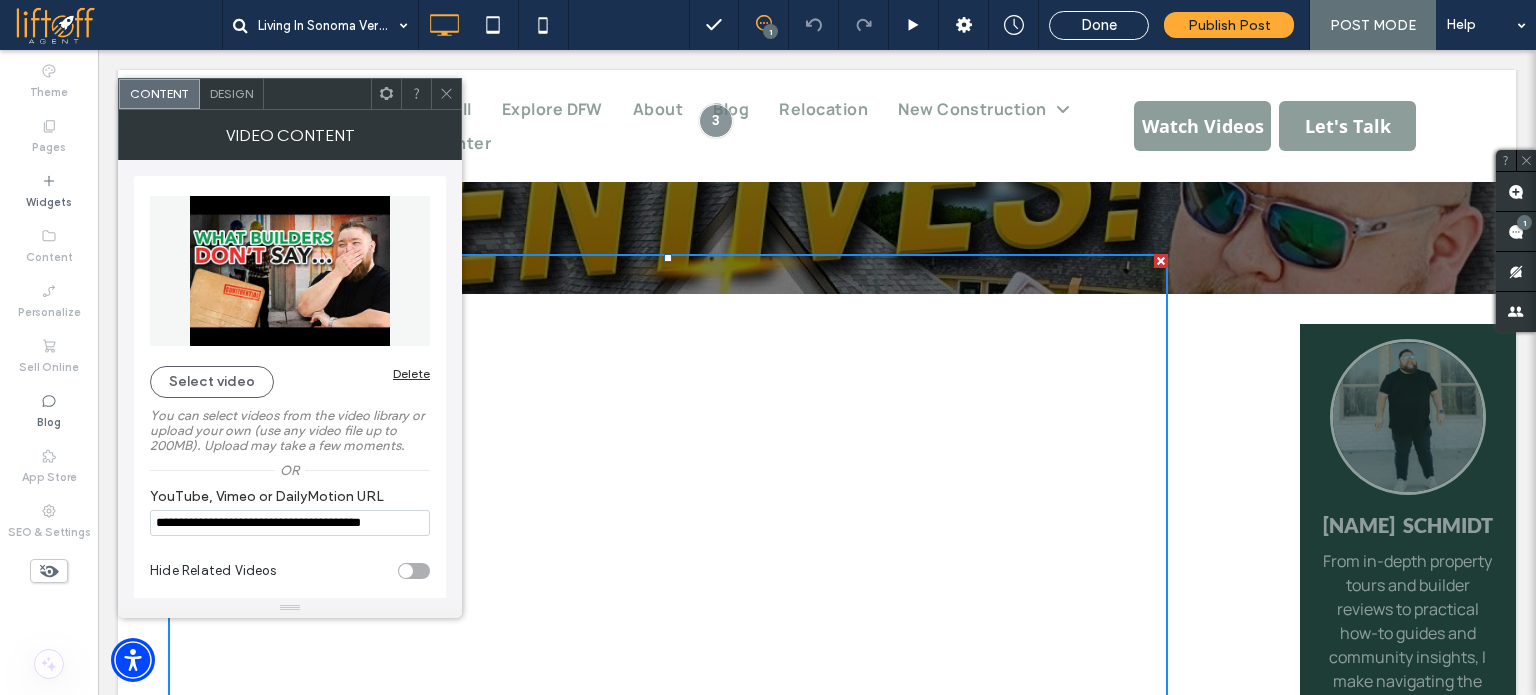 click on "**********" at bounding box center [290, 523] 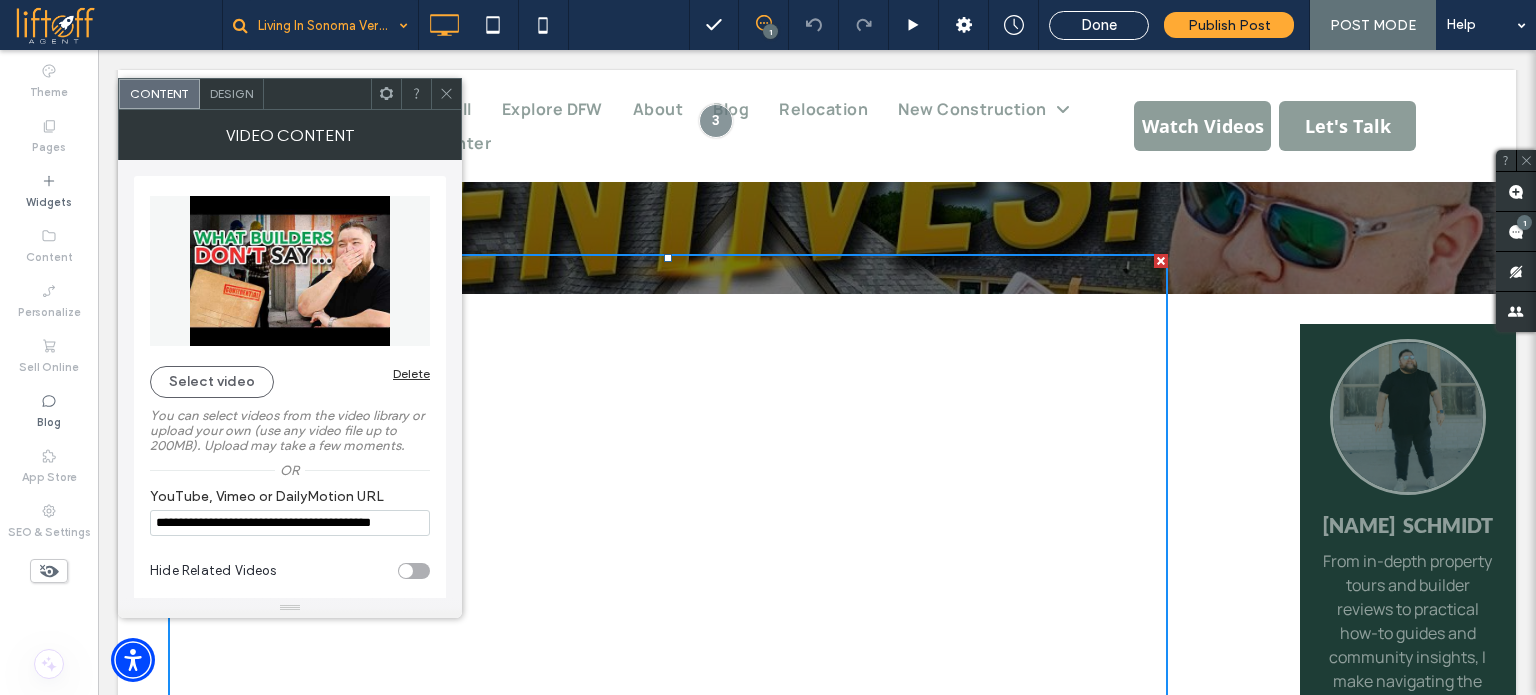 scroll, scrollTop: 0, scrollLeft: 40, axis: horizontal 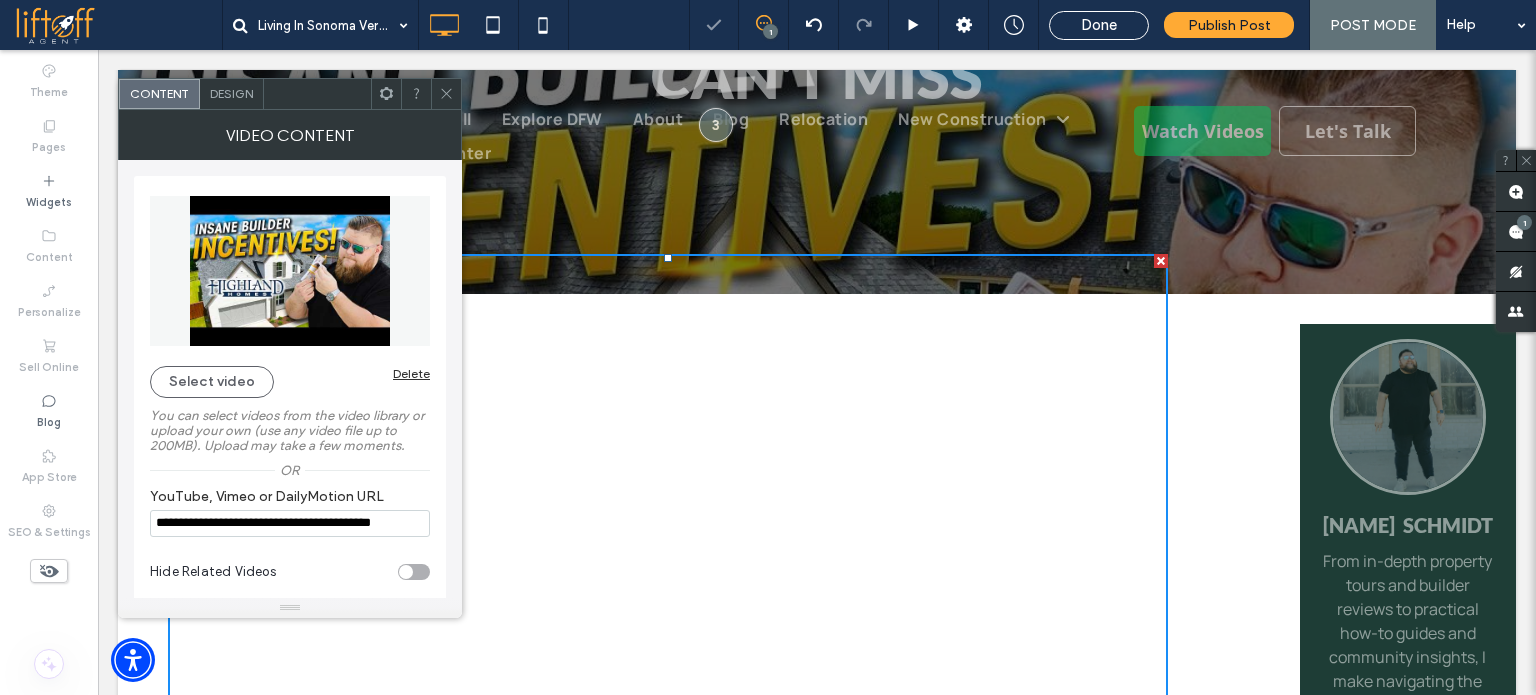 type on "**********" 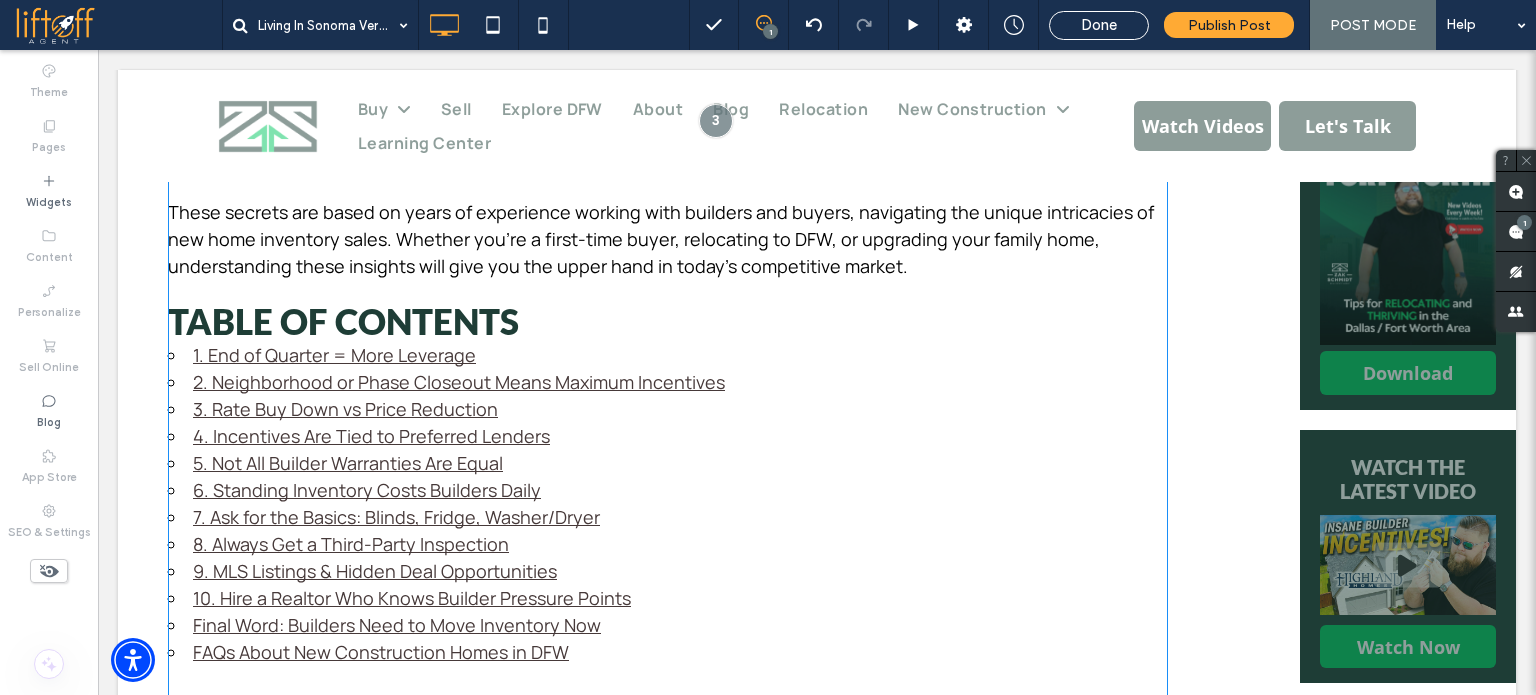 scroll, scrollTop: 1300, scrollLeft: 0, axis: vertical 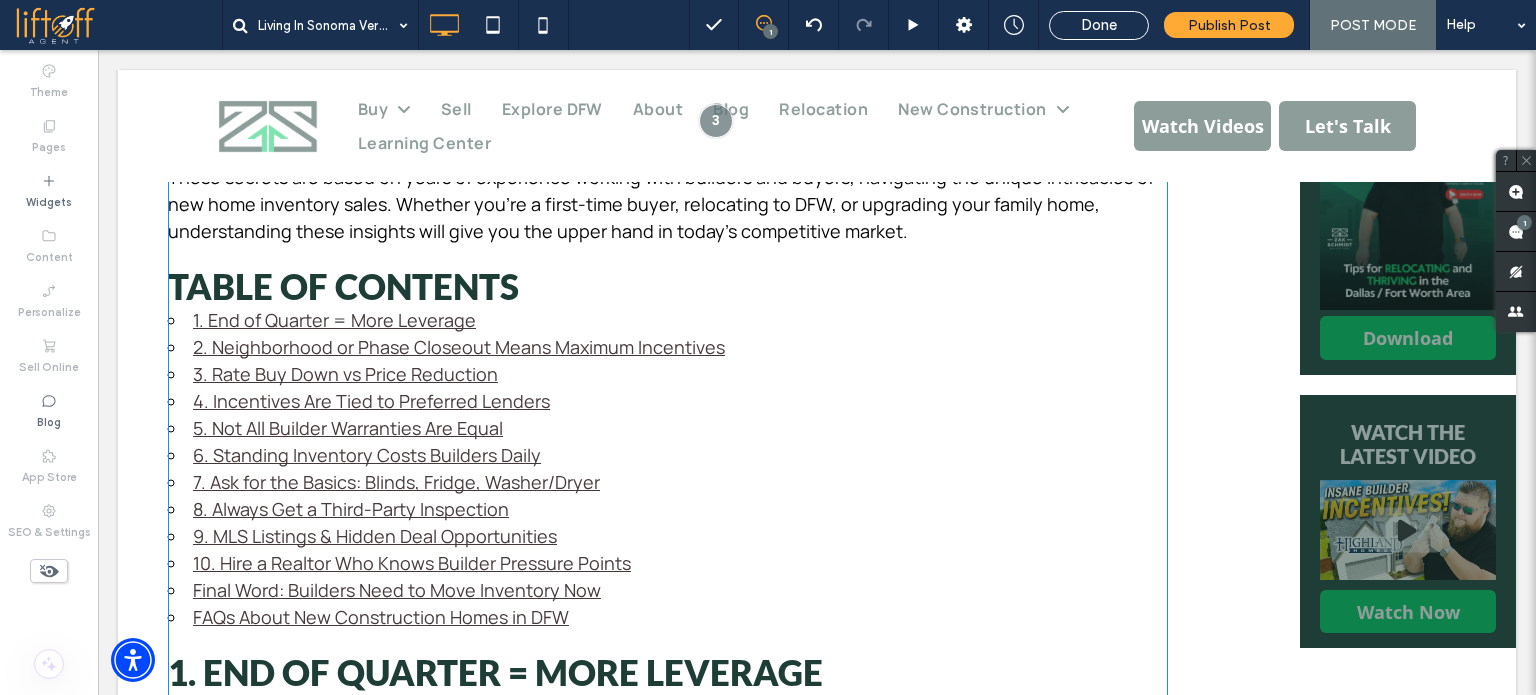 click at bounding box center [668, 3702] 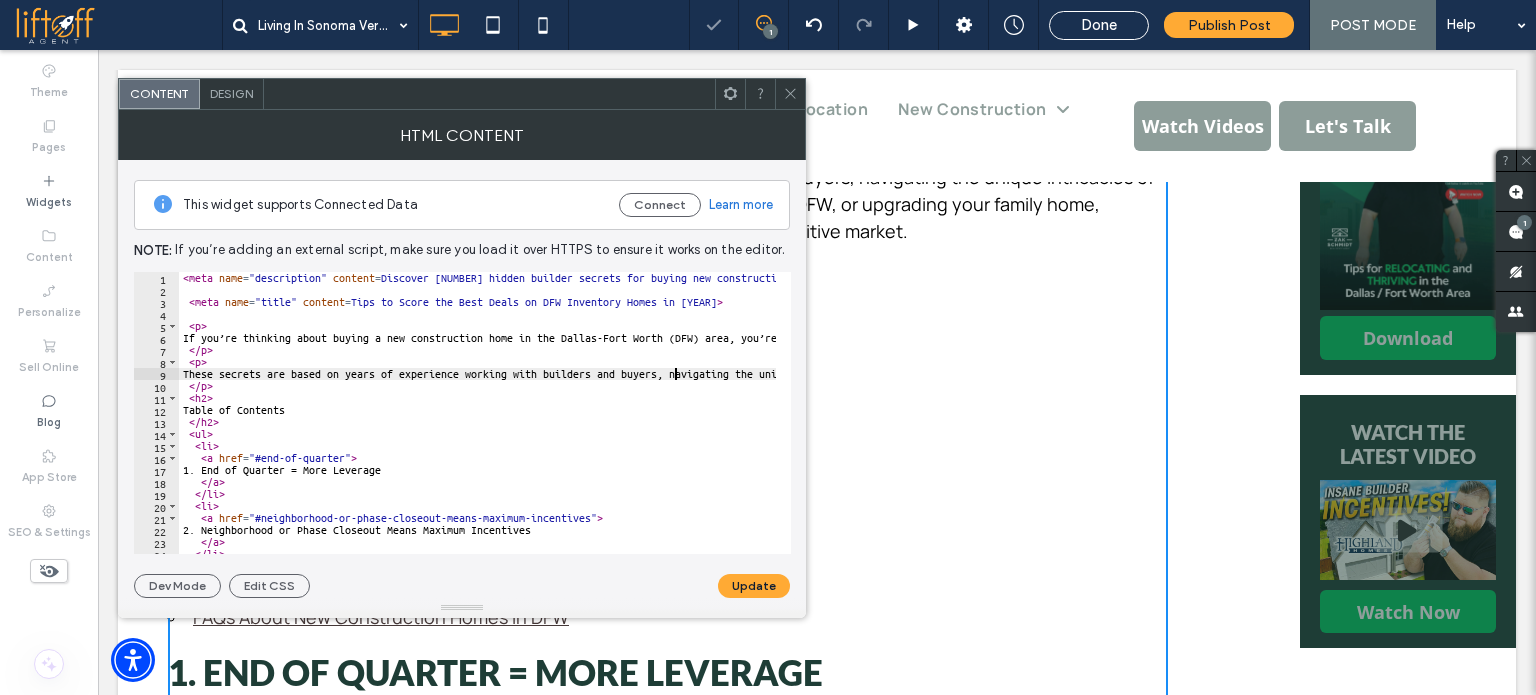 click on "< meta   name = "description"   content = "Discover 10 hidden builder secrets for buying new construction inventory homes in Dallas-Fort Worth. Learn expert hacks to save thousands and get top incentives in 2025." >     < meta   name = "title"   content = "Tips to Score the Best Deals on DFW Inventory Homes in 2025" >     < p >   If you’re thinking about buying a new construction home in the Dallas-Fort Worth (DFW) area, you’re probably wondering how to get the best house in the best neighborhood, with the best builder, all while securing the best deal possible. It might seem like a tall order, but the truth is, with the right knowledge and strategy, it’s entirely within your reach. I’m Zak Schmidt, and my team and I specialize in new construction real estate here in DFW. Today, I’m sharing &nbsp; 10 builder secrets they’re still hiding in 2025—powerful inventory hacks that can save you thousands when buying a production new construction home.   </ p >   < p >   </ p >   < h2 >   </ h2 >   < ul" at bounding box center (2058, 418) 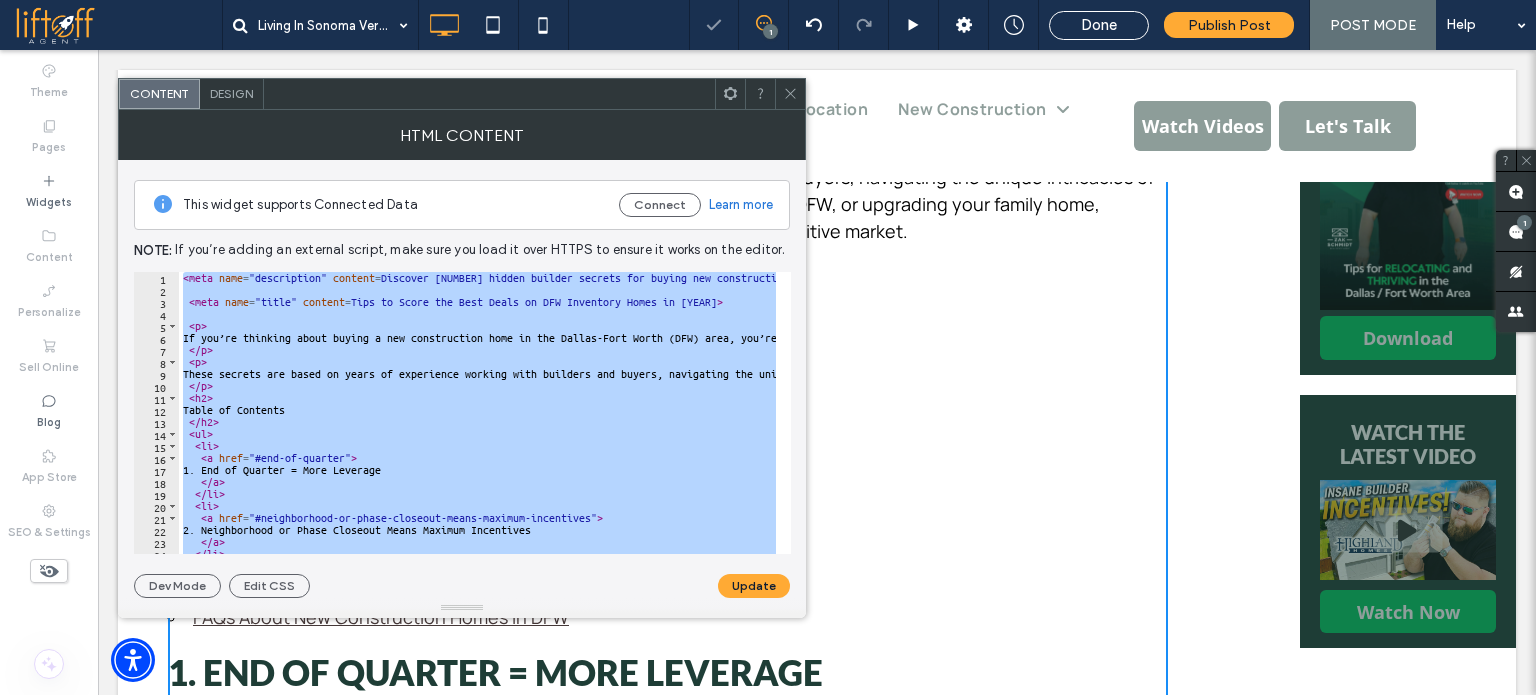 paste on "**********" 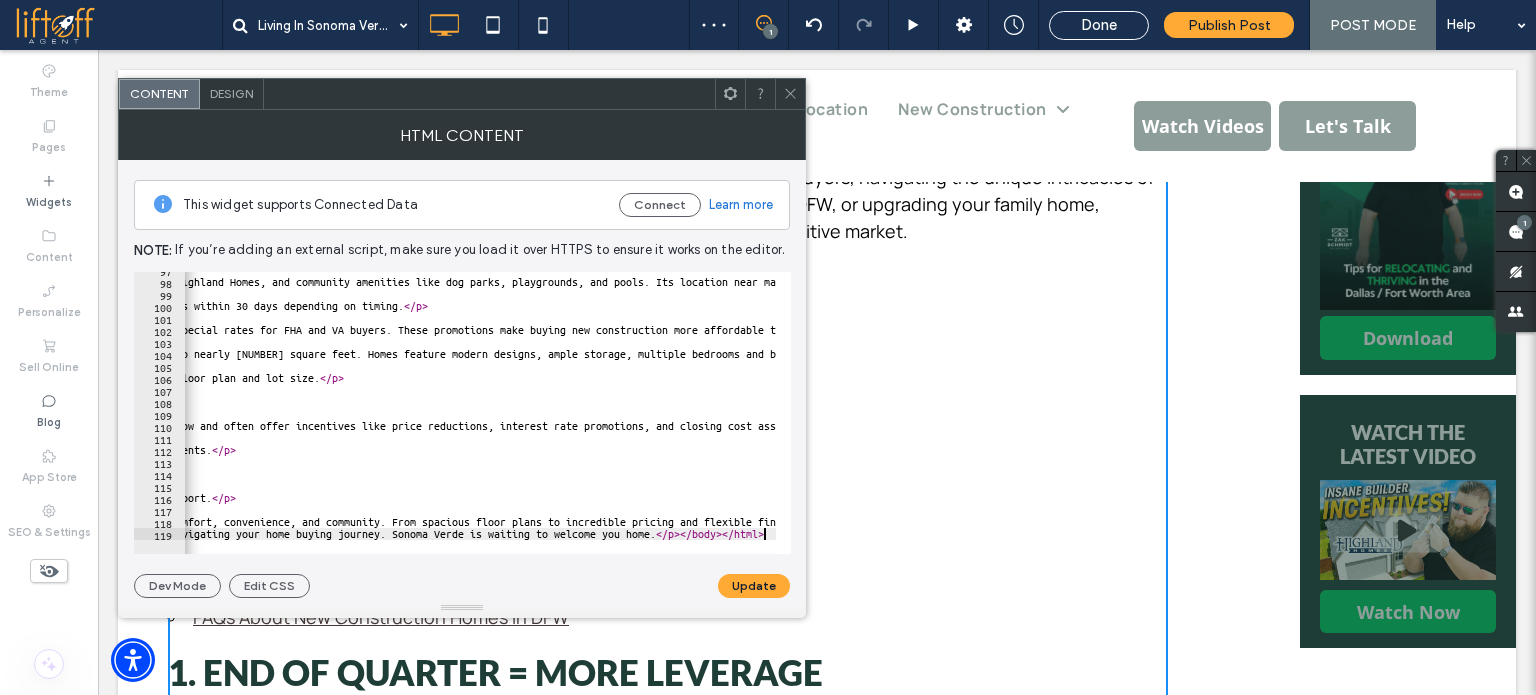 click at bounding box center [462, 608] 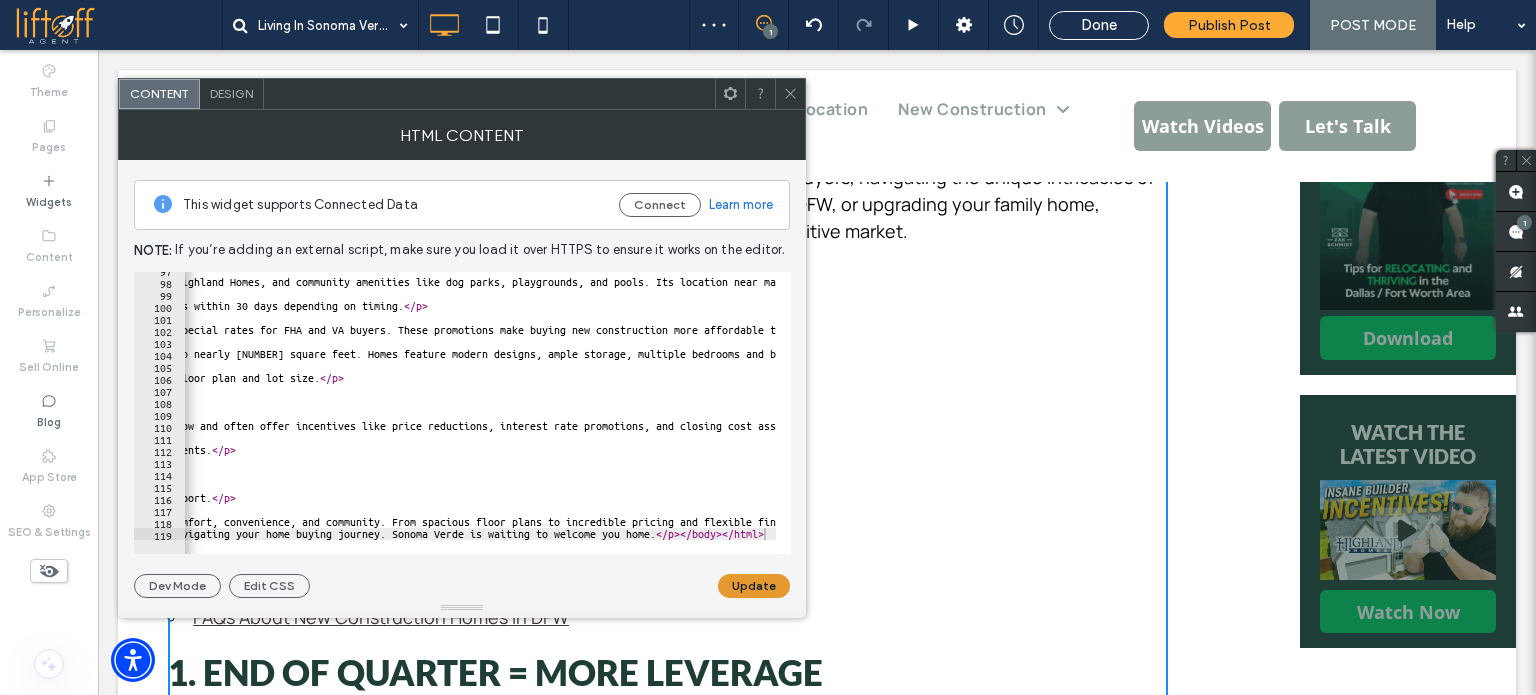 click on "Update" at bounding box center [754, 586] 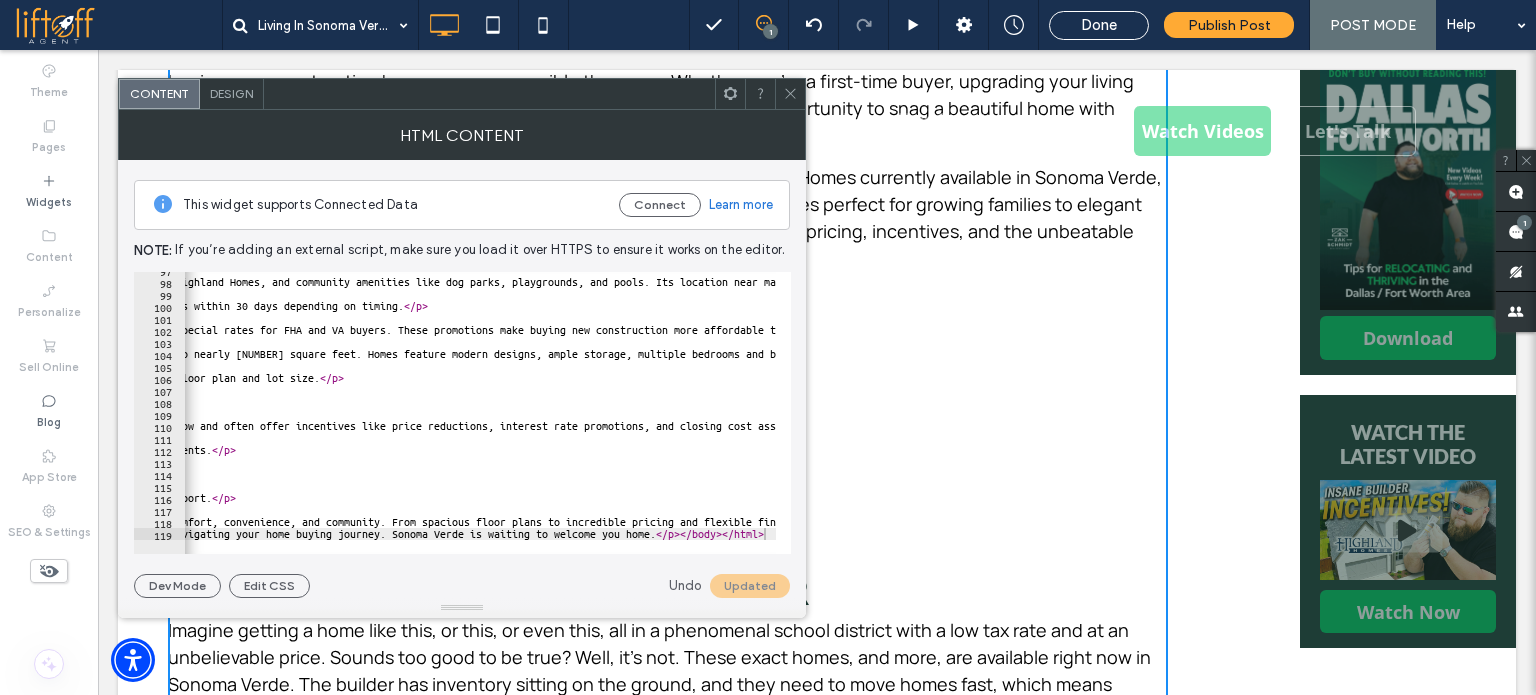 click 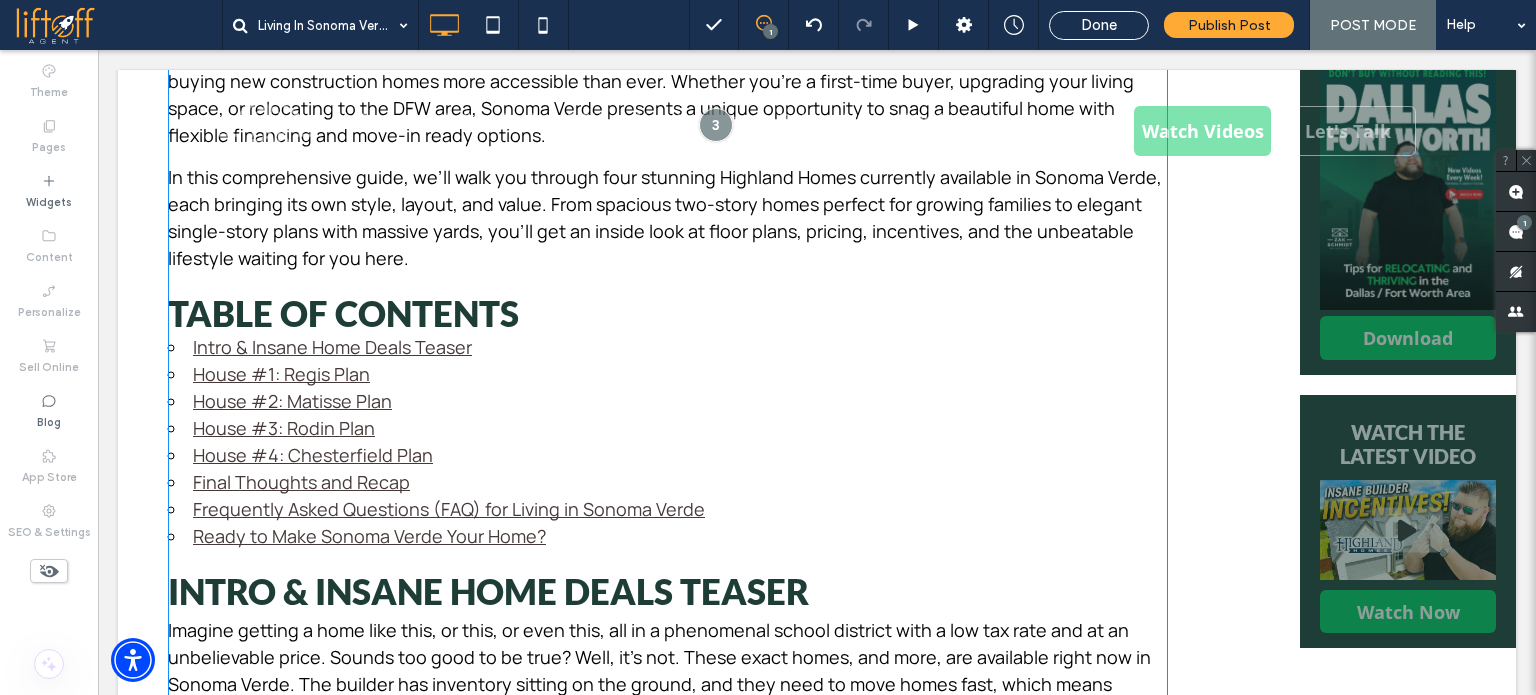 click at bounding box center (668, 3312) 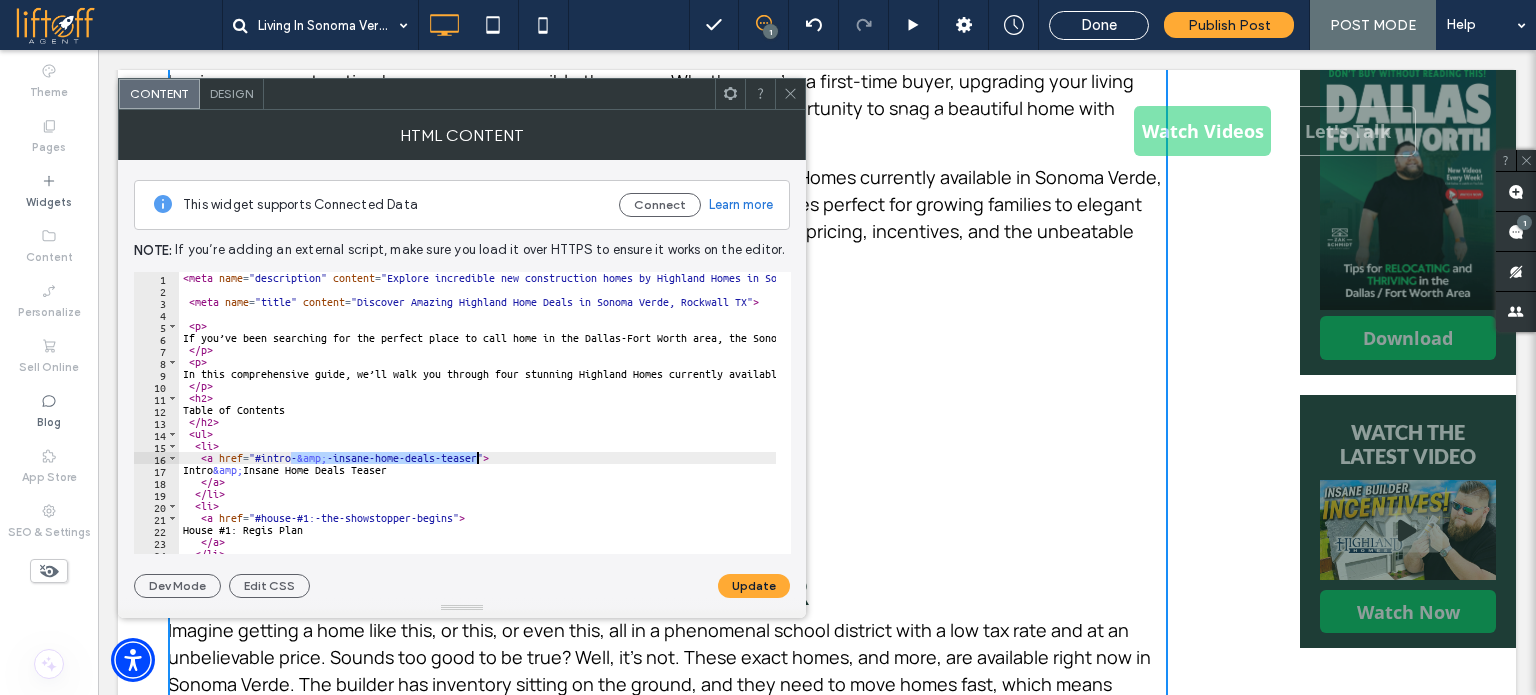 drag, startPoint x: 289, startPoint y: 458, endPoint x: 476, endPoint y: 455, distance: 187.02406 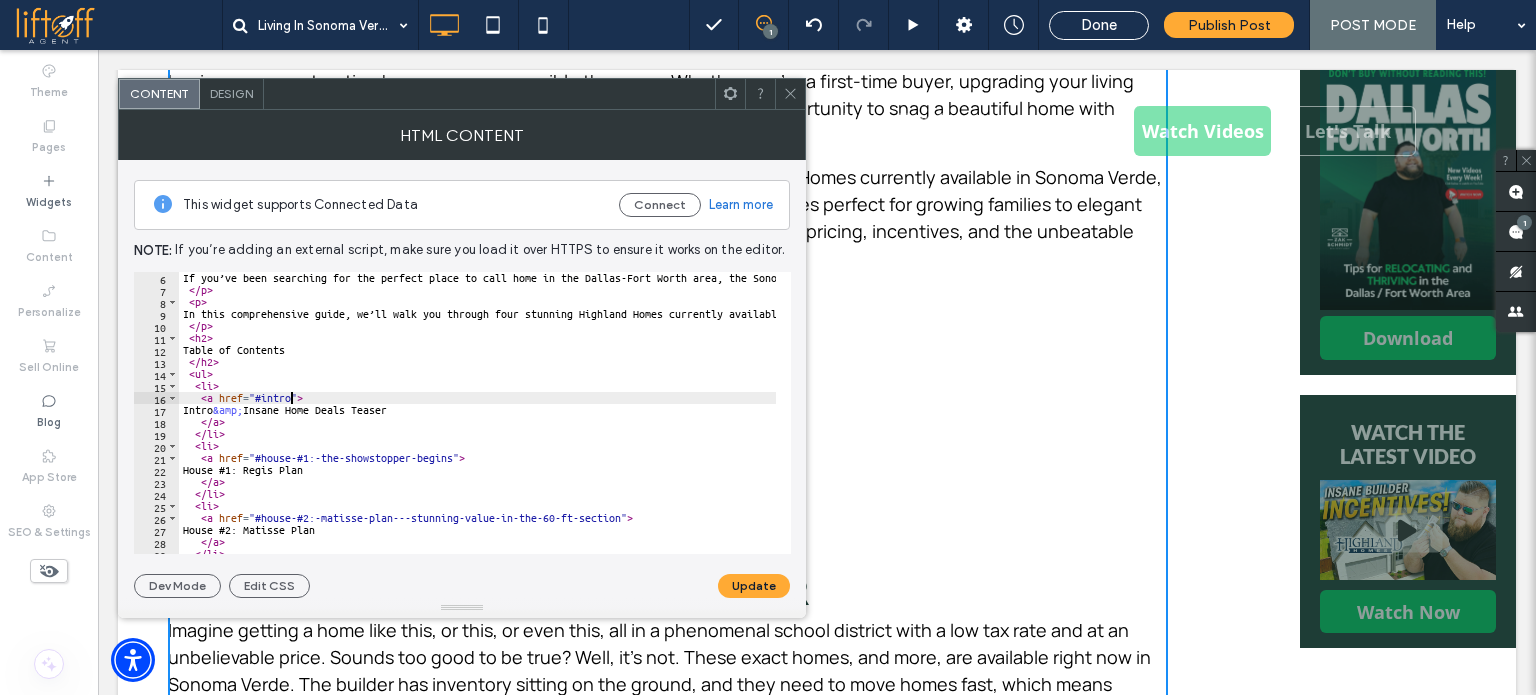 scroll, scrollTop: 120, scrollLeft: 0, axis: vertical 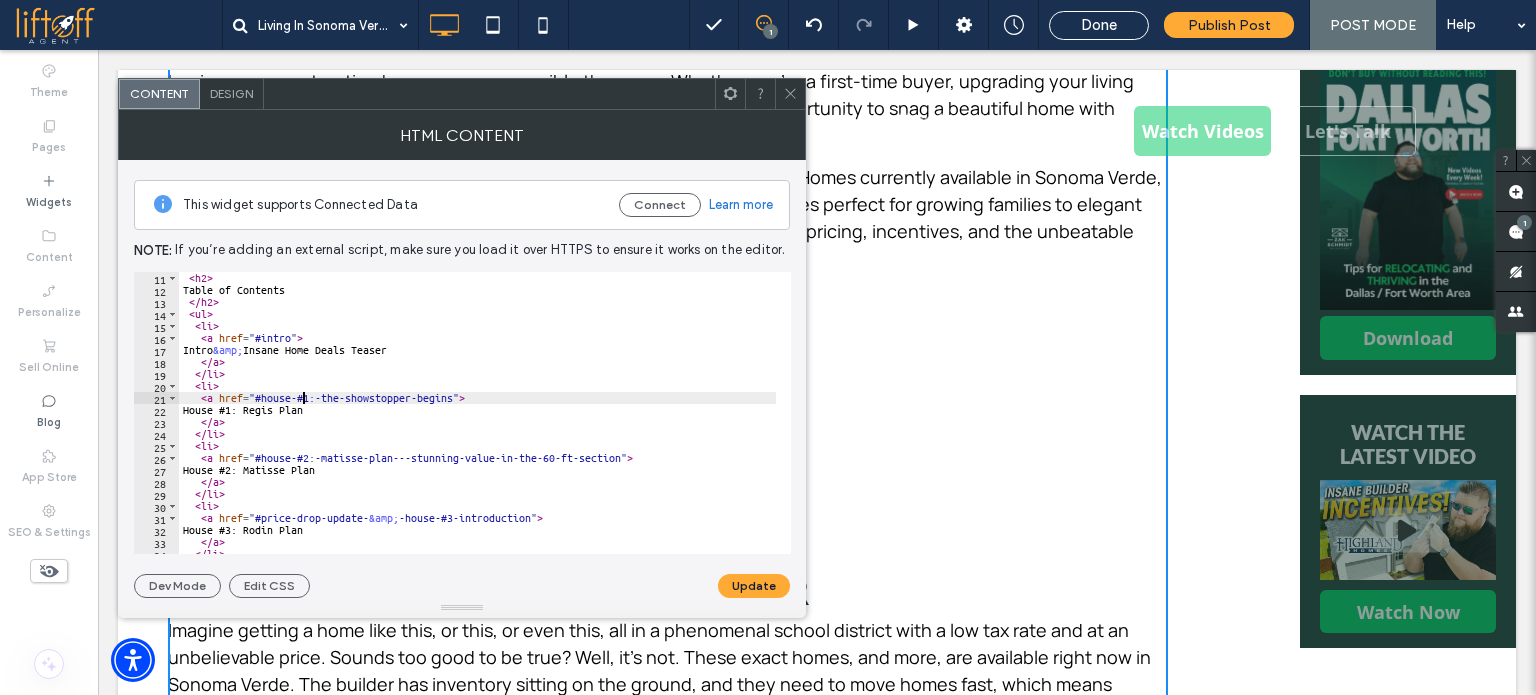 click on "< h2 >   Table of Contents   </ h2 >   < ul >    < li >     < a   href = "#intro" >     Intro  &amp;  Insane Home Deals Teaser     </ a >    </ li >    < li >     < a   href = "#house-#1:-the-showstopper-begins" >     House #1: Regis Plan     </ a >    </ li >    < li >     < a   href = "#house-#2:-matisse-plan---stunning-value-in-the-60-ft-section" >     House #2: Matisse Plan     </ a >    </ li >    < li >     < a   href = "#price-drop-update- &amp; -house-#3-introduction" >     House #3: Rodin Plan     </ a >    </ li >" at bounding box center [2025, 418] 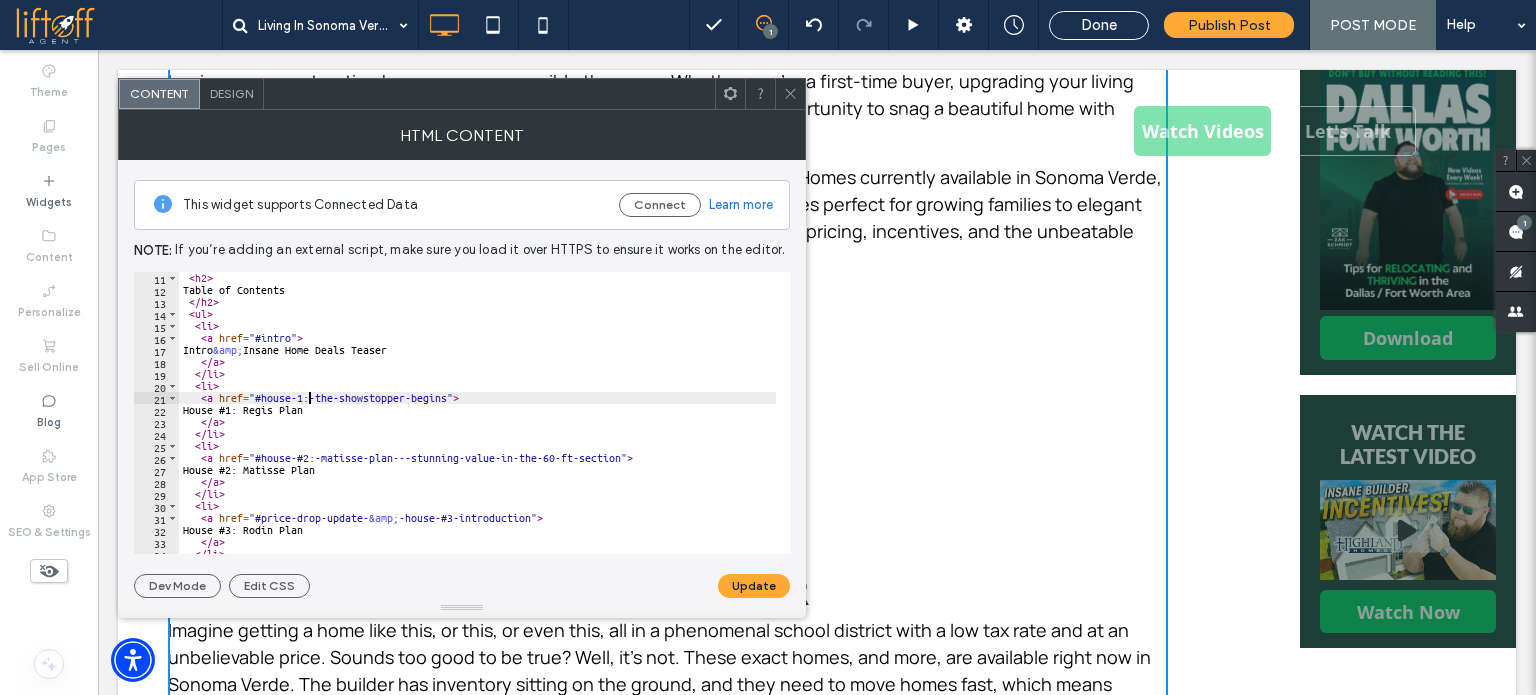 click on "< h2 >   Table of Contents   </ h2 >   < ul >    < li >     < a   href = "#intro" >     Intro  &amp;  Insane Home Deals Teaser     </ a >    </ li >    < li >     < a   href = "#house-1:-the-showstopper-begins" >     House #1: Regis Plan     </ a >    </ li >    < li >     < a   href = "#house-#2:-matisse-plan---stunning-value-in-the-60-ft-section" >     House #2: Matisse Plan     </ a >    </ li >    < li >     < a   href = "#price-drop-update- &amp; -house-#3-introduction" >     House #3: Rodin Plan     </ a >    </ li >" at bounding box center (2025, 418) 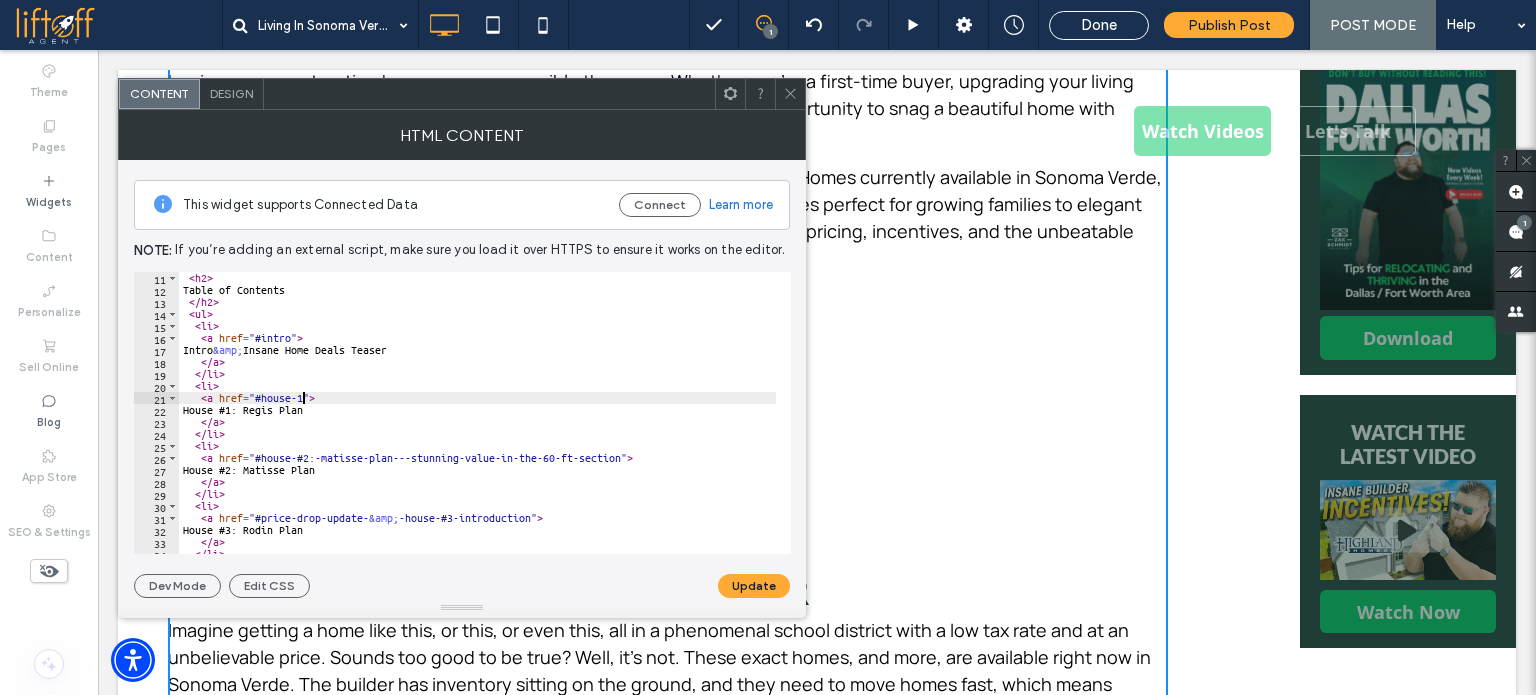 drag, startPoint x: 304, startPoint y: 398, endPoint x: 446, endPoint y: 400, distance: 142.01408 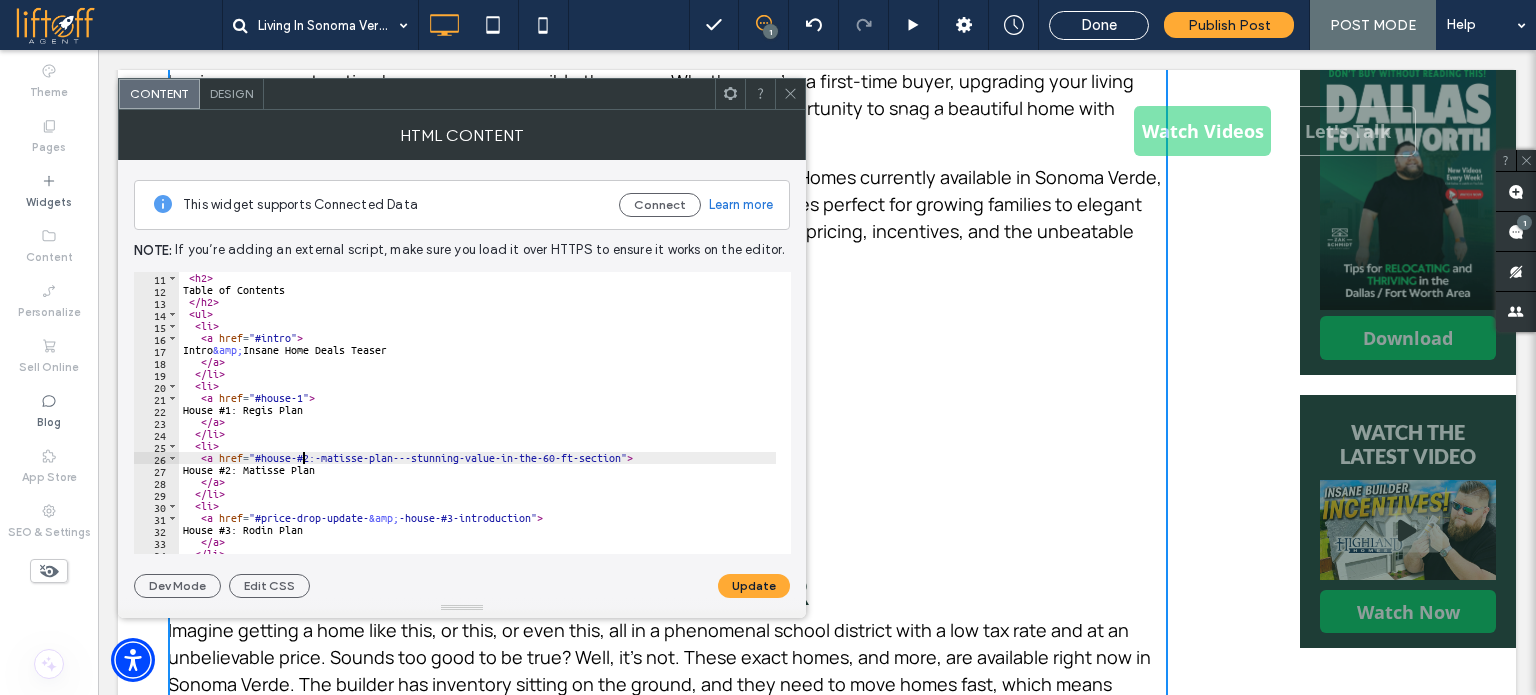 click on "< h2 >   Table of Contents   </ h2 >   < ul >    < li >     < a   href = "#intro" >     Intro  &amp;  Insane Home Deals Teaser     </ a >    </ li >    < li >     < a   href = "#house-1" >     House #1: Regis Plan     </ a >    </ li >    < li >     < a   href = "#house-#2:-matisse-plan---stunning-value-in-the-60-ft-section" >     House #2: Matisse Plan     </ a >    </ li >    < li >     < a   href = "#price-drop-update- &amp; -house-#3-introduction" >     House #3: Rodin Plan     </ a >    </ li >" at bounding box center (2025, 418) 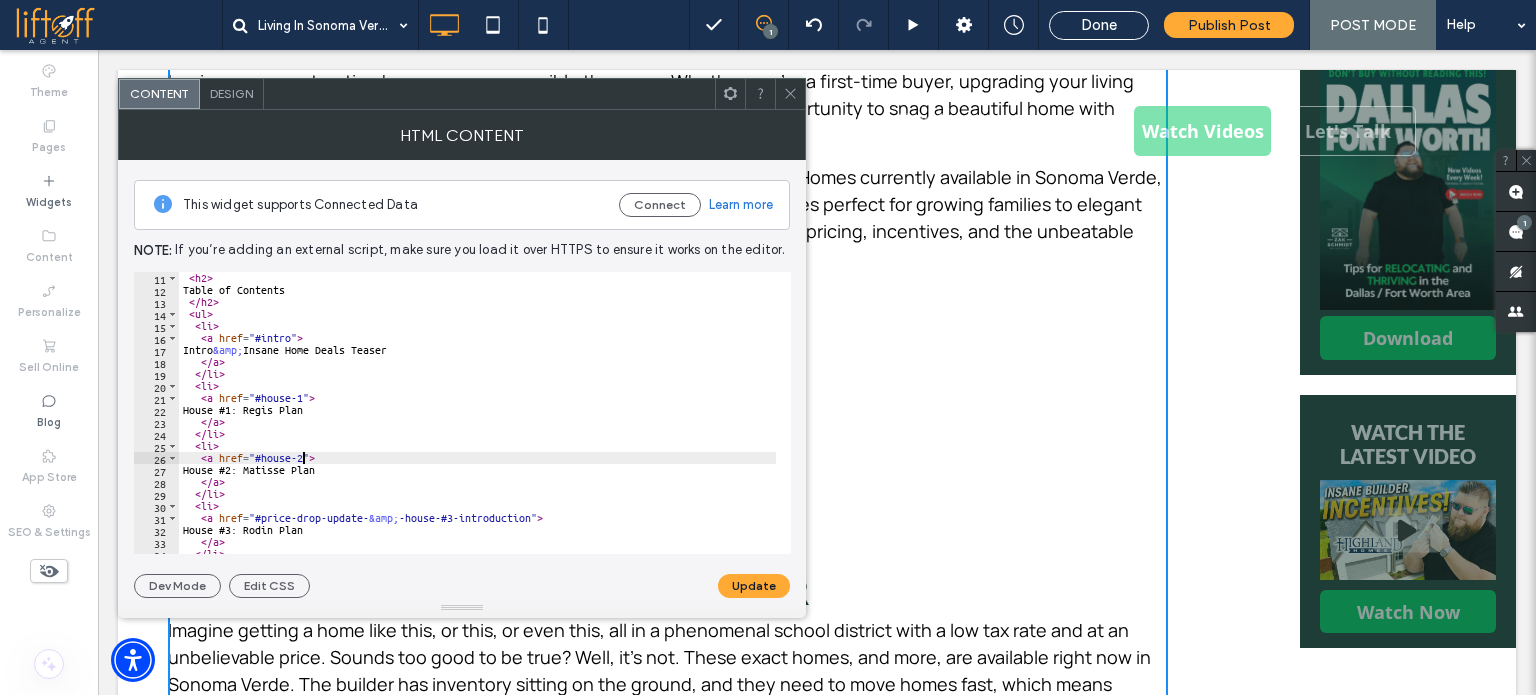 drag, startPoint x: 304, startPoint y: 457, endPoint x: 614, endPoint y: 453, distance: 310.02582 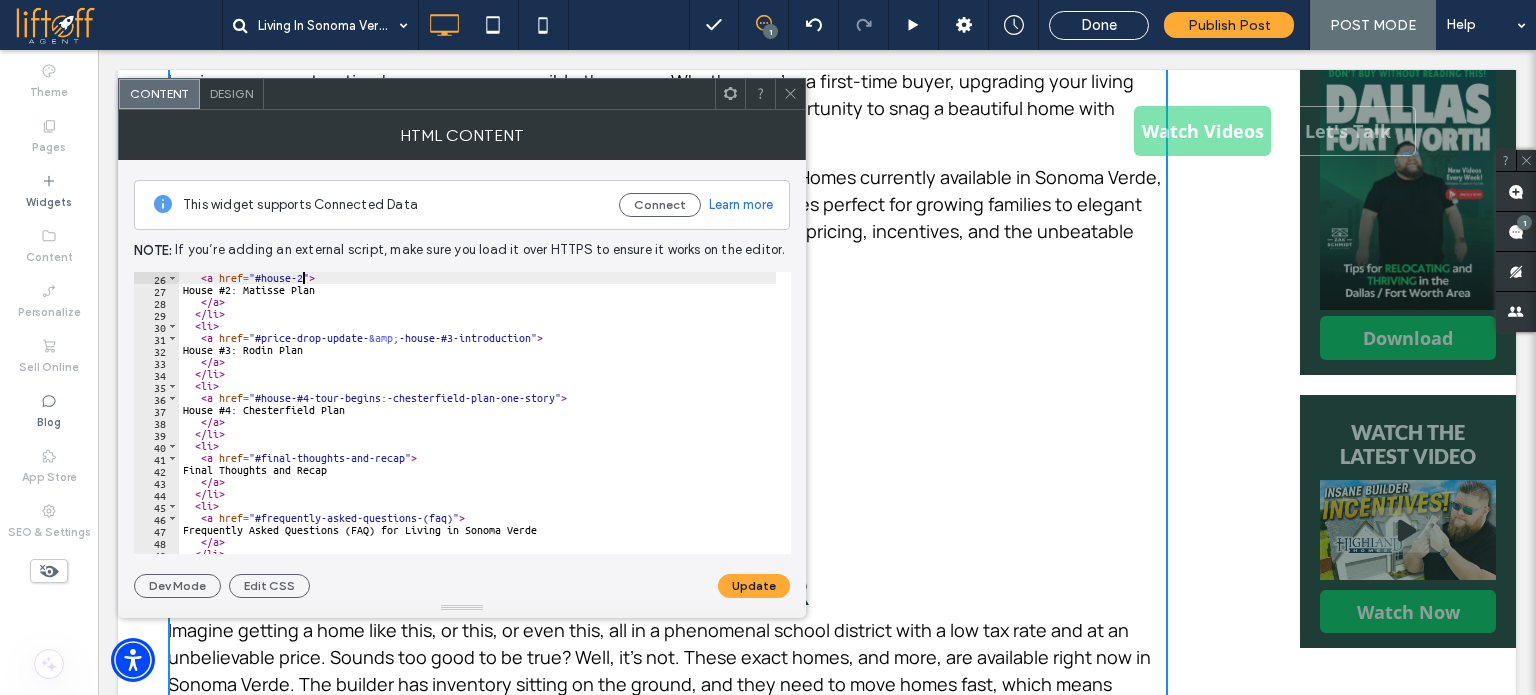scroll, scrollTop: 300, scrollLeft: 0, axis: vertical 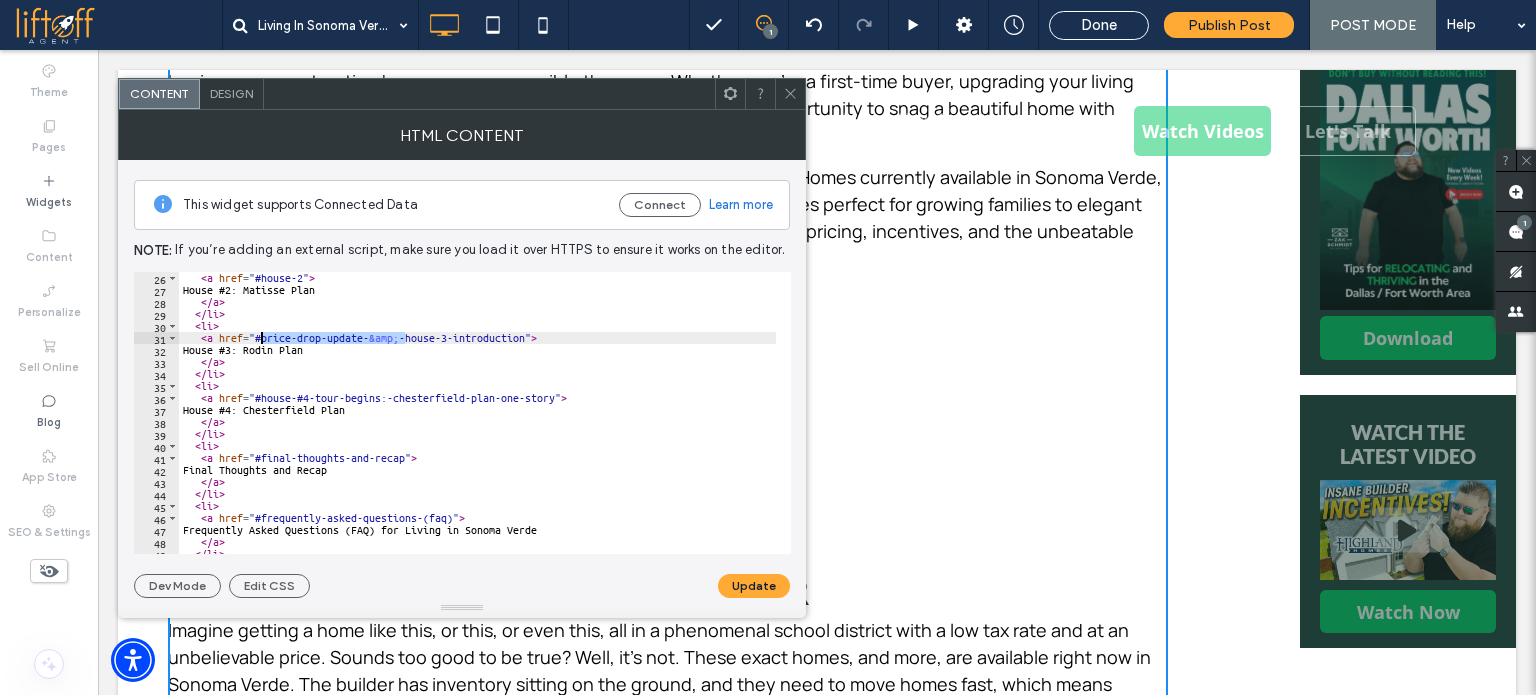 drag, startPoint x: 404, startPoint y: 333, endPoint x: 261, endPoint y: 333, distance: 143 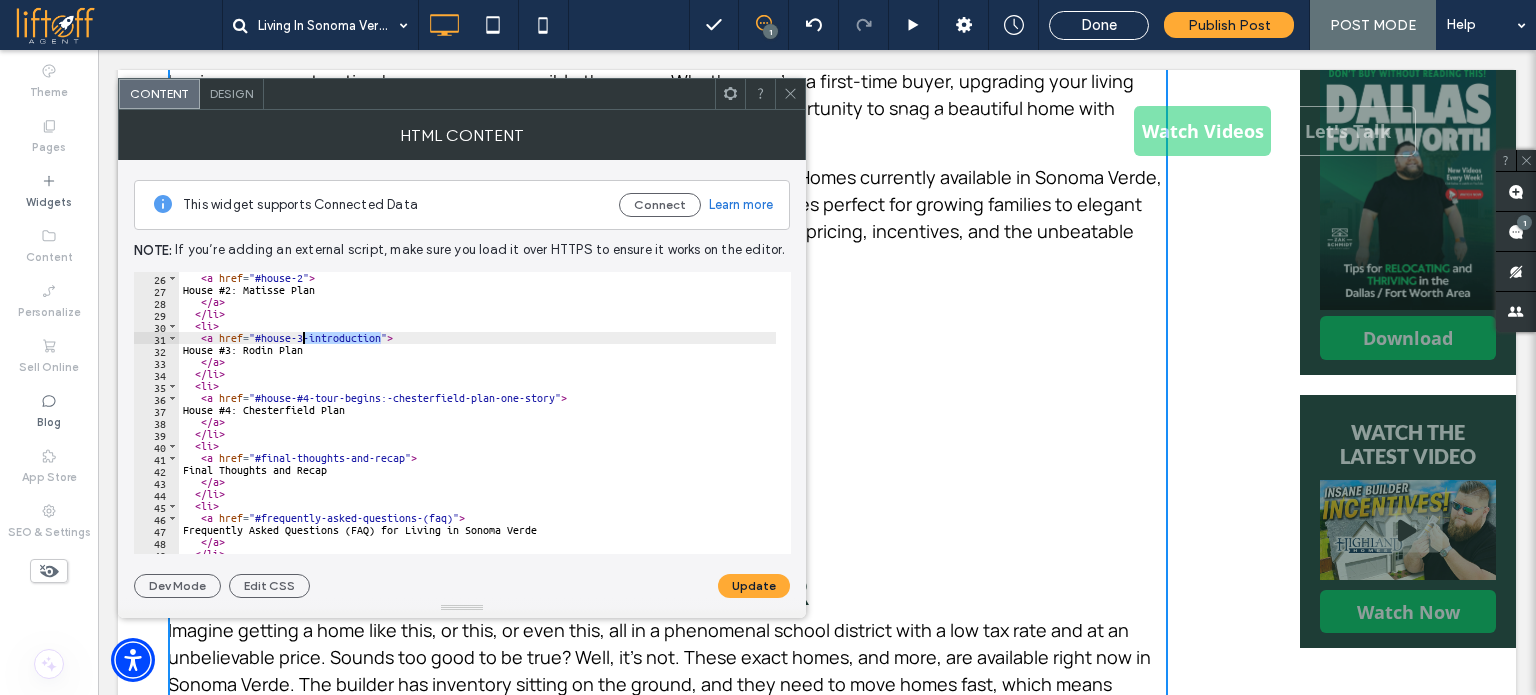 drag, startPoint x: 379, startPoint y: 335, endPoint x: 305, endPoint y: 340, distance: 74.168724 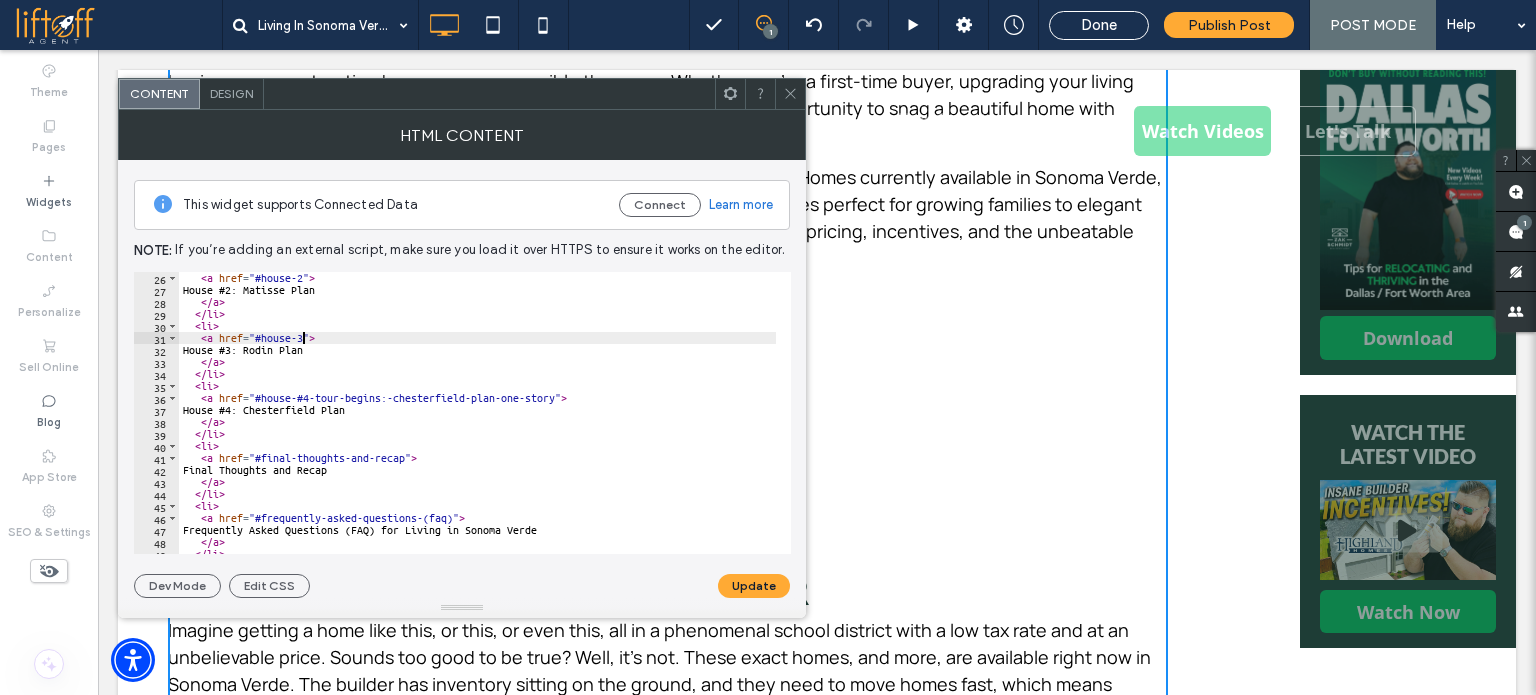 click on "< a   href = "#house-2" >     House #2: Matisse Plan     </ a >    </ li >    < li >     < a   href = "#house-3" >     House #3: Rodin Plan     </ a >    </ li >    < li >     < a   href = "#house-#4-tour-begins:-chesterfield-plan-one-story" >     House #4: Chesterfield Plan     </ a >    </ li >    < li >     < a   href = "#final-thoughts-and-recap" >     Final Thoughts and Recap     </ a >    </ li >    < li >     < a   href = "#frequently-asked-questions-(faq)" >     Frequently Asked Questions (FAQ) for Living in Sonoma Verde     </ a >    </ li >" at bounding box center [2025, 418] 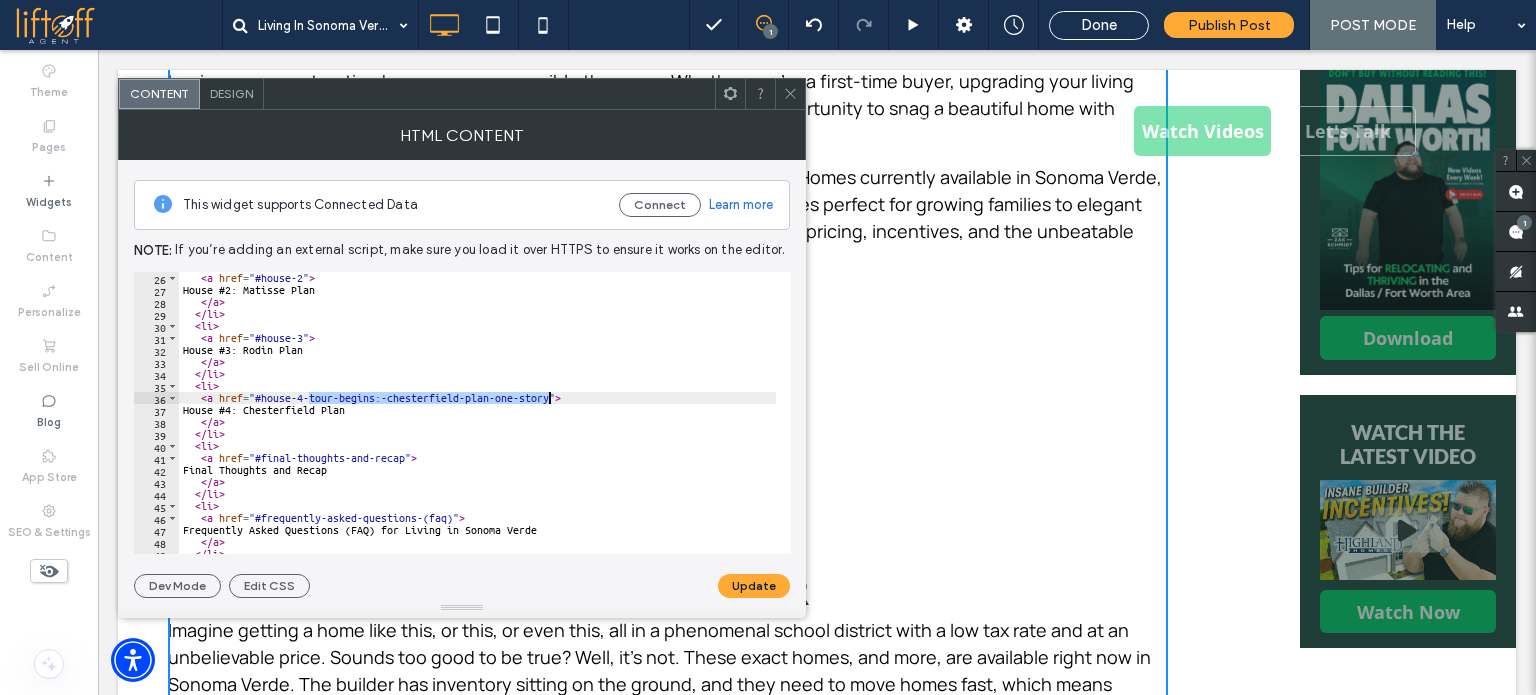drag, startPoint x: 306, startPoint y: 395, endPoint x: 548, endPoint y: 395, distance: 242 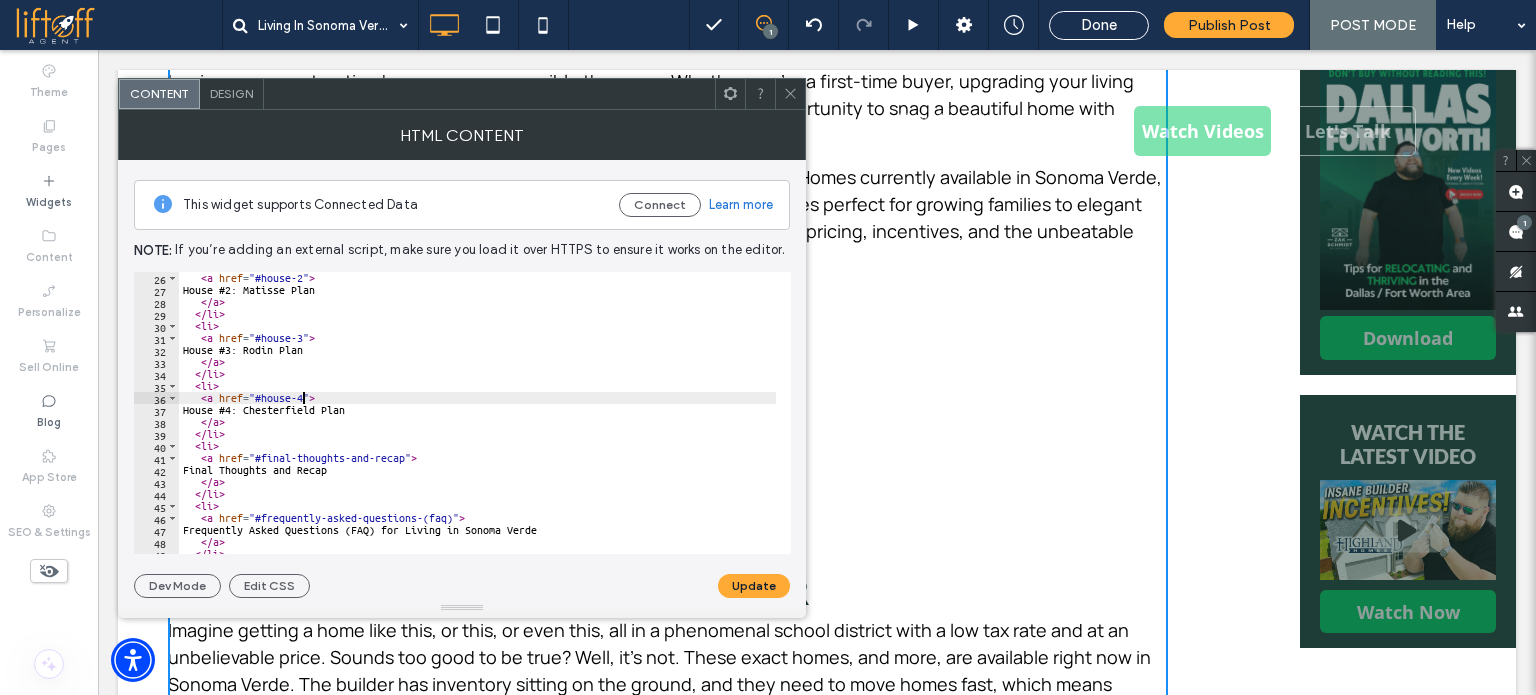 scroll, scrollTop: 420, scrollLeft: 0, axis: vertical 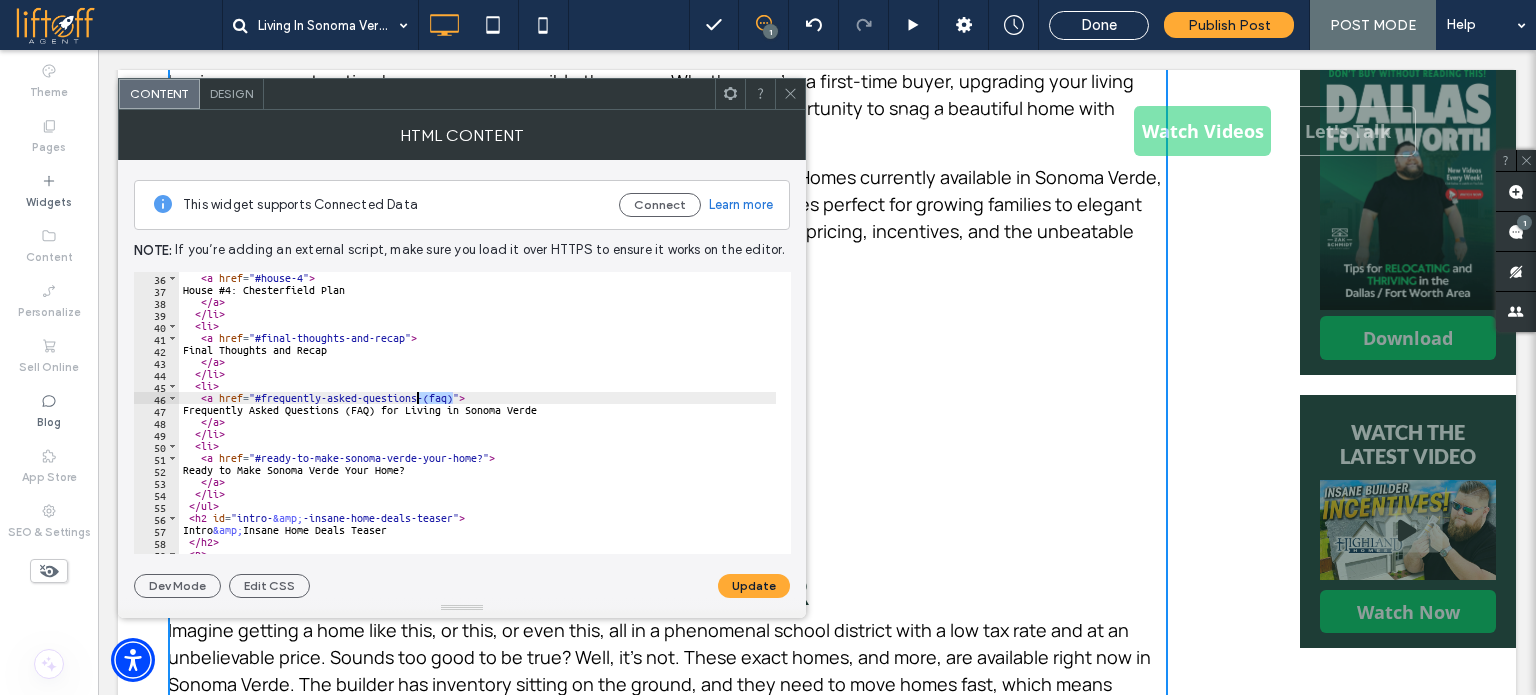 drag, startPoint x: 452, startPoint y: 401, endPoint x: 419, endPoint y: 399, distance: 33.06055 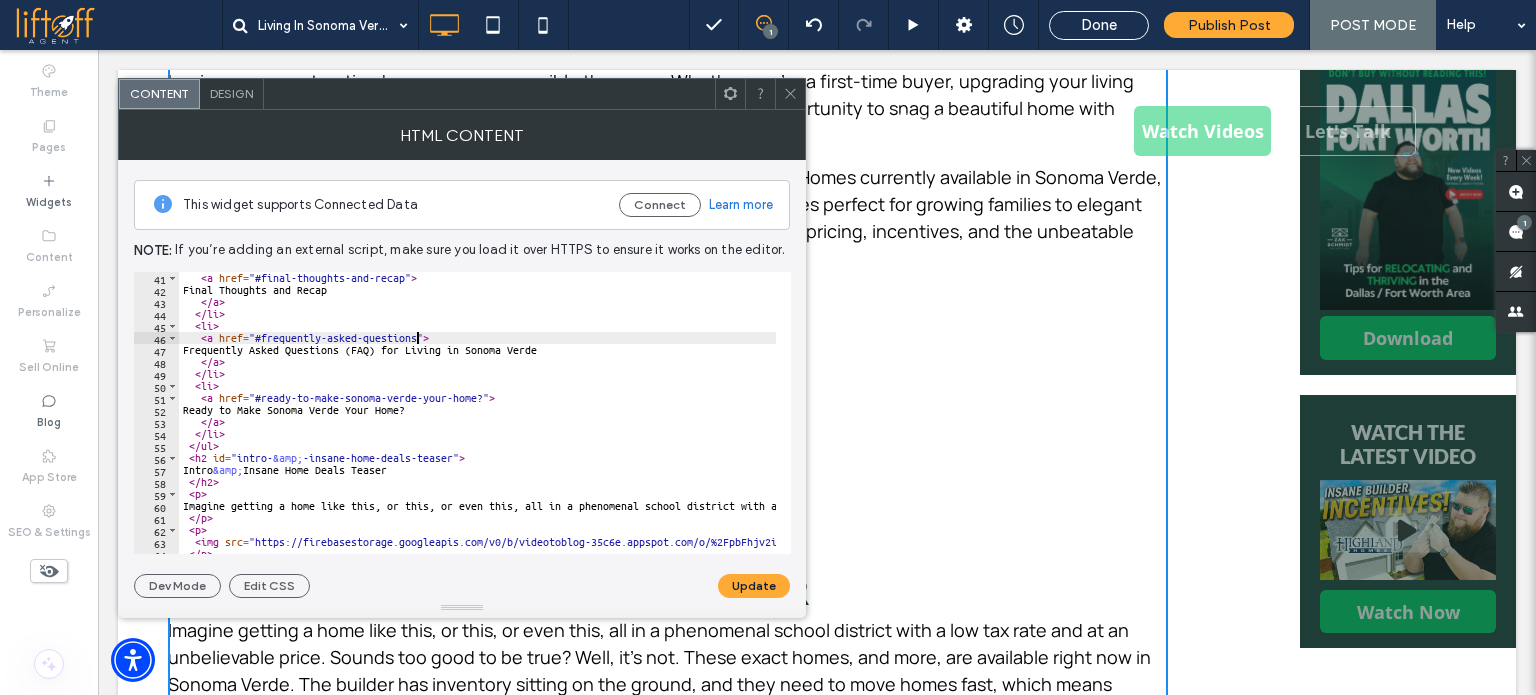 scroll, scrollTop: 480, scrollLeft: 0, axis: vertical 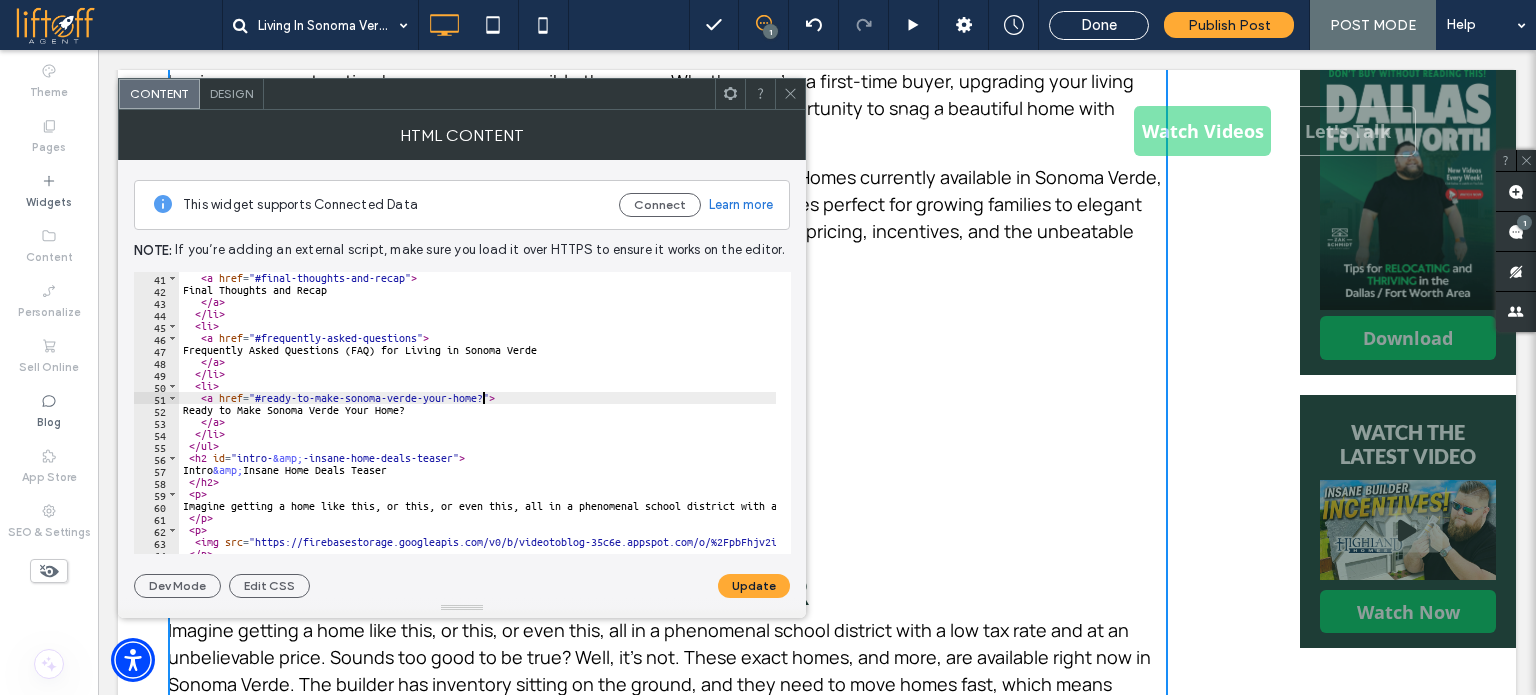 click on "< a   href = "#final-thoughts-and-recap" >     Final Thoughts and Recap     </ a >    </ li >    < li >     < a   href = "#frequently-asked-questions" >     Frequently Asked Questions (FAQ) for Living in Sonoma Verde     </ a >    </ li >    < li >     < a   href = "#ready-to-make-sonoma-verde-your-home?" >     Ready to Make Sonoma Verde Your Home?     </ a >    </ li >   </ ul >   < h2   id = "intro- &amp; -insane-home-deals-teaser" >   Intro  &amp;  Insane Home Deals Teaser   </ h2 >   < p >   Imagine getting a home like this, or this, or even this, all in a phenomenal school district with a low tax rate and at an unbelievable price. Sounds too good to be true? Well, it’s not. These exact homes, and more, are available right now in Sonoma Verde. The builder has inventory sitting on the ground, and they need to move homes fast, which means incredible deals for buyers like you.   </ p >   < p >    < img   src = &amp; token=984409f4-0ba9-4395-8cf5-bb0e335f6226"   width = "100%" >   </ p >" at bounding box center [2025, 418] 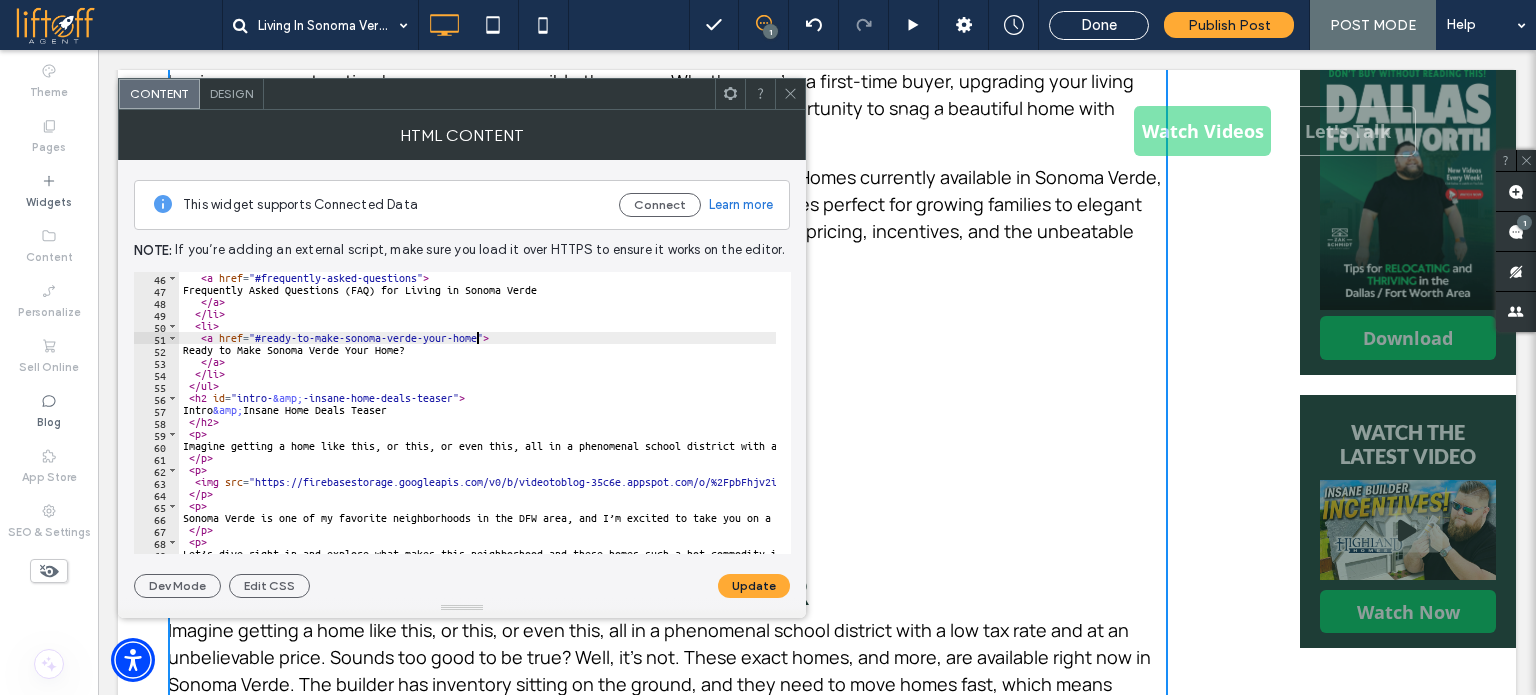 scroll, scrollTop: 540, scrollLeft: 0, axis: vertical 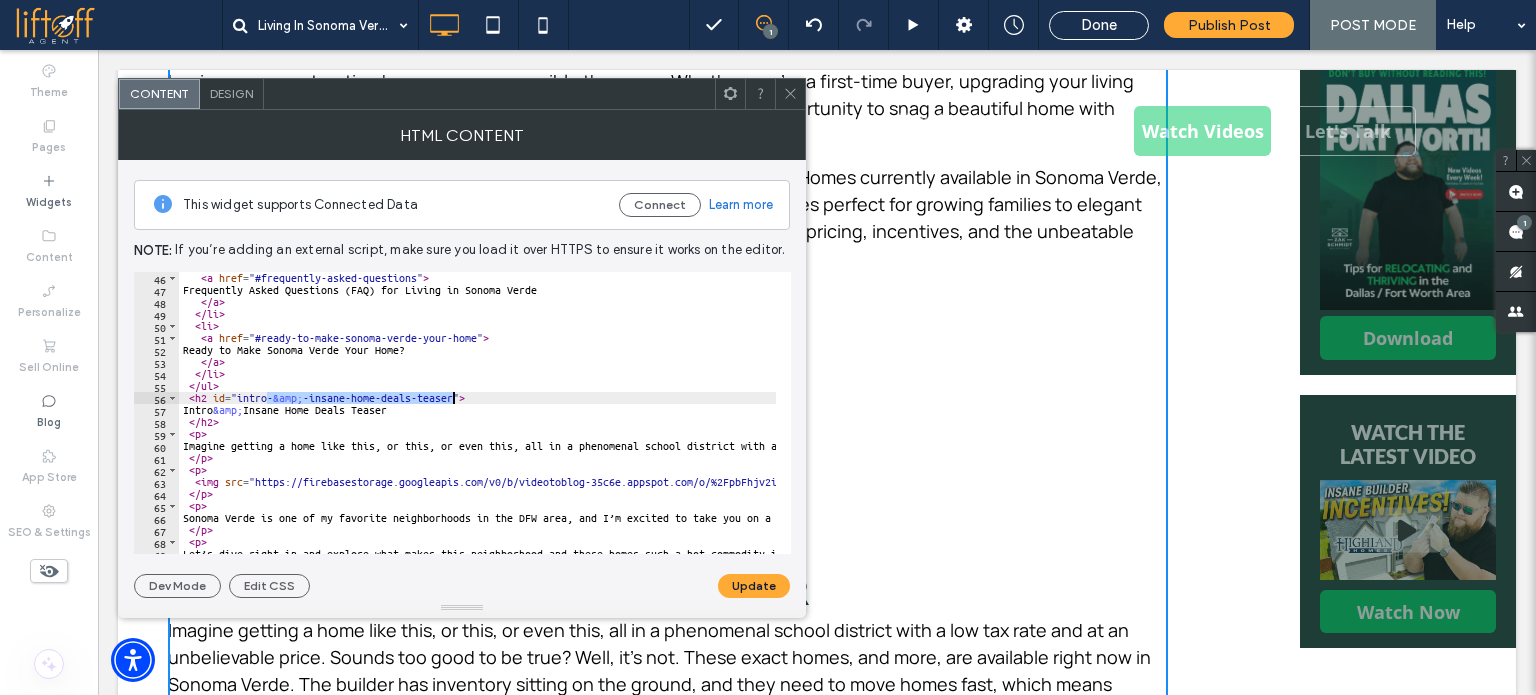 drag, startPoint x: 267, startPoint y: 398, endPoint x: 452, endPoint y: 393, distance: 185.06755 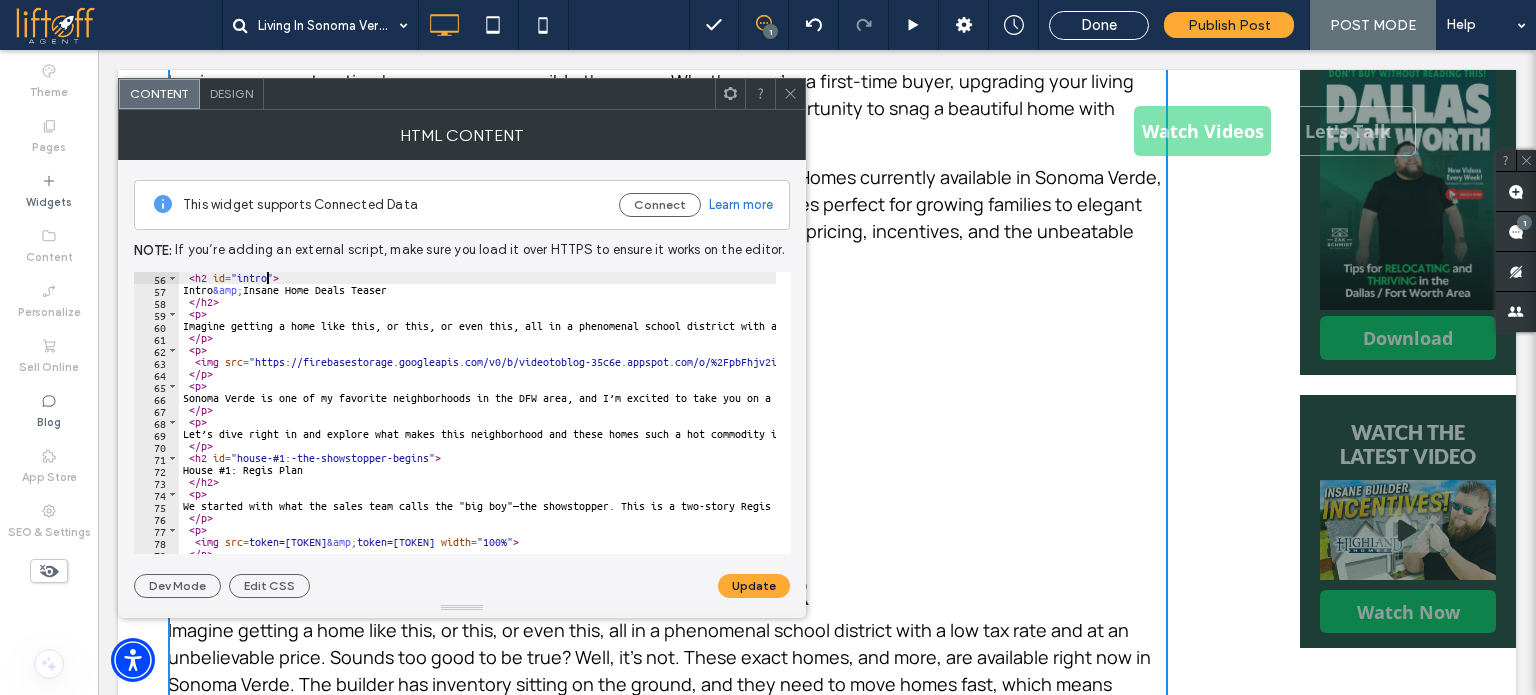 scroll, scrollTop: 720, scrollLeft: 0, axis: vertical 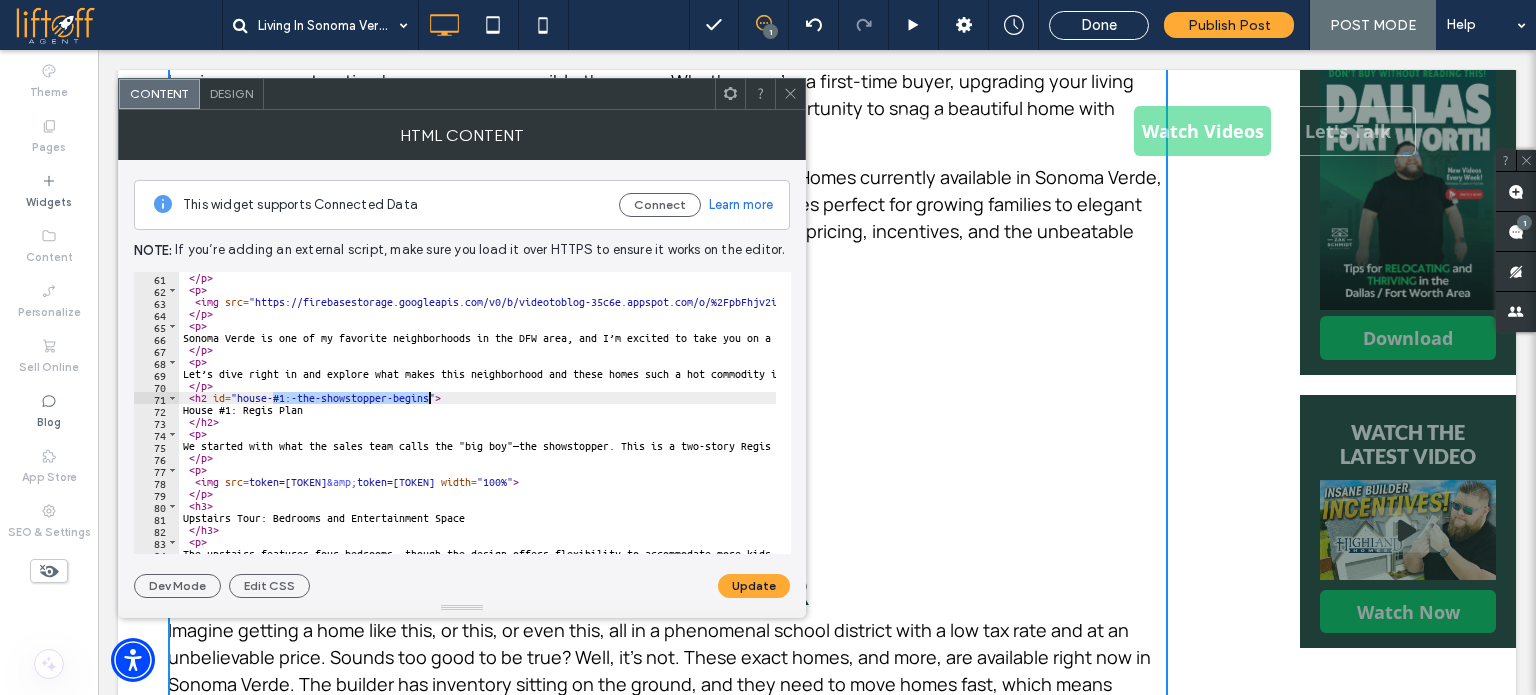 drag, startPoint x: 275, startPoint y: 393, endPoint x: 428, endPoint y: 397, distance: 153.05228 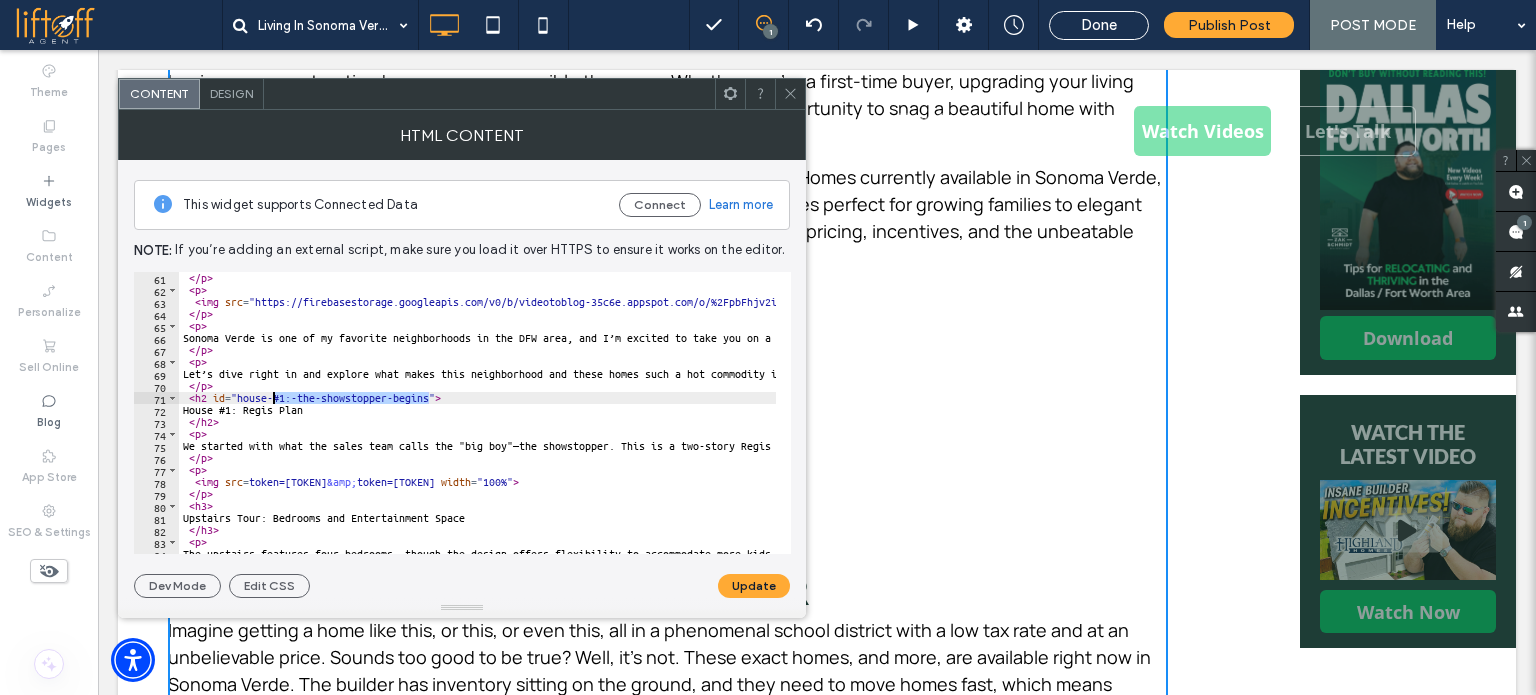 drag, startPoint x: 431, startPoint y: 399, endPoint x: 273, endPoint y: 396, distance: 158.02847 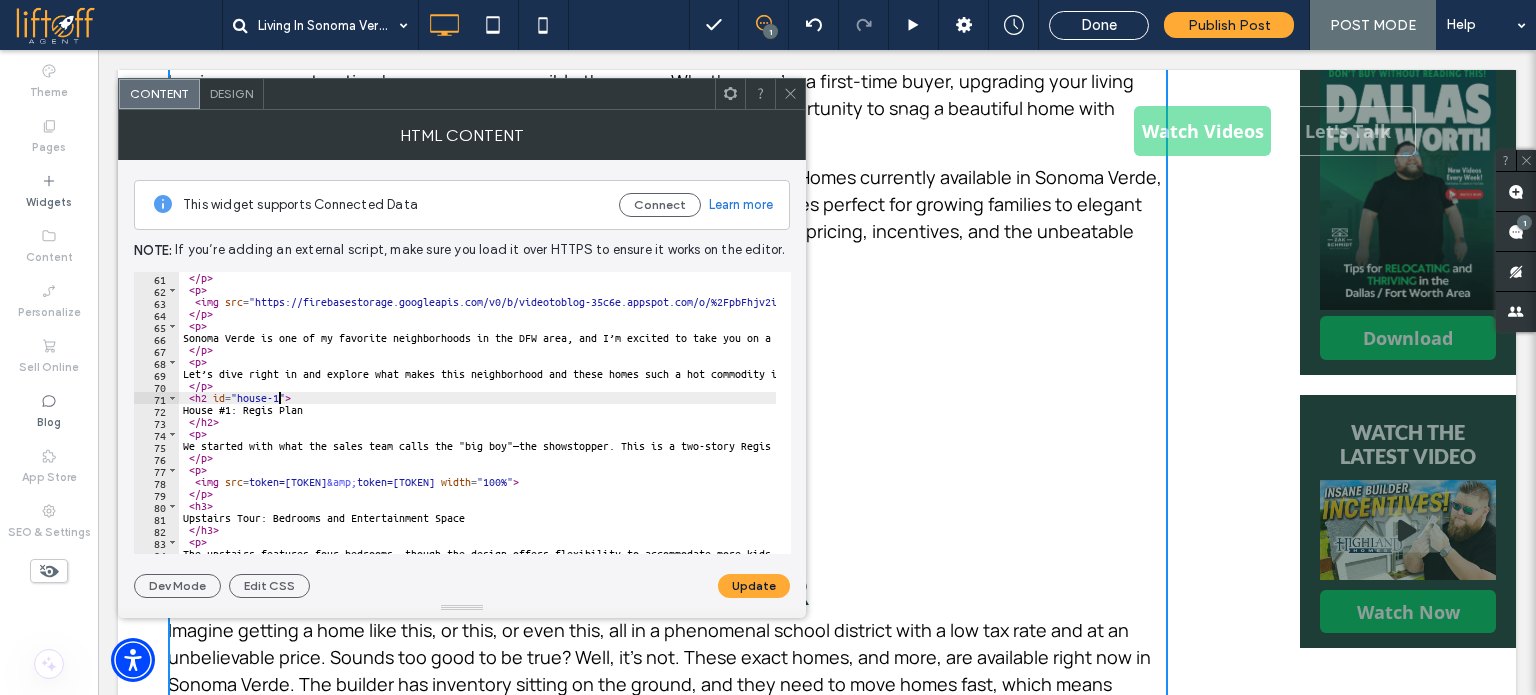 scroll, scrollTop: 0, scrollLeft: 8, axis: horizontal 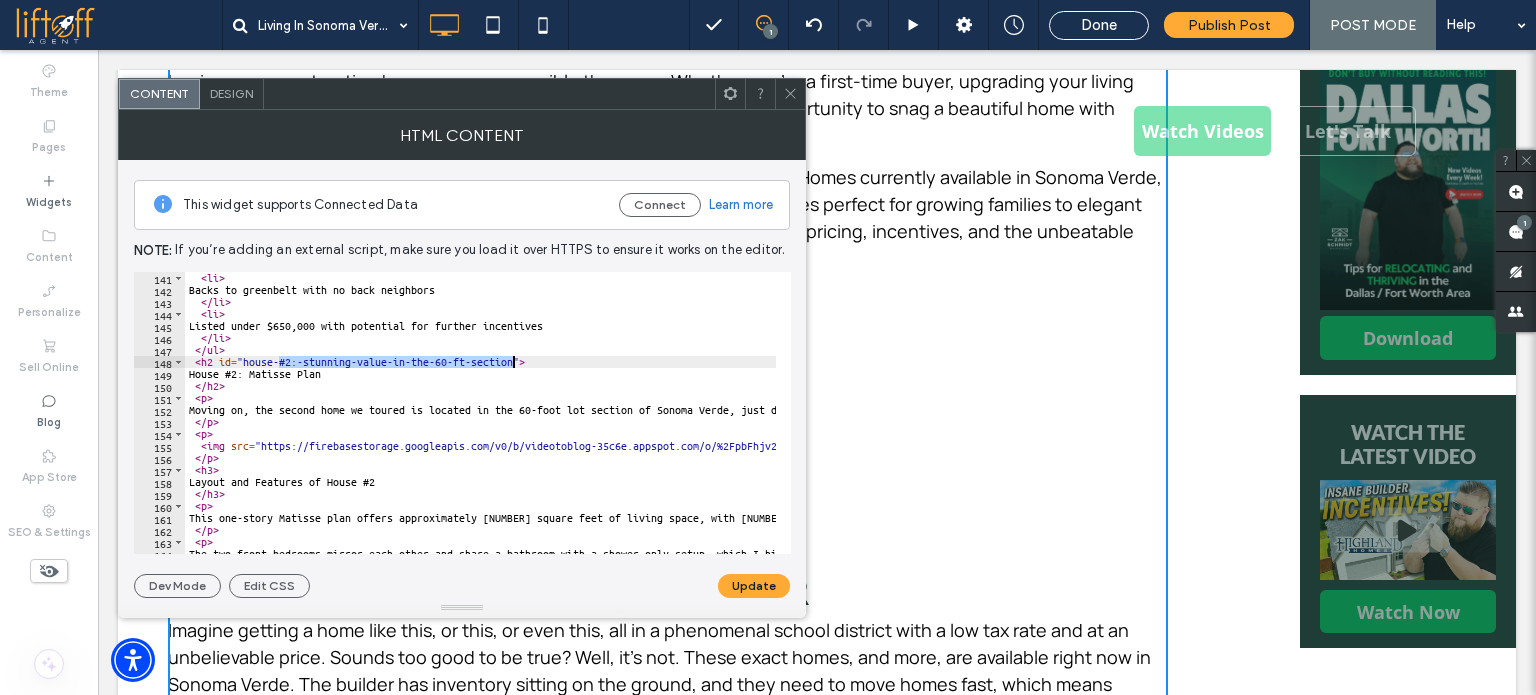 drag, startPoint x: 279, startPoint y: 362, endPoint x: 514, endPoint y: 359, distance: 235.01915 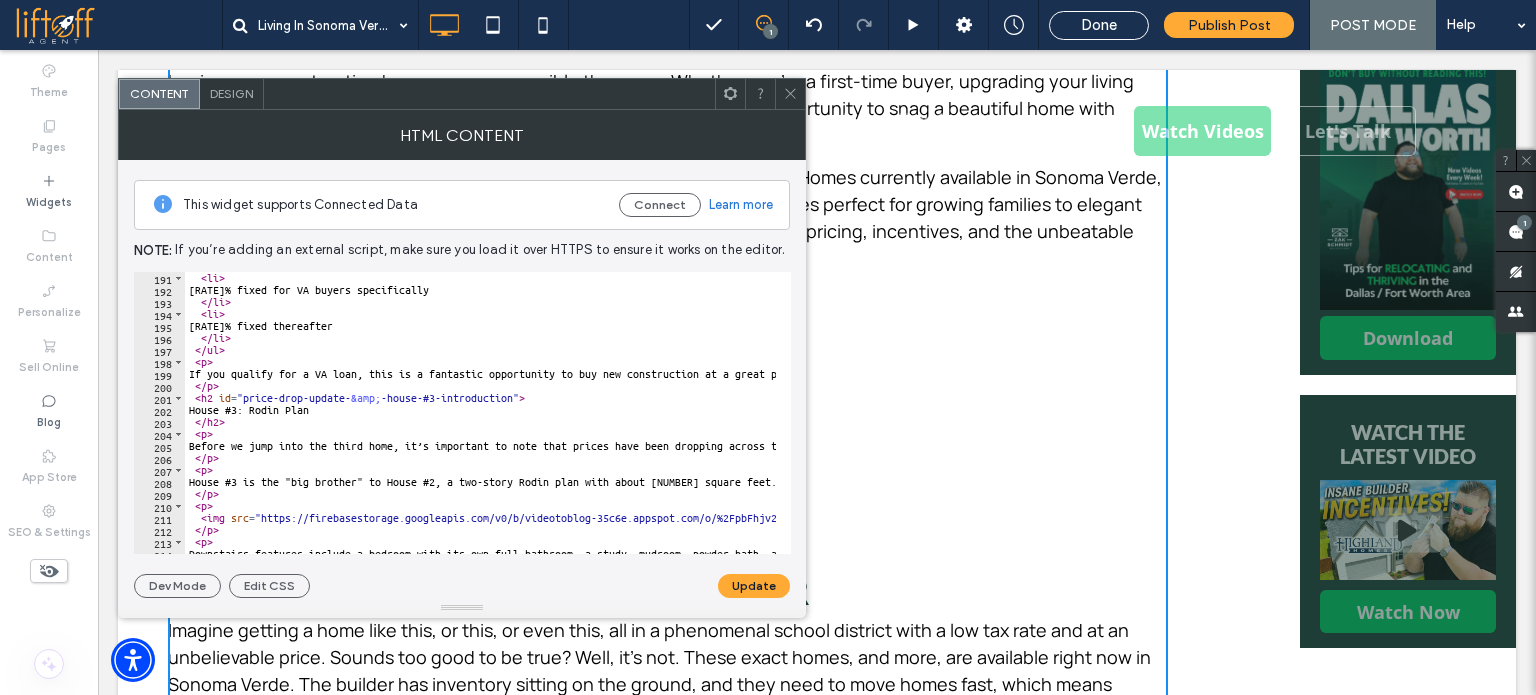 scroll, scrollTop: 2280, scrollLeft: 0, axis: vertical 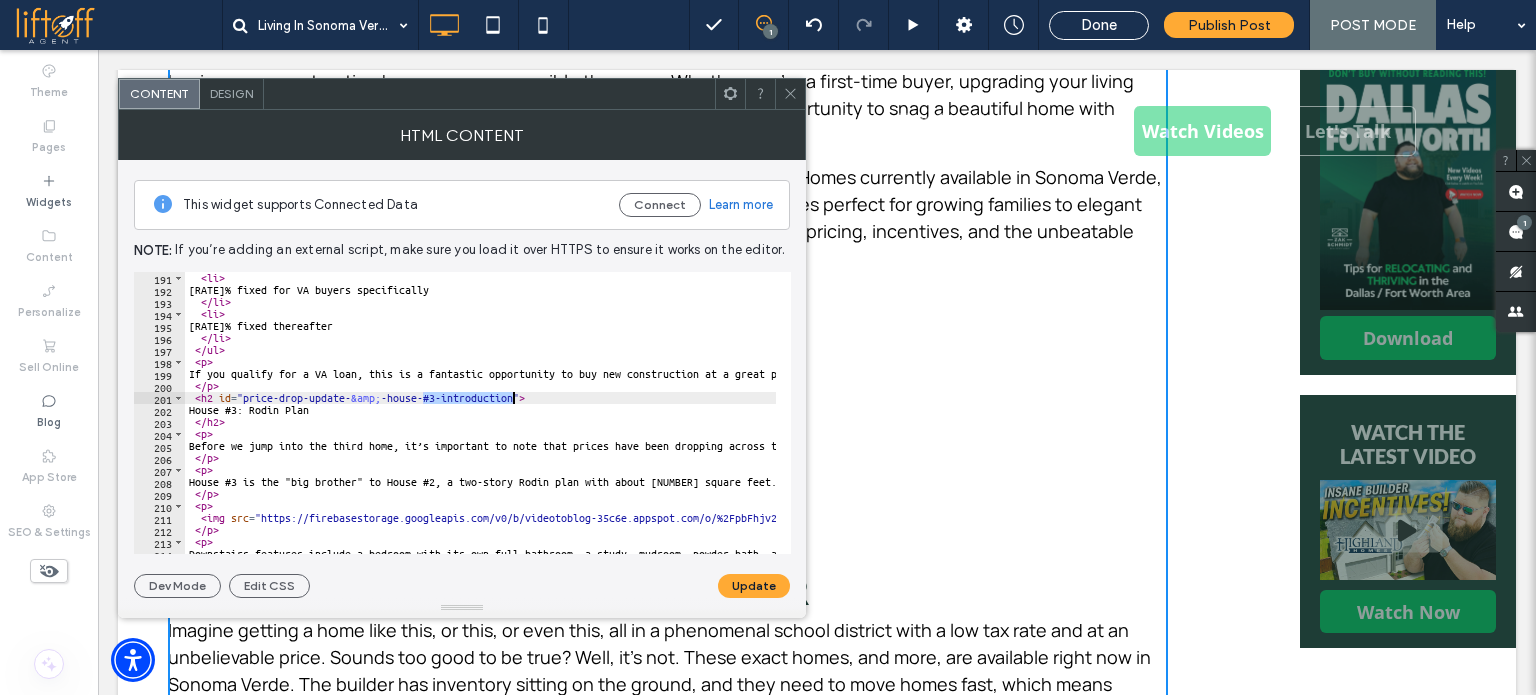drag, startPoint x: 423, startPoint y: 396, endPoint x: 512, endPoint y: 402, distance: 89.20202 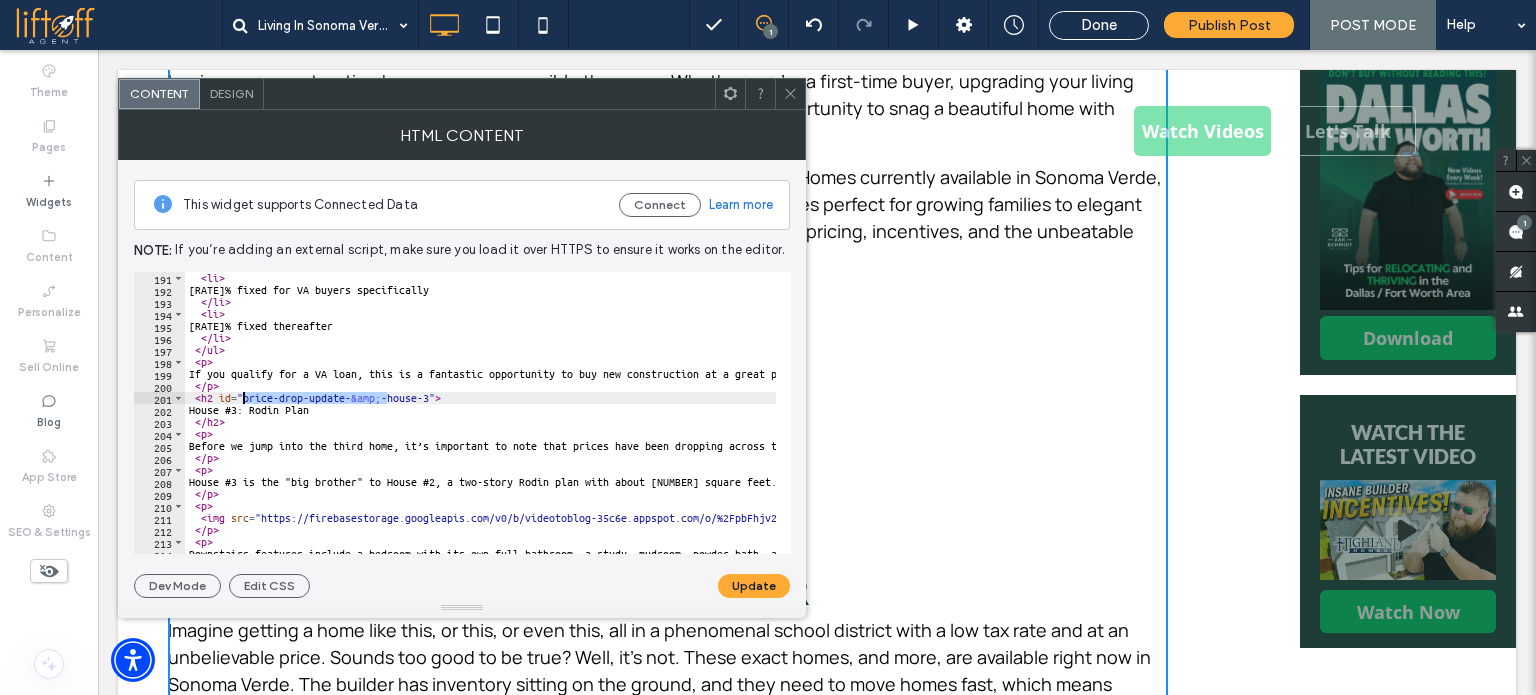 drag, startPoint x: 387, startPoint y: 395, endPoint x: 244, endPoint y: 392, distance: 143.03146 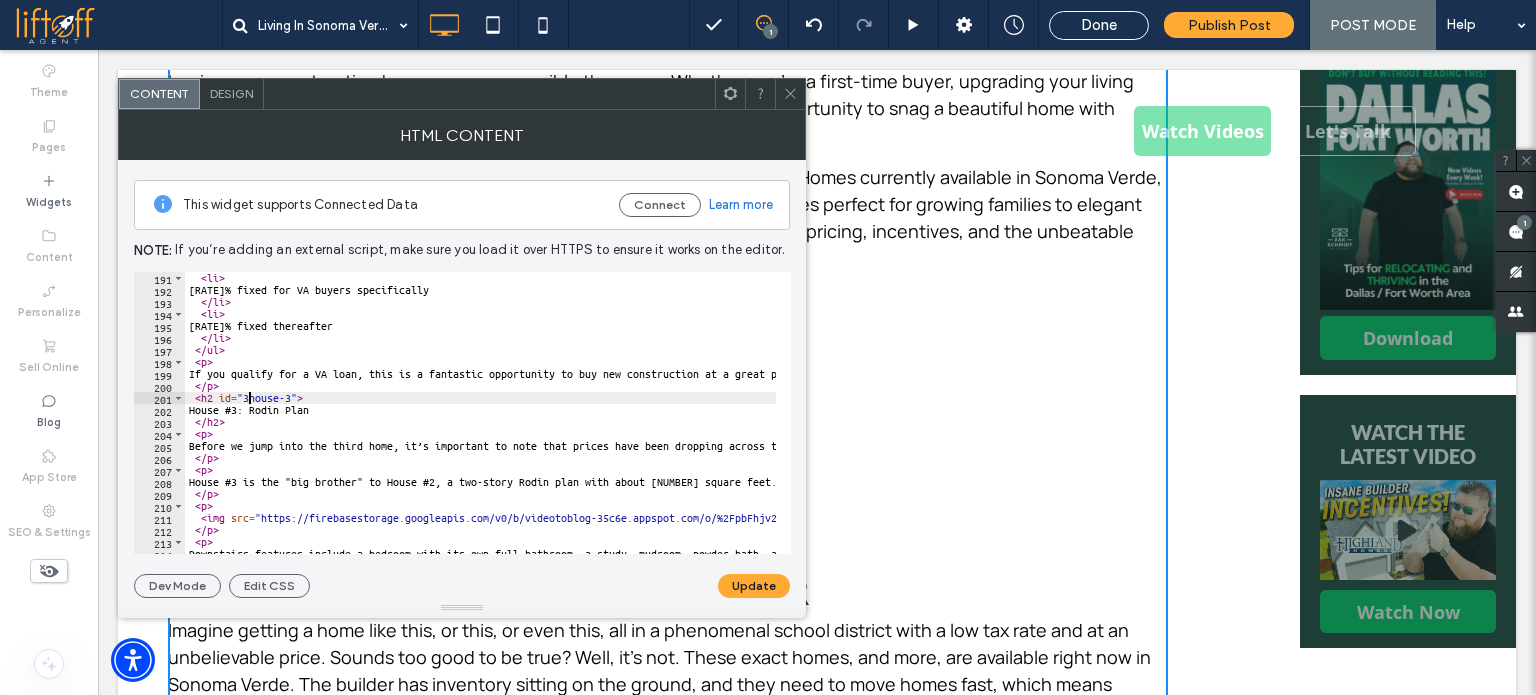 scroll, scrollTop: 0, scrollLeft: 8, axis: horizontal 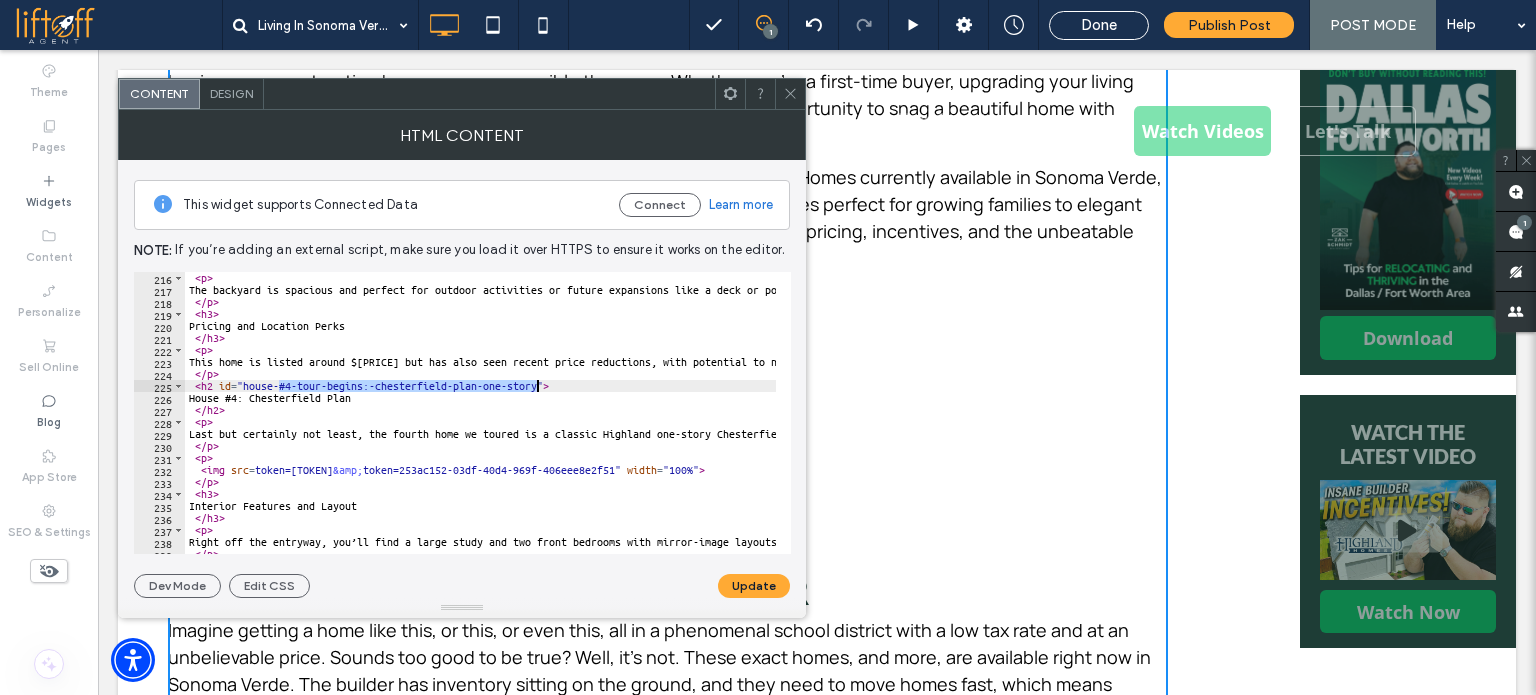 drag, startPoint x: 281, startPoint y: 385, endPoint x: 536, endPoint y: 382, distance: 255.01764 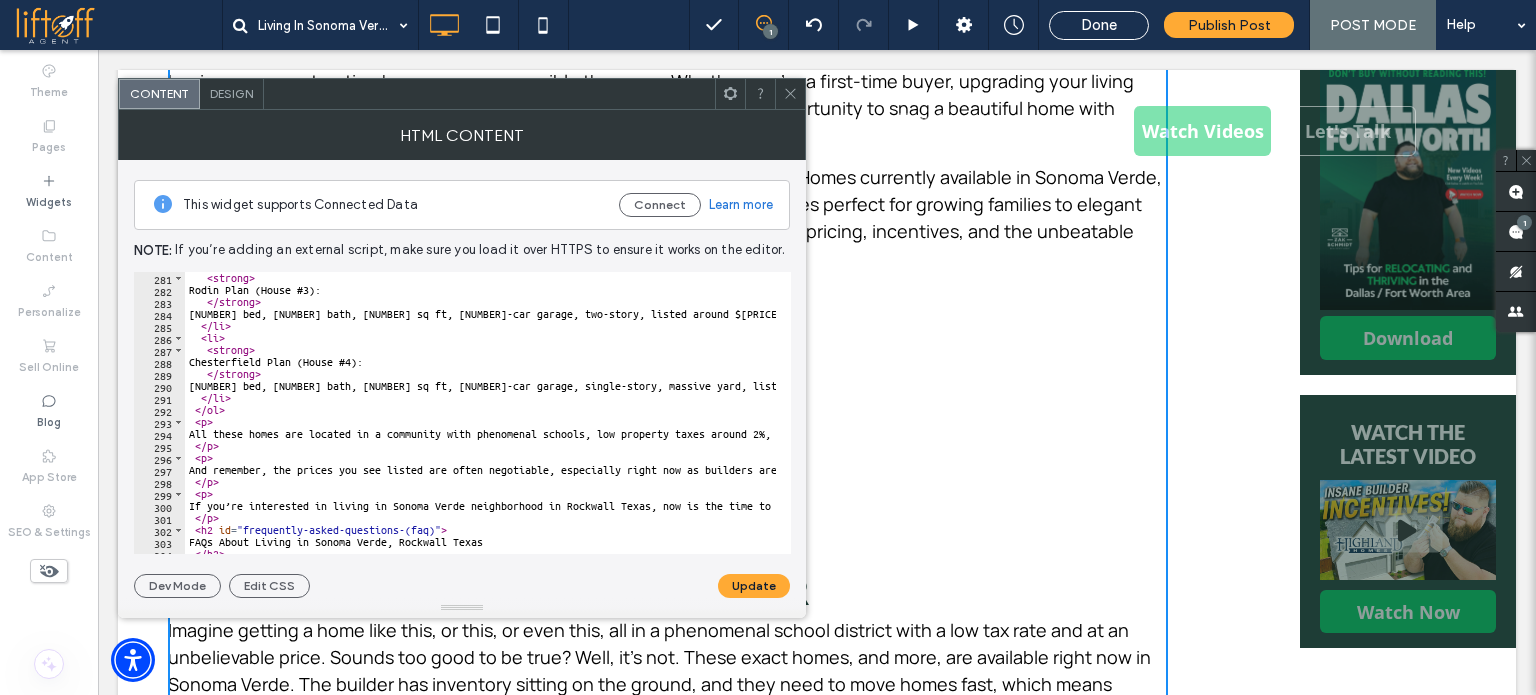 scroll, scrollTop: 3480, scrollLeft: 0, axis: vertical 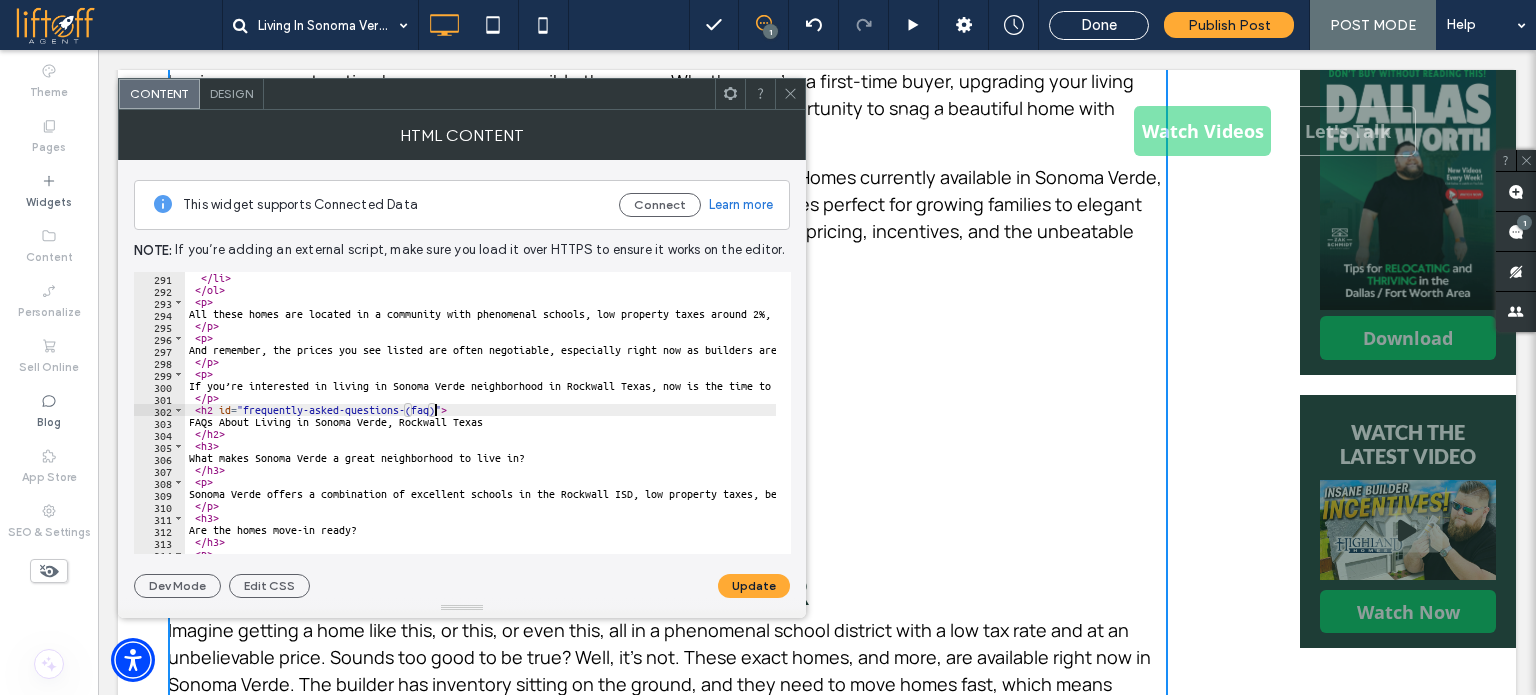 click on "</ li >   </ ol >   < p >   All these homes are located in a community with phenomenal schools, low property taxes around 2%, and close proximity to major highways and amenities like Costco, dog parks, playgrounds, and community pools.   </ p >   < p >   And remember, the prices you see listed are often negotiable, especially right now as builders are motivated to move inventory. Interest rate promotions, closing cost assistance, and other incentives mean you could walk away with an incredible deal.   </ p >   < p >   If you’re interested in living in Sonoma Verde neighborhood in Rockwall Texas, now is the time to act. With flexible financing options, move-in ready homes, and a wonderful community, these opportunities won’t last long.   </ p >   < h2   id = "frequently-asked-questions-(faq)" >   FAQs About Living in Sonoma Verde, Rockwall Texas   </ h2 >   < h3 >   What makes Sonoma Verde a great neighborhood to live in?   </ h3 >   < p >   </ p >   < h3 >   Are the homes move-in ready?   </ h3 >   < p" at bounding box center (2031, 418) 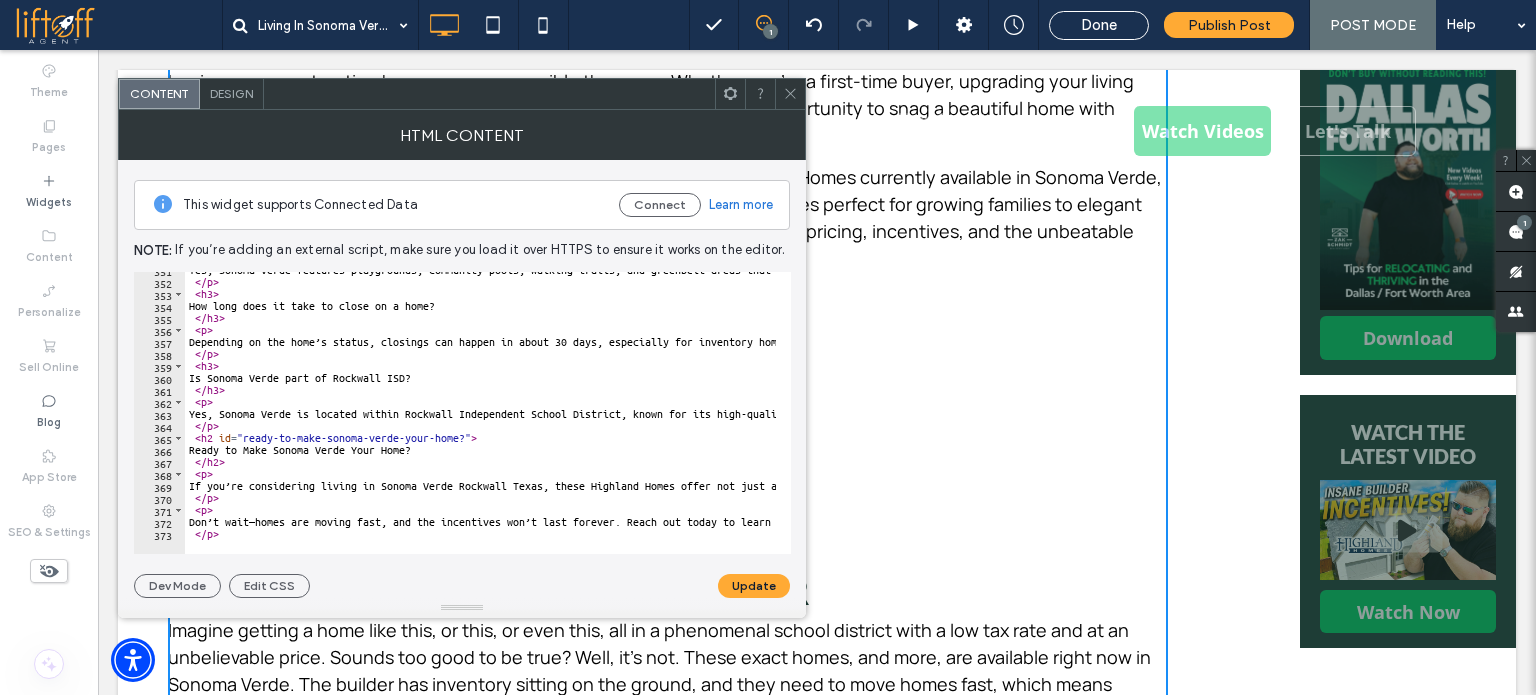 scroll, scrollTop: 4208, scrollLeft: 0, axis: vertical 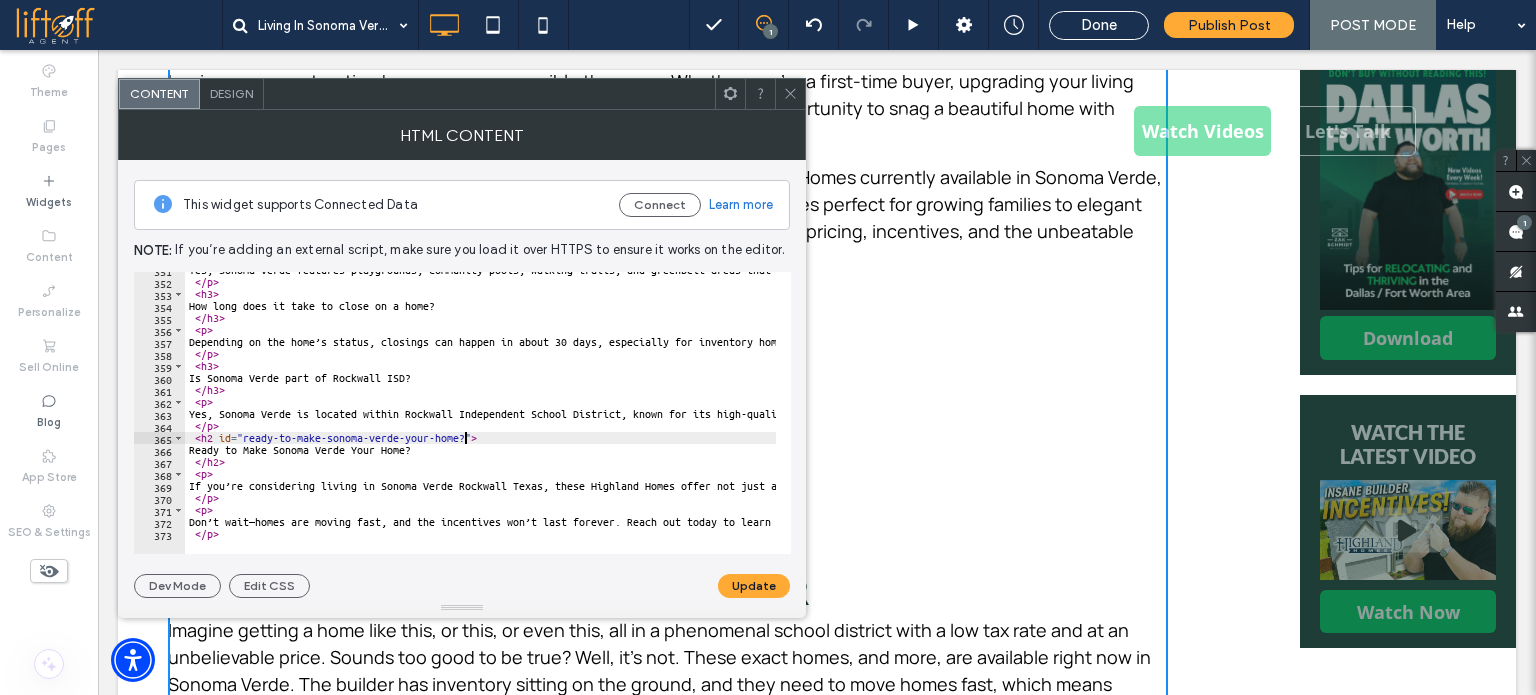 click on "Yes, Sonoma Verde features playgrounds, community pools, walking trails, and greenbelt areas that enhance the quality of life for residents.   </ p >   < h3 >   How long does it take to close on a home?   </ h3 >   < p >   Depending on the home’s status, closings can happen in about 30 days, especially for inventory homes that are move-in ready.   </ p >   < h3 >   Is Sonoma Verde part of Rockwall ISD?   </ h3 >   < p >   Yes, Sonoma Verde is located within Rockwall Independent School District, known for its high-quality education and strong community support.   </ p >   < h2   id = "ready-to-make-sonoma-verde-your-home?" >   Ready to Make Sonoma Verde Your Home?   </ h2 >   < p >   </ p >   < p >   Don’t wait—homes are moving fast, and the incentives won’t last forever. Reach out today to learn more, schedule a tour, or get help navigating your home buying journey. Sonoma Verde is waiting to welcome you home.   </ p >" at bounding box center (2031, 410) 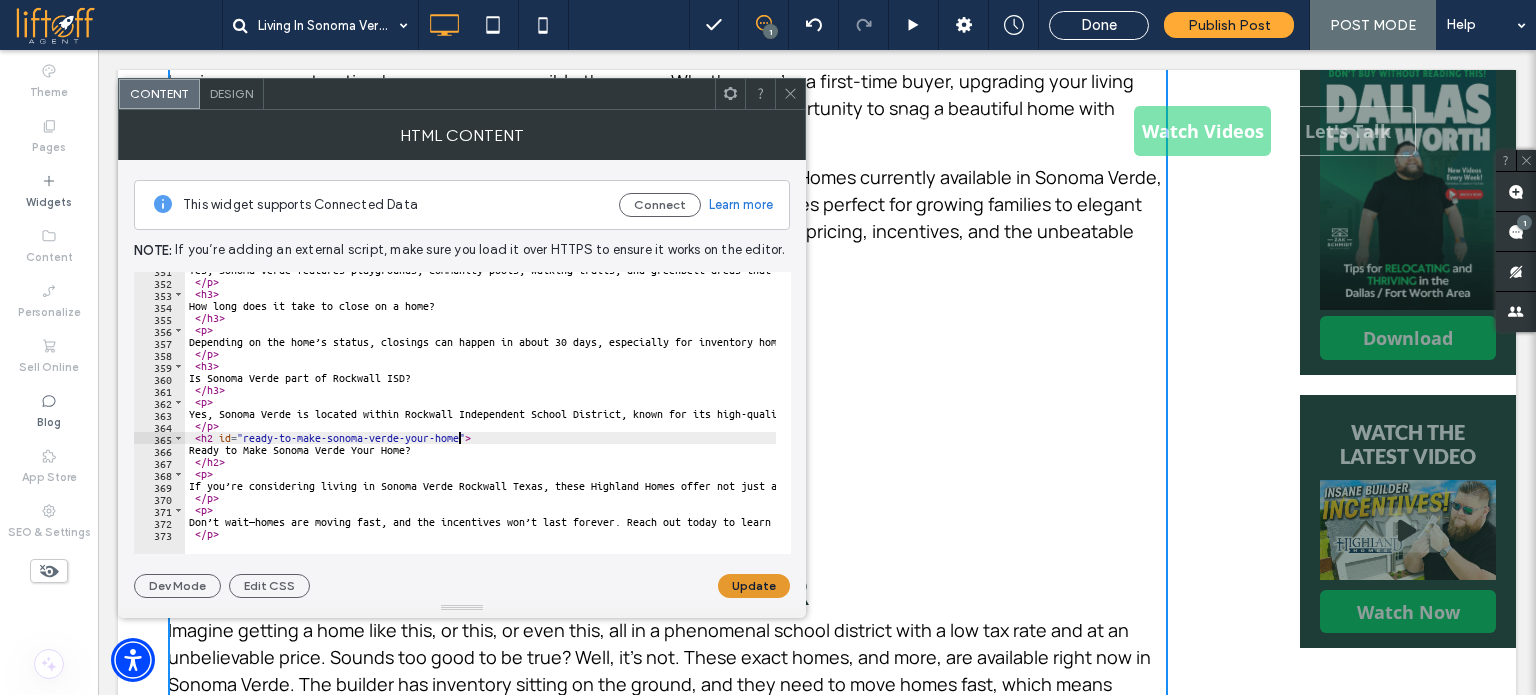 type on "**********" 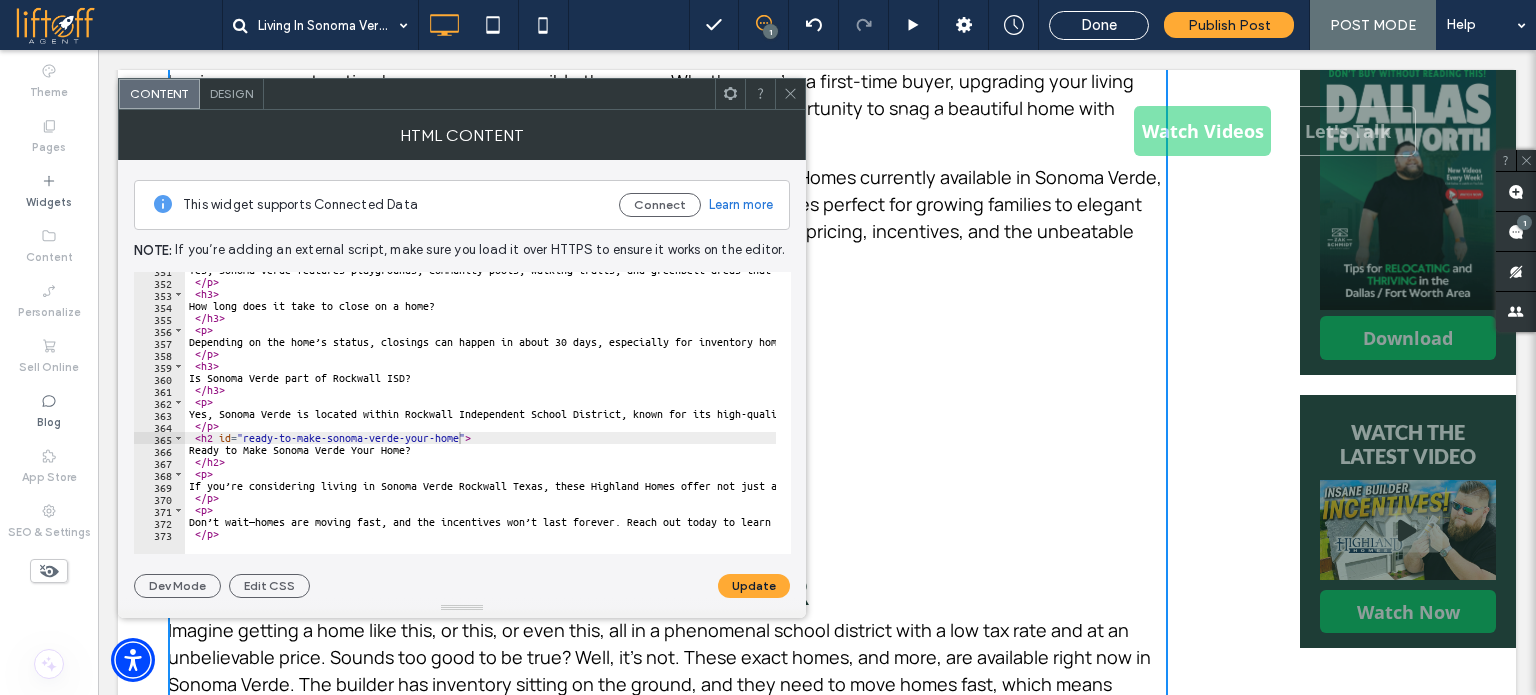 drag, startPoint x: 746, startPoint y: 584, endPoint x: 684, endPoint y: 556, distance: 68.0294 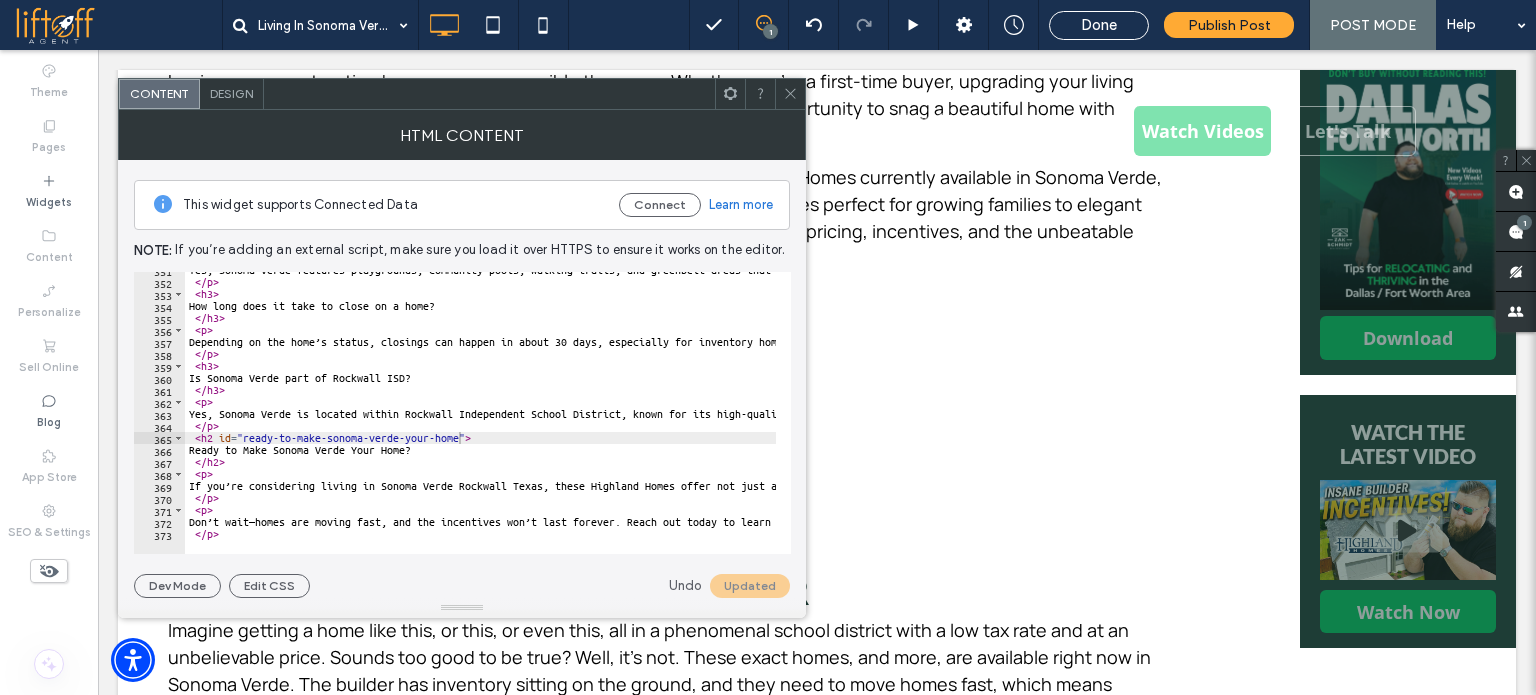 click at bounding box center [790, 94] 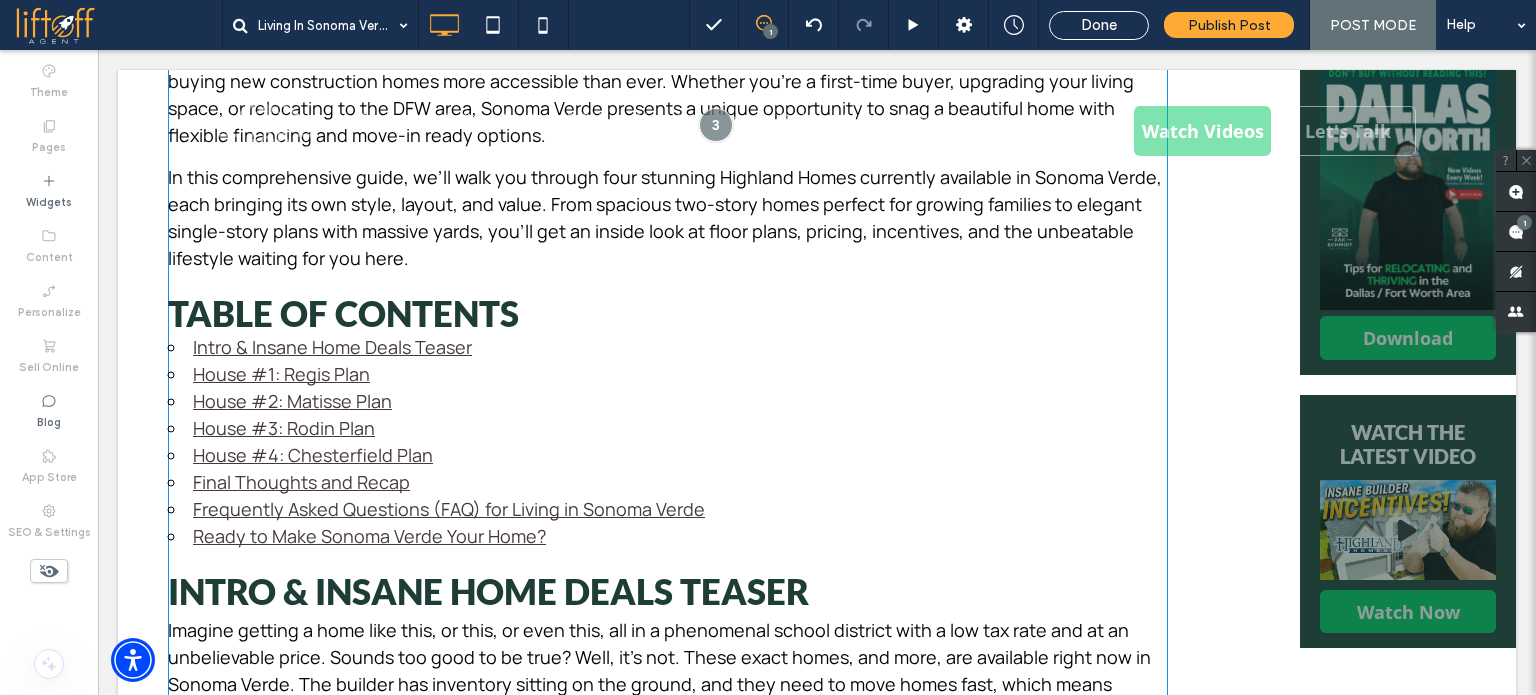 click on "House #2: Matisse Plan" at bounding box center (668, 401) 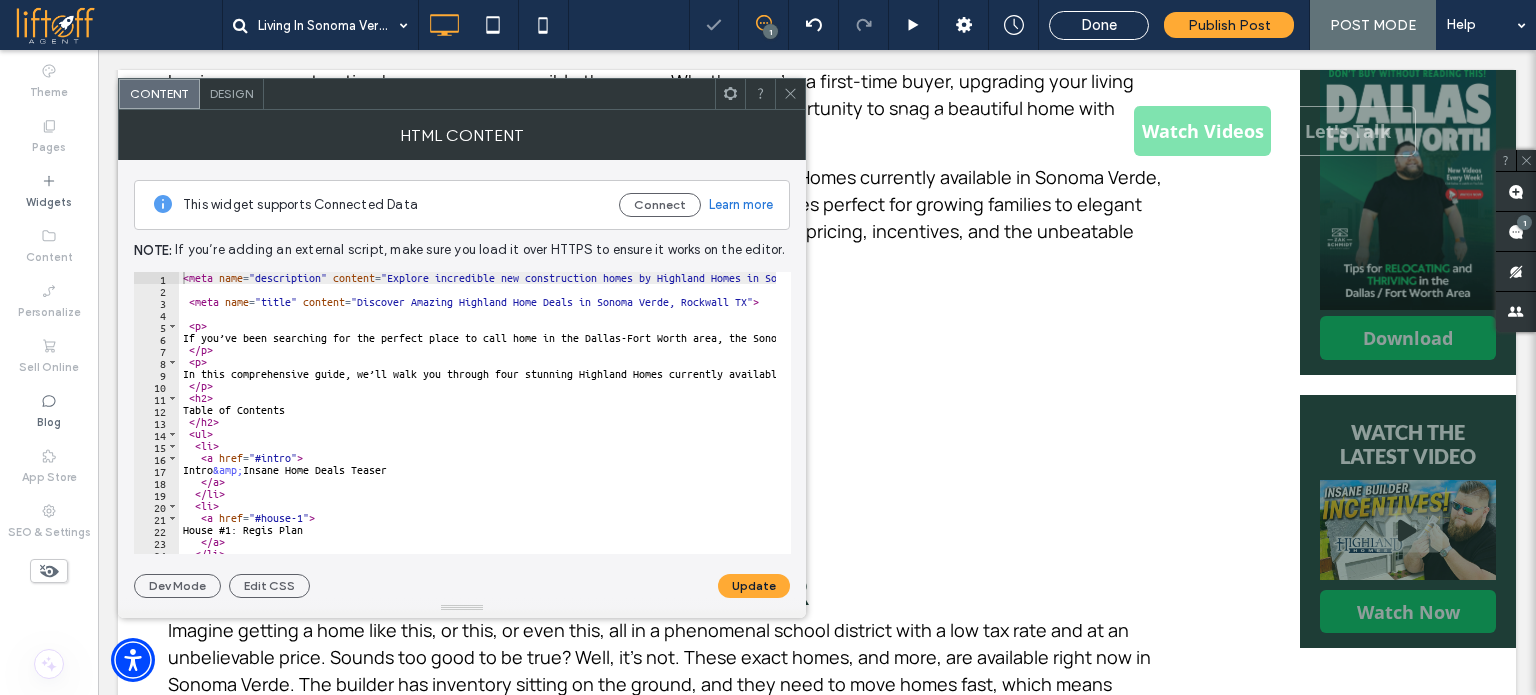 type on "**********" 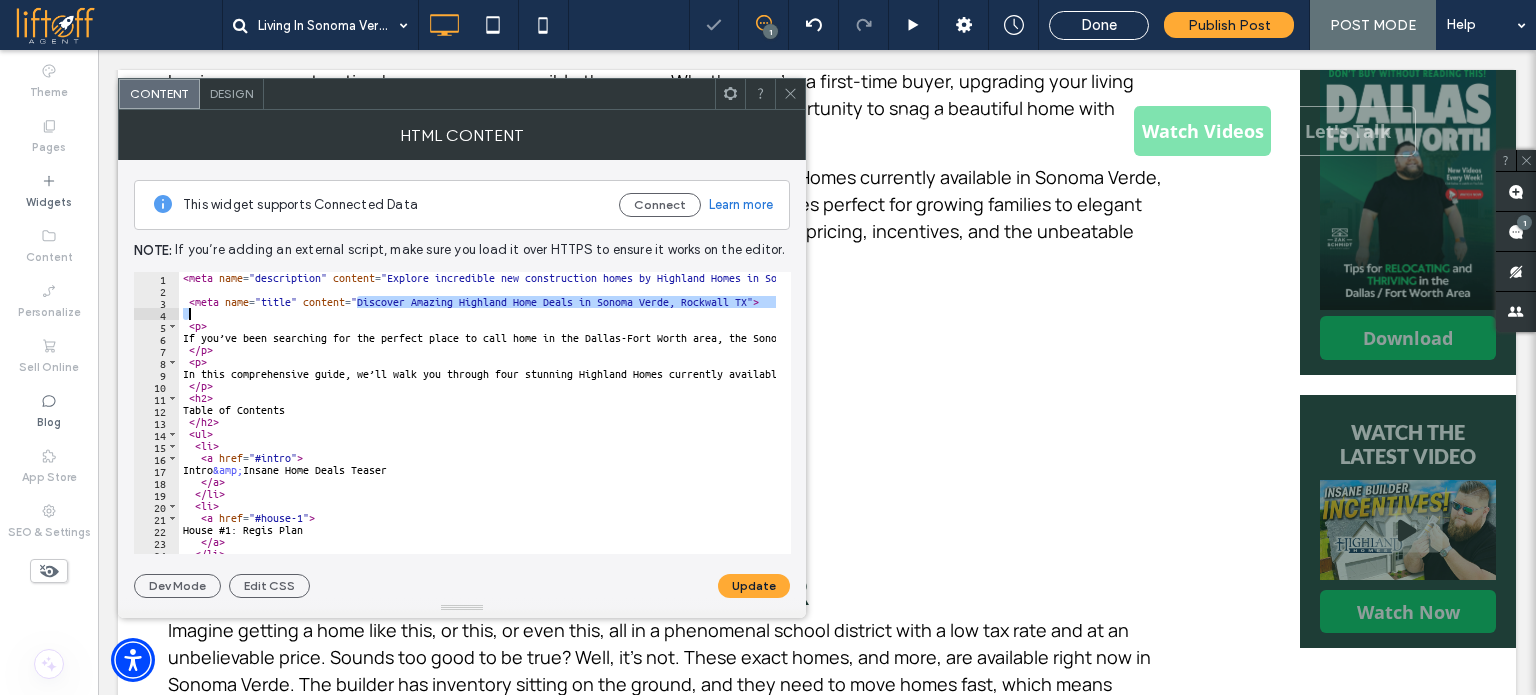 scroll, scrollTop: 0, scrollLeft: 0, axis: both 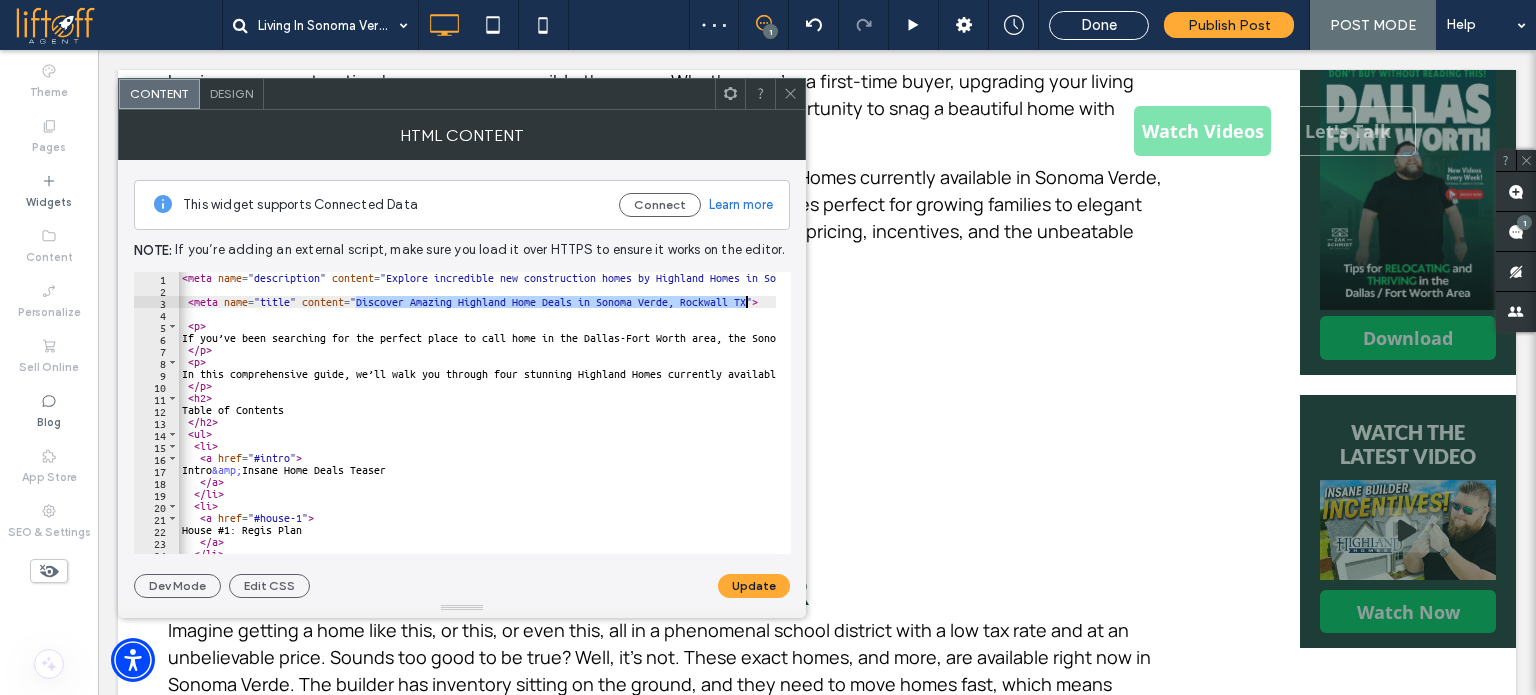 drag, startPoint x: 356, startPoint y: 302, endPoint x: 747, endPoint y: 296, distance: 391.04602 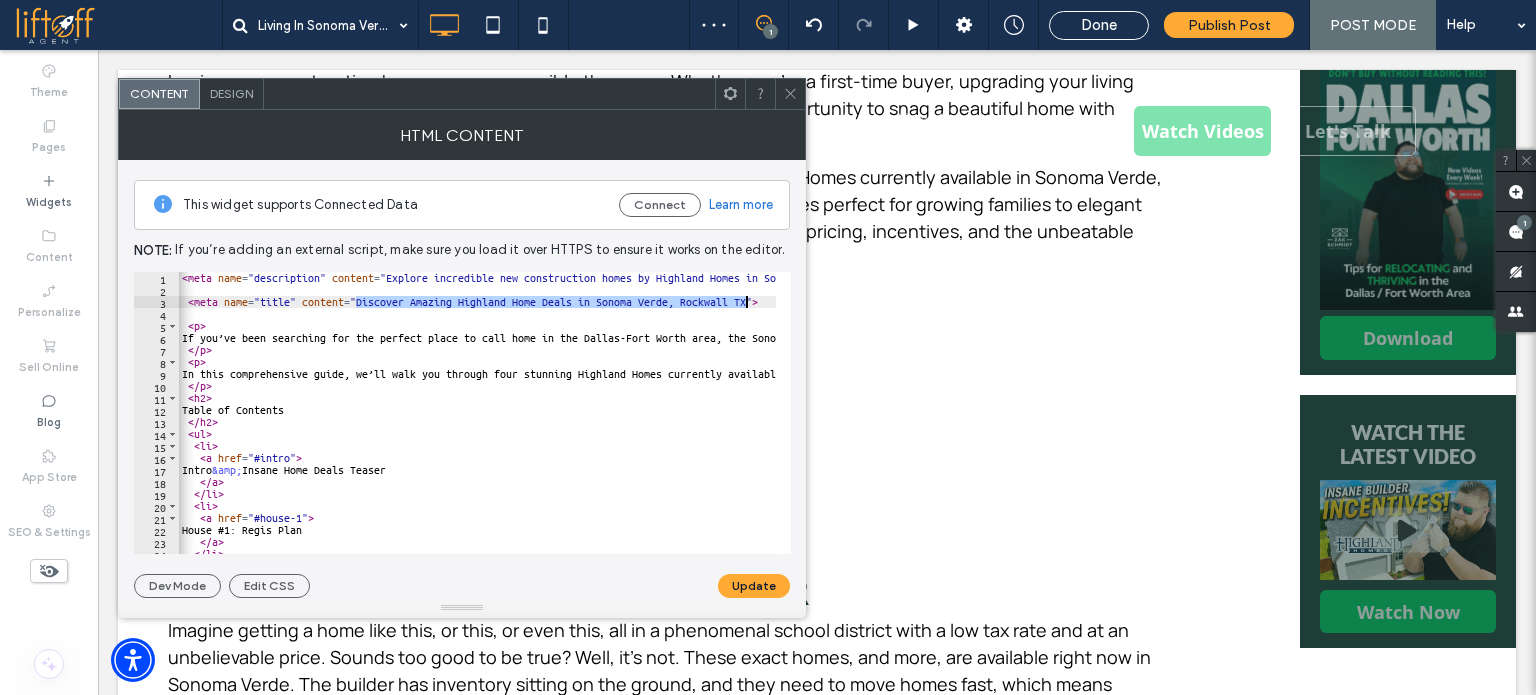 click on "< meta   name = "description"   content = "Explore incredible new construction homes by Highland Homes in Sonoma Verde, Rockwall, TX. Learn about spacious floor plans, top schools, low taxes, and unbeatable prices in this DFW neighborhood." >     < meta   name = "title"   content = "Discover Amazing Highland Home Deals in Sonoma Verde, Rockwall TX" >     < p >   If you’ve been searching for the perfect place to call home in the Dallas-Fort Worth area, the Sonoma Verde neighborhood in Rockwall, TX, might just be the best-kept secret you’ve been waiting for. Offering phenomenal homes by Highland Homes, this community combines top-tier school districts, low tax rates, and jaw-dropping deals that make buying new construction homes more accessible than ever. Whether you’re a first-time buyer, upgrading your living space, or relocating to the DFW area, Sonoma Verde presents a unique opportunity to snag a beautiful home with flexible financing and move-in ready options.   </ p >   < p >   </ p >   < h2 >   </" at bounding box center [2024, 418] 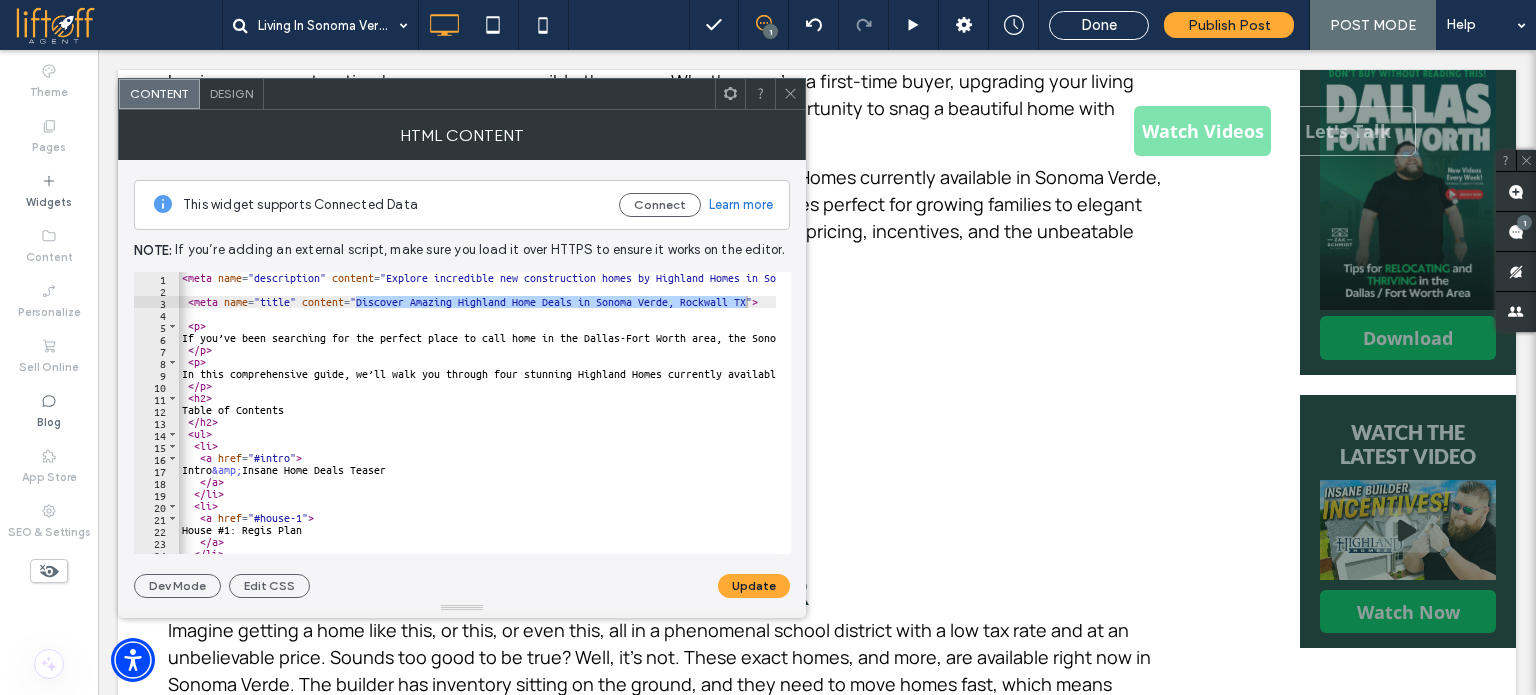 drag, startPoint x: 787, startPoint y: 90, endPoint x: 818, endPoint y: 47, distance: 53.009434 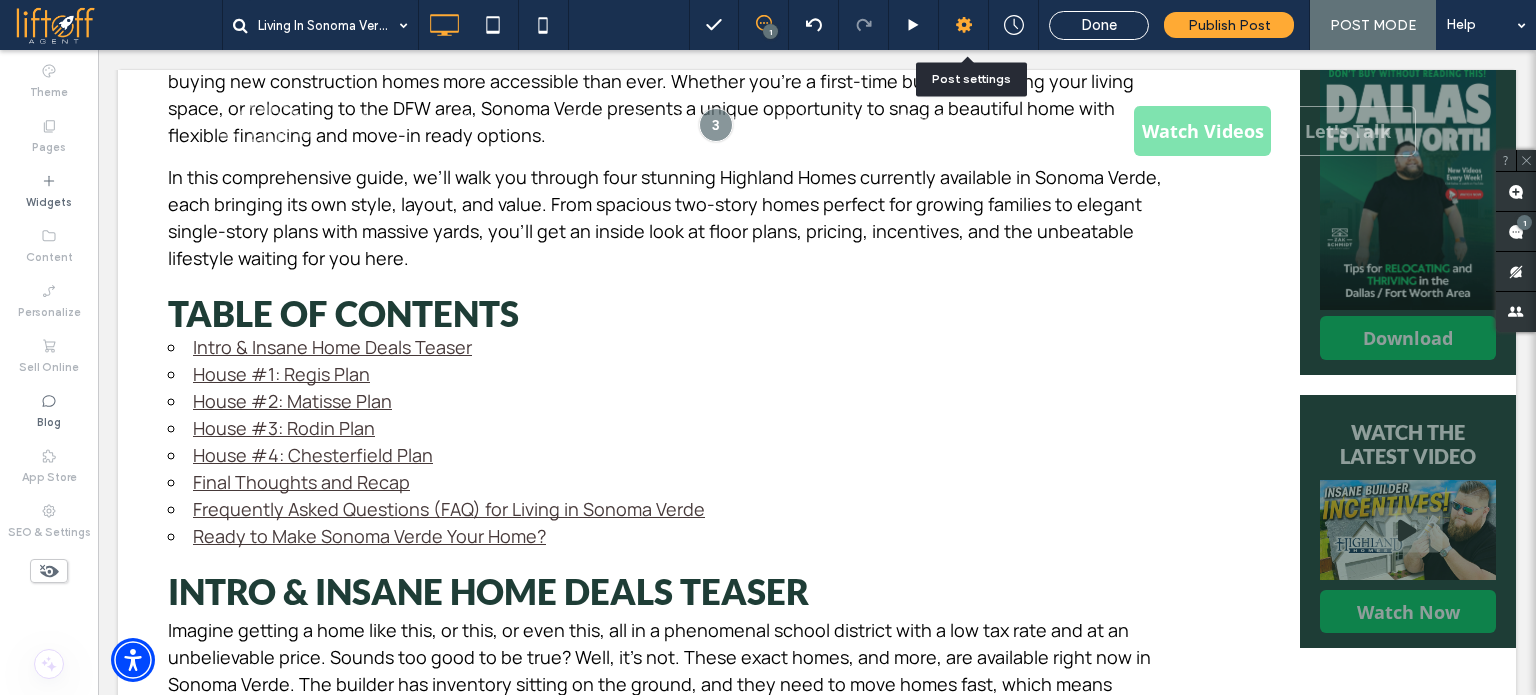 click at bounding box center [964, 25] 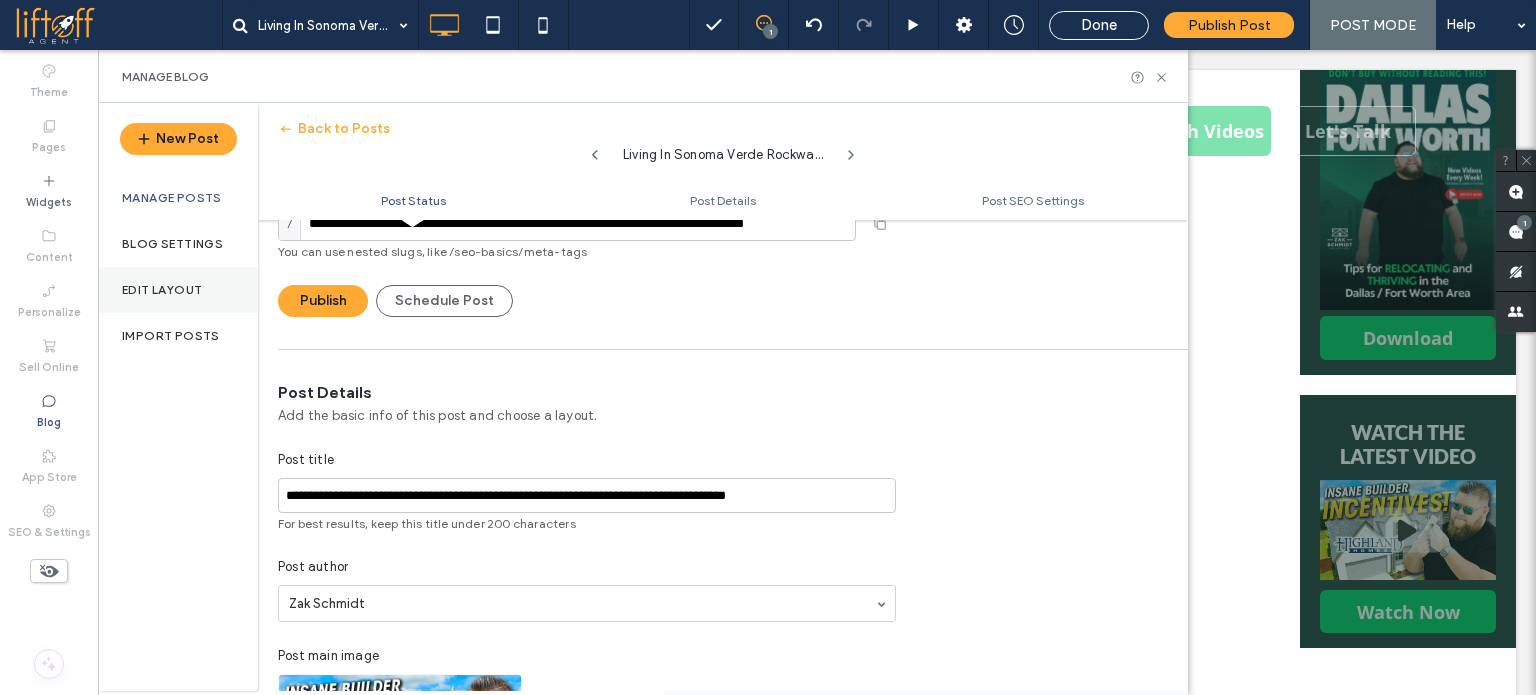 scroll, scrollTop: 100, scrollLeft: 0, axis: vertical 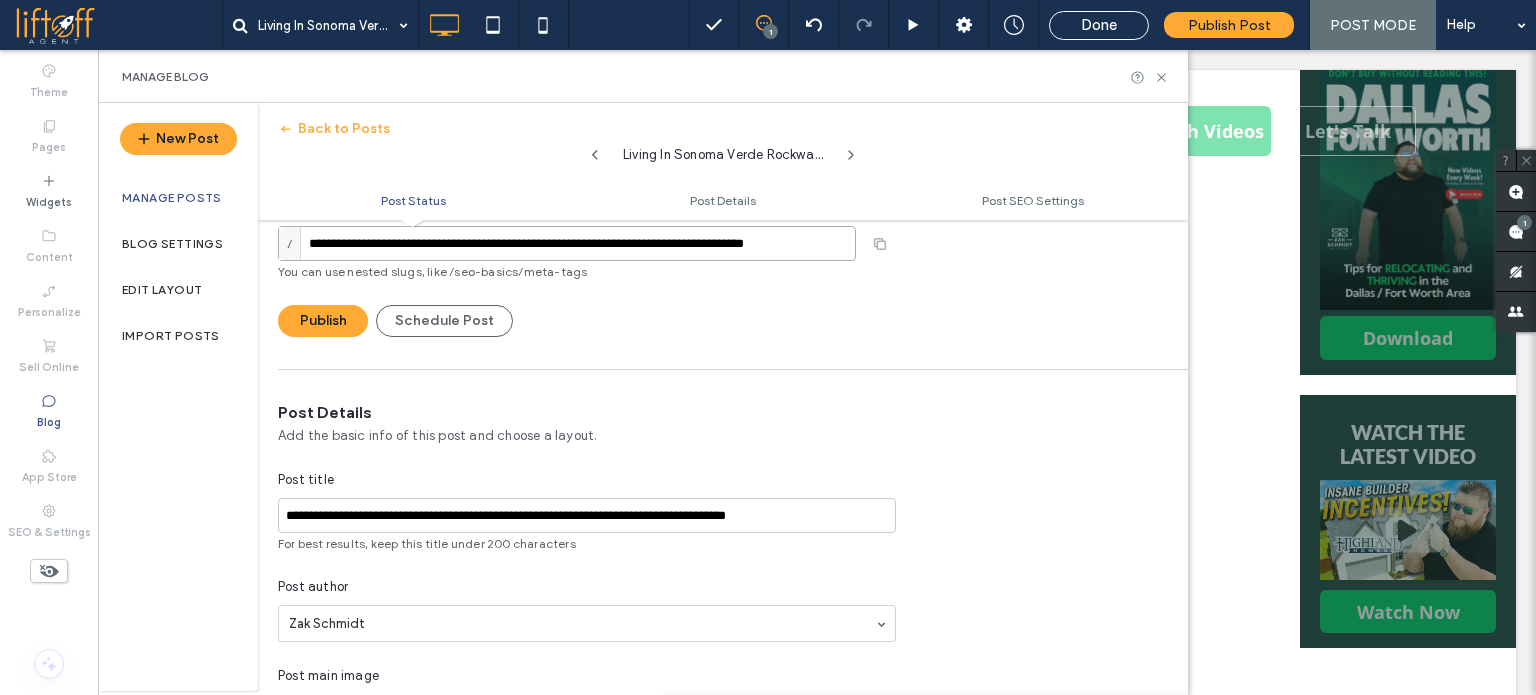 click on "**********" at bounding box center (567, 243) 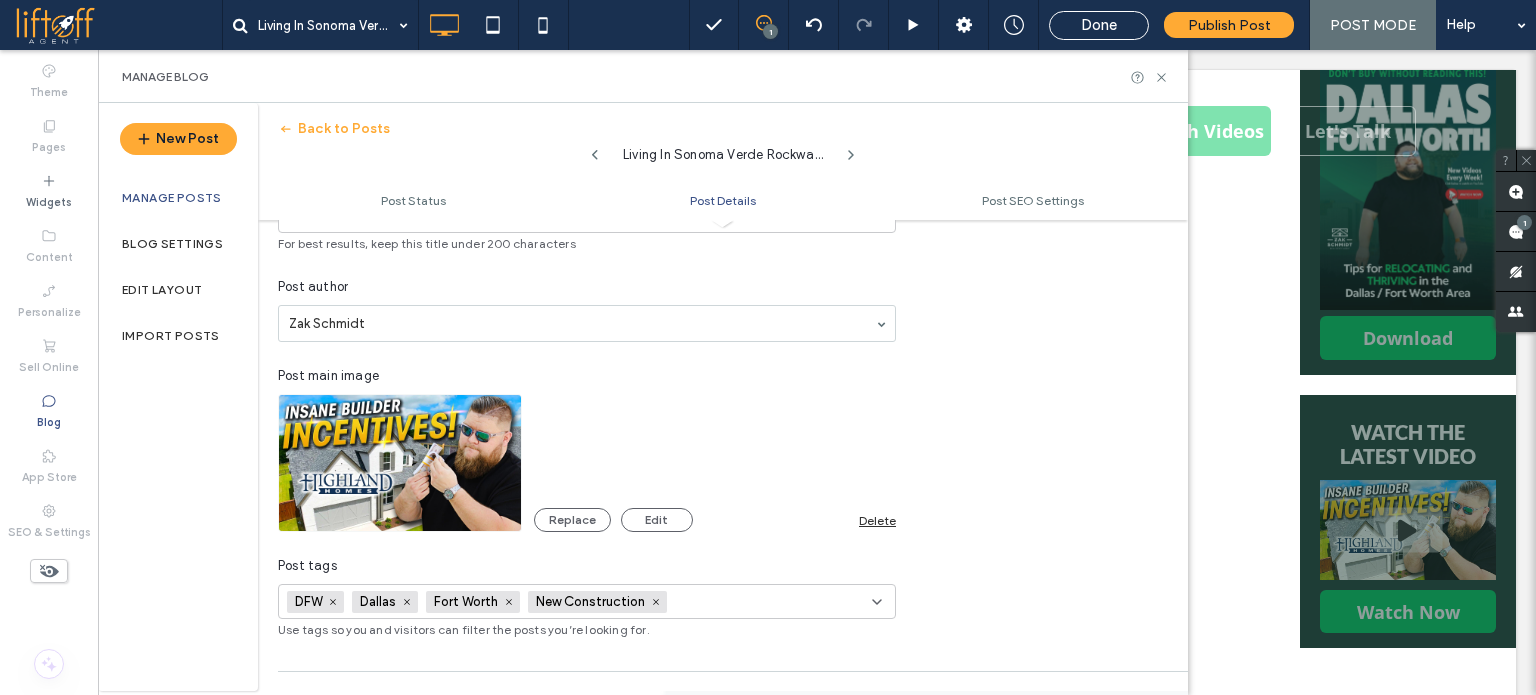 scroll, scrollTop: 700, scrollLeft: 0, axis: vertical 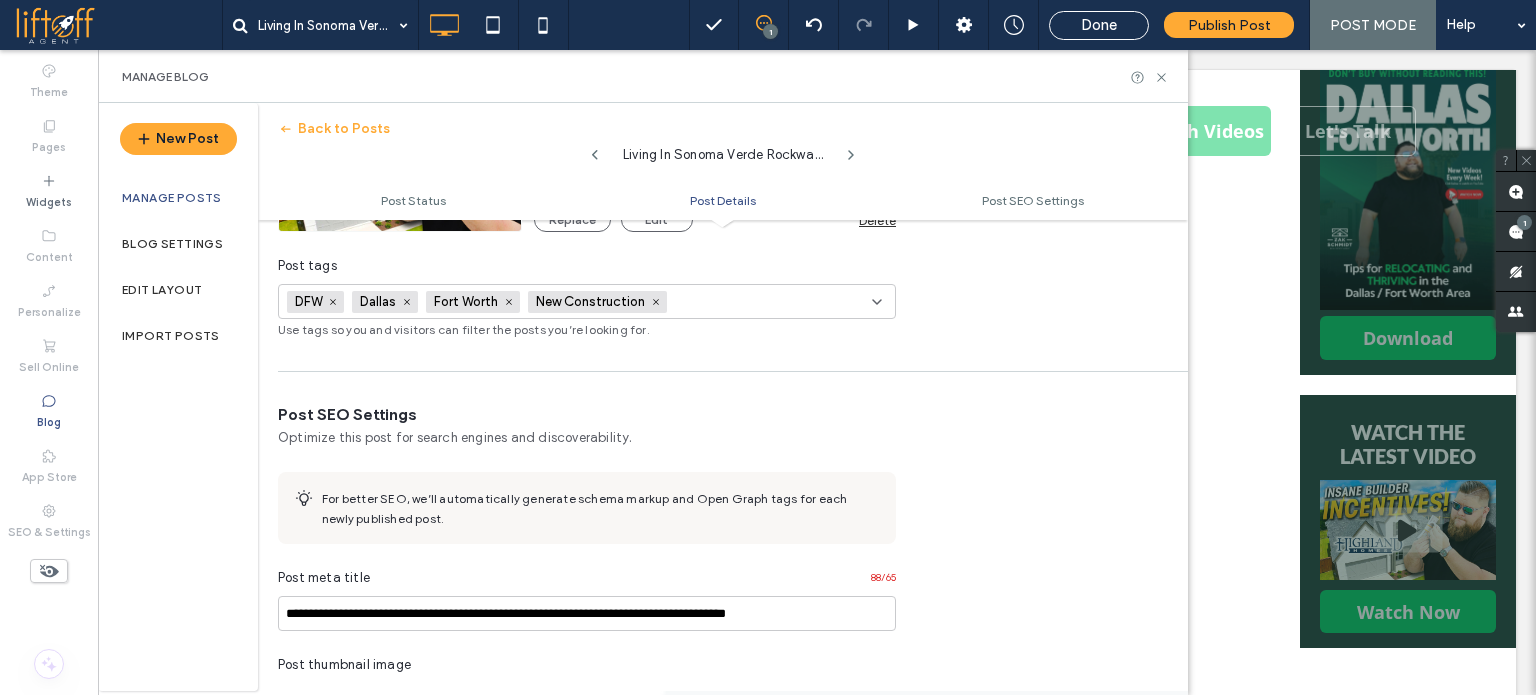 type on "**********" 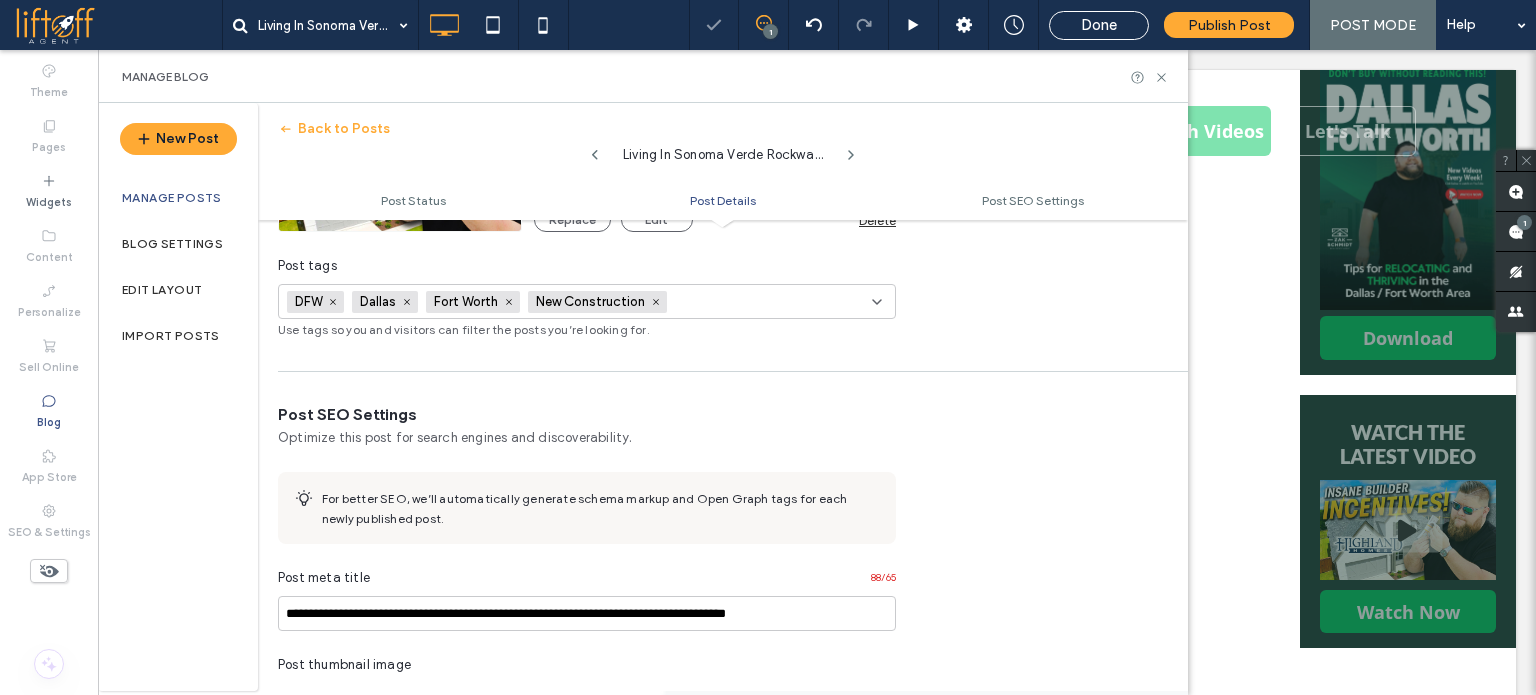 click at bounding box center (744, 302) 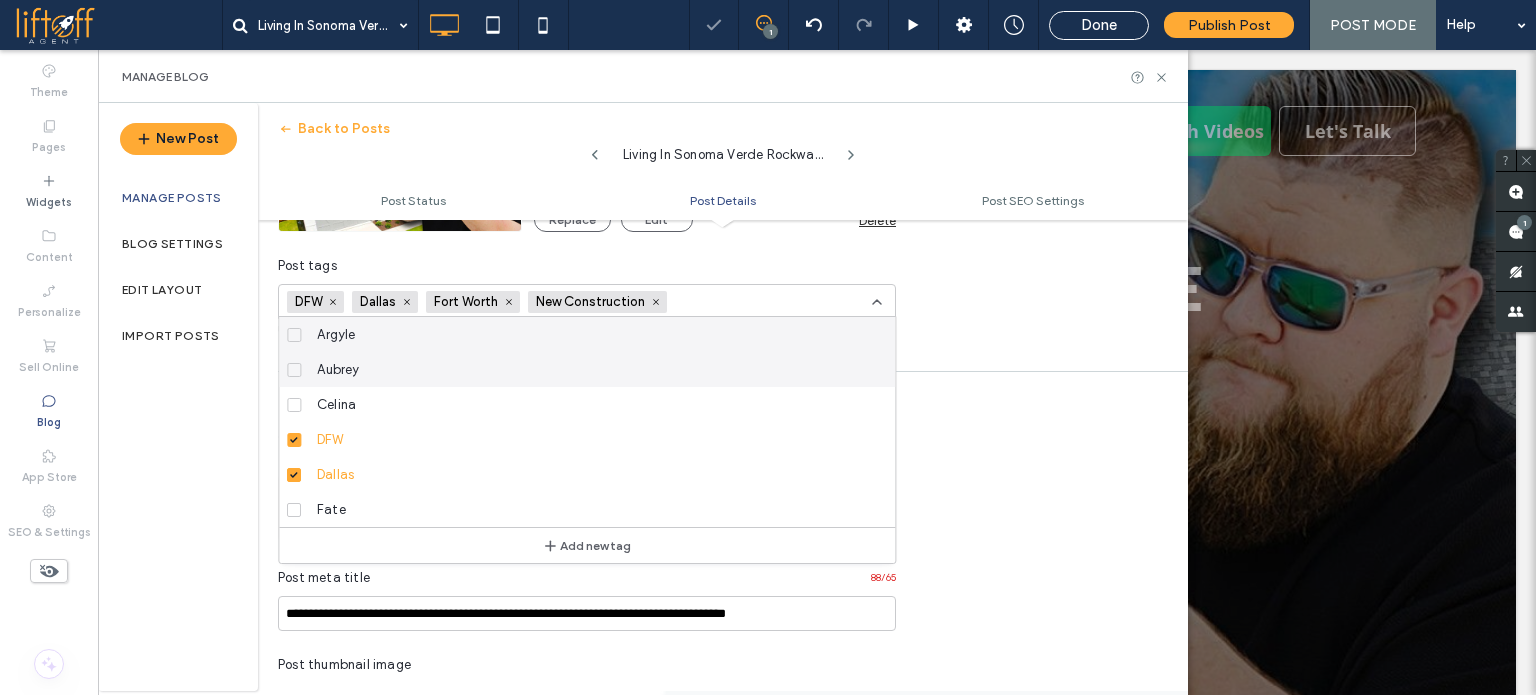 scroll, scrollTop: 0, scrollLeft: 0, axis: both 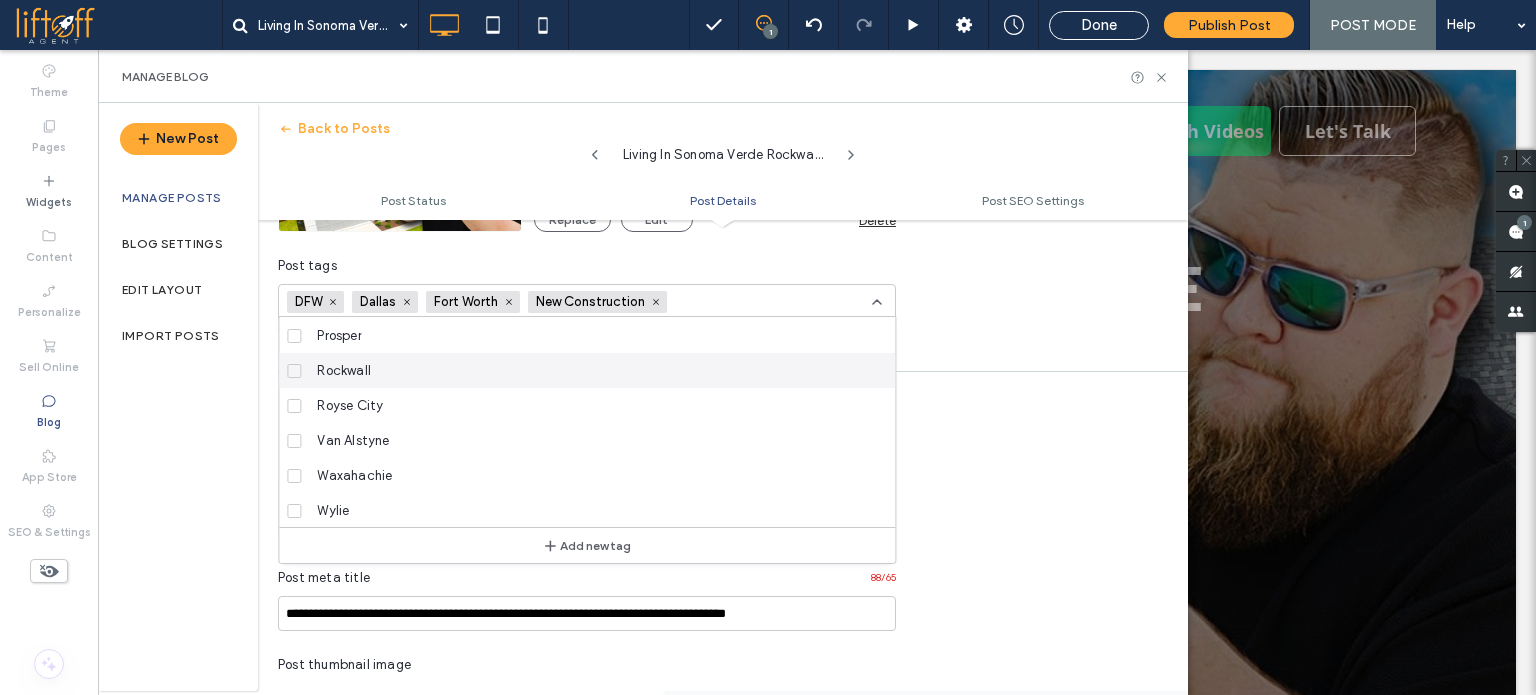 click on "Rockwall" at bounding box center [344, 371] 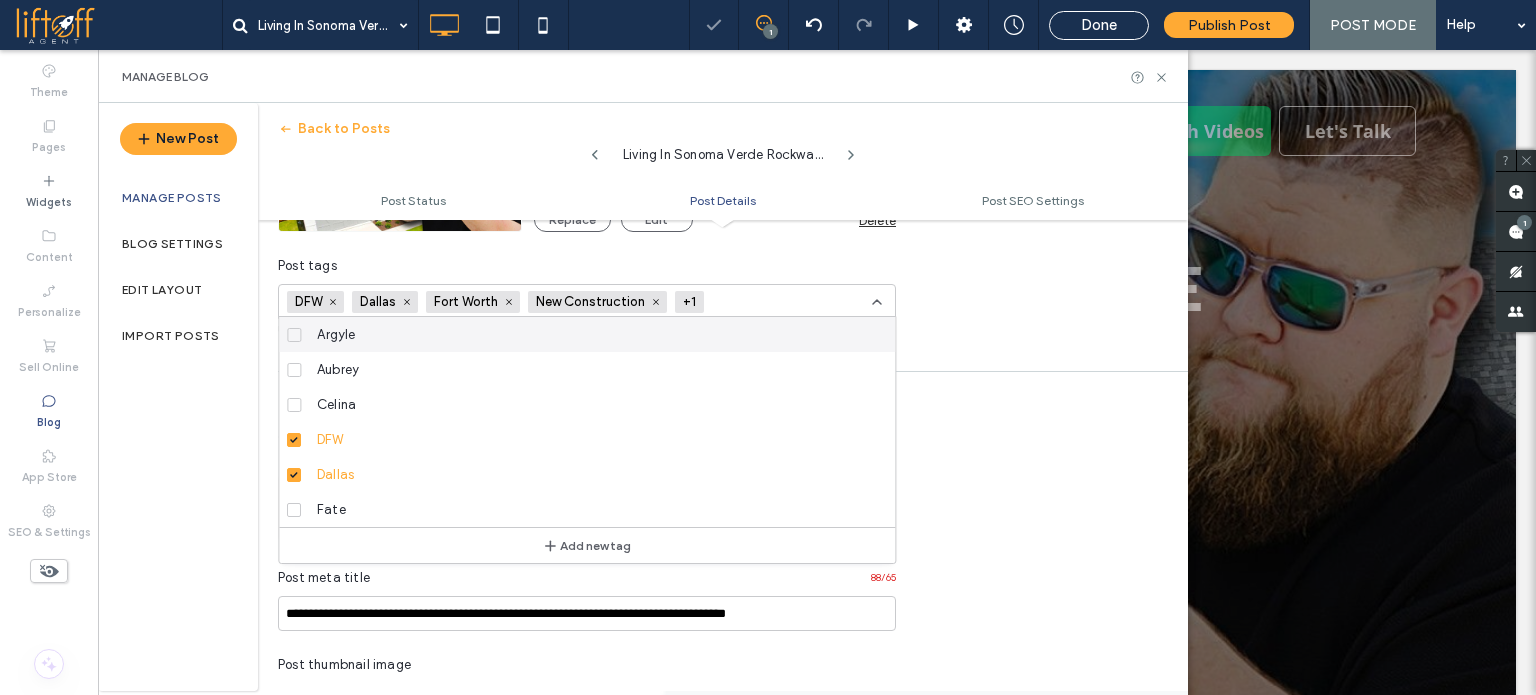 click 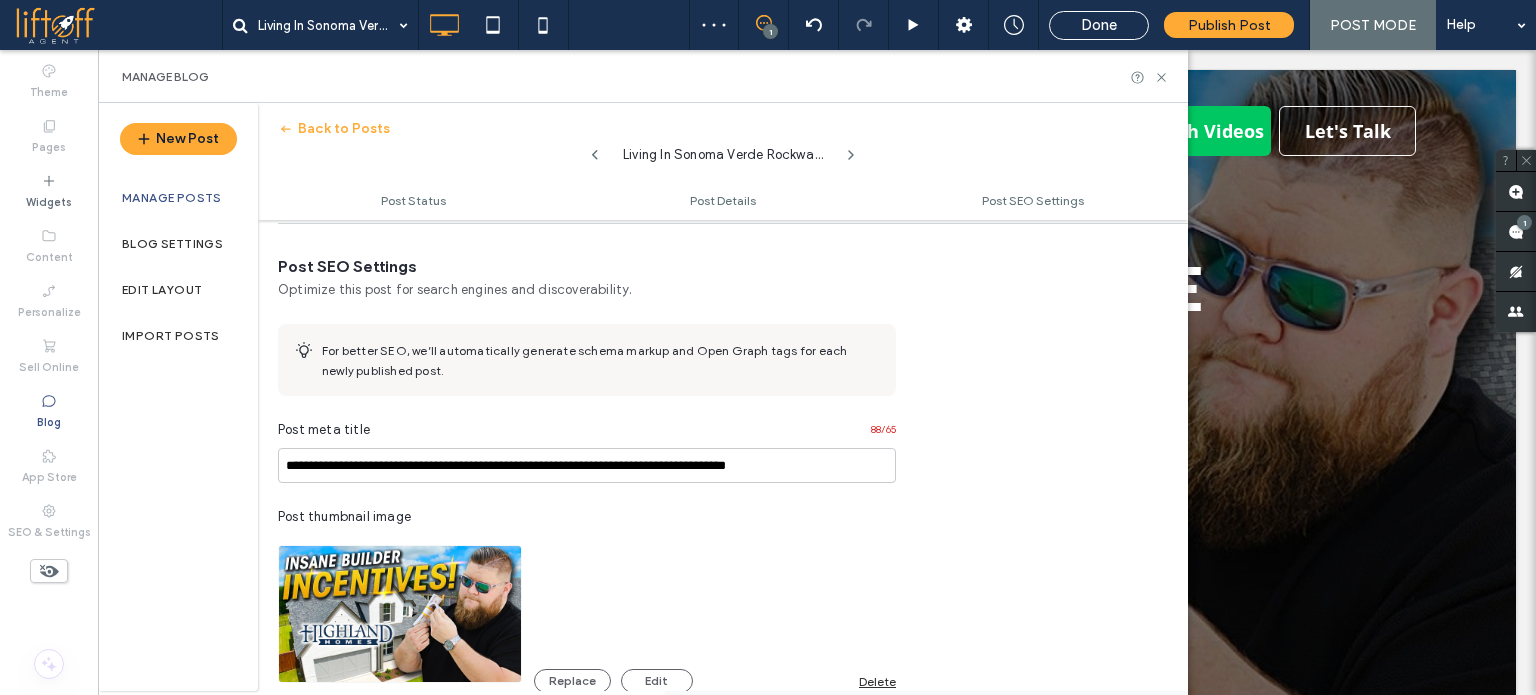 scroll, scrollTop: 0, scrollLeft: 0, axis: both 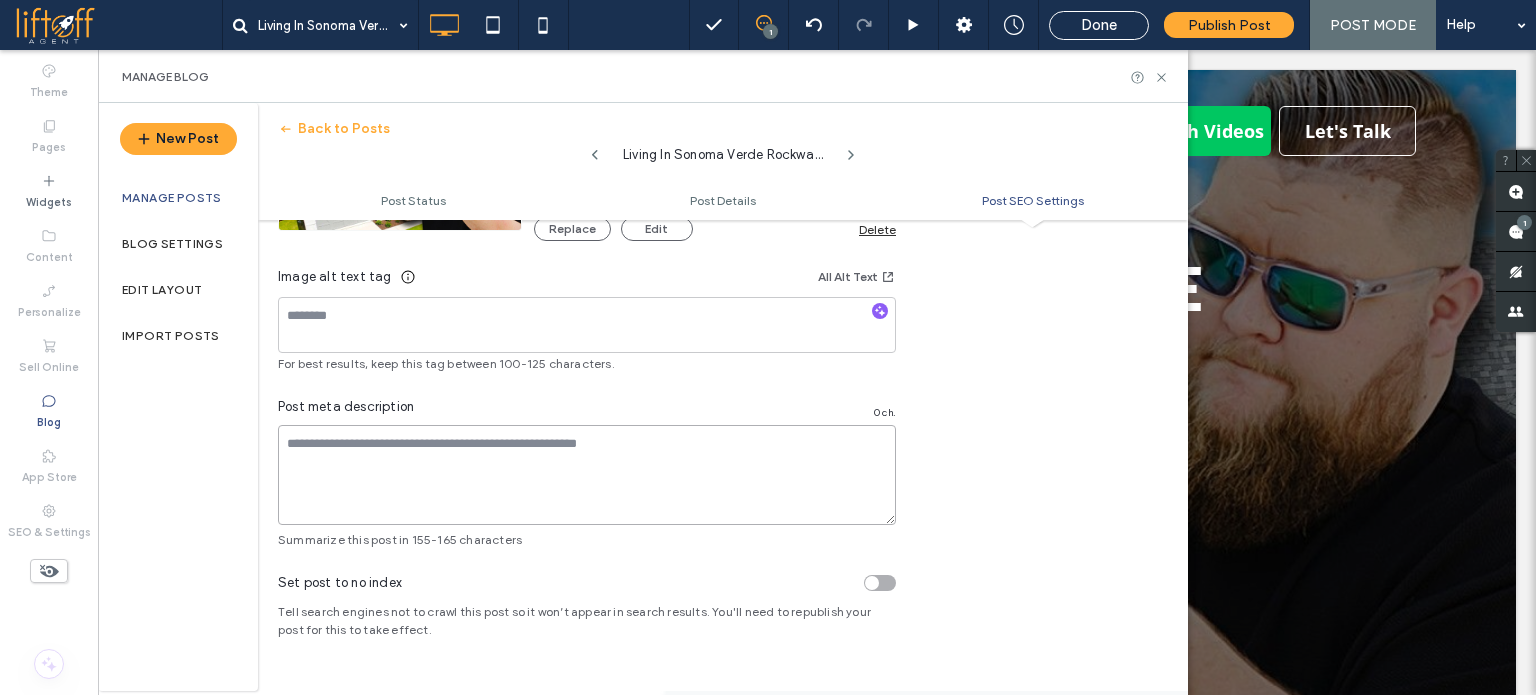 click at bounding box center (587, 475) 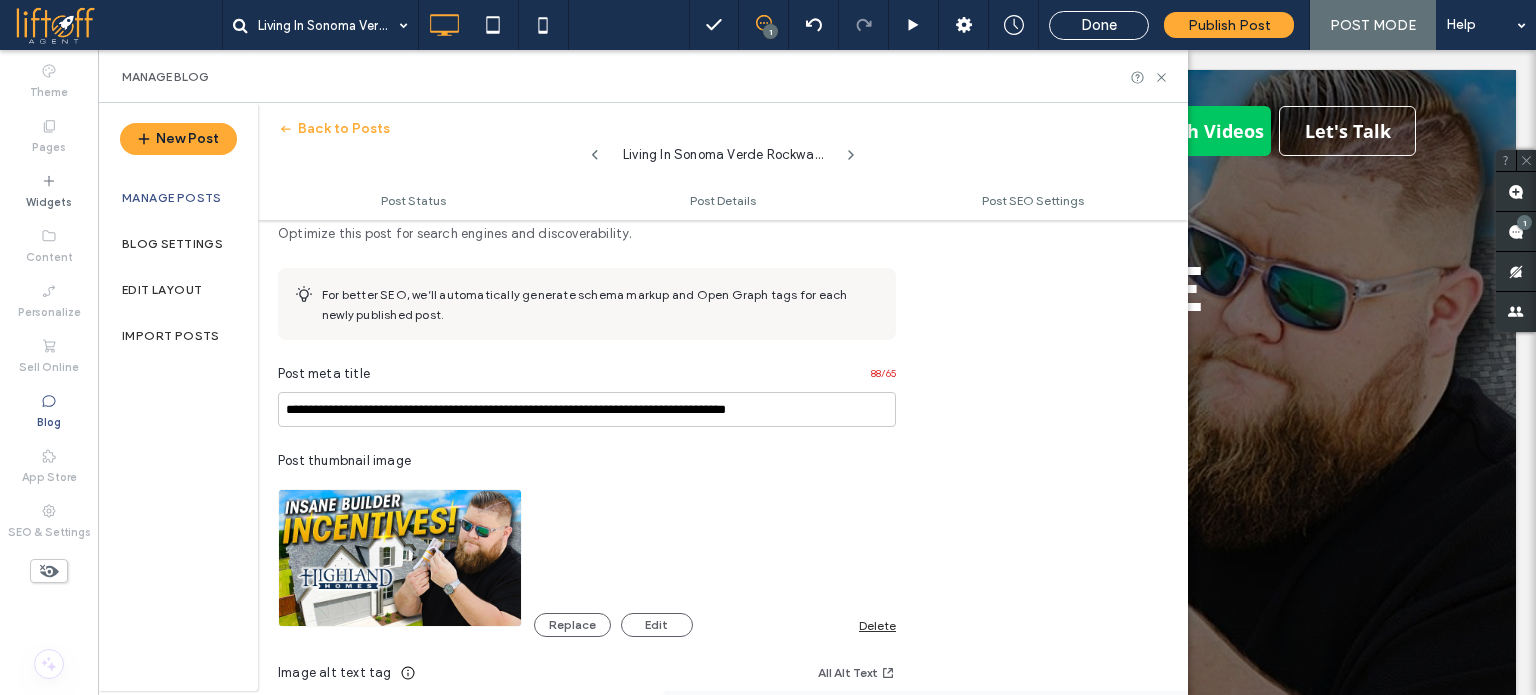 scroll, scrollTop: 800, scrollLeft: 0, axis: vertical 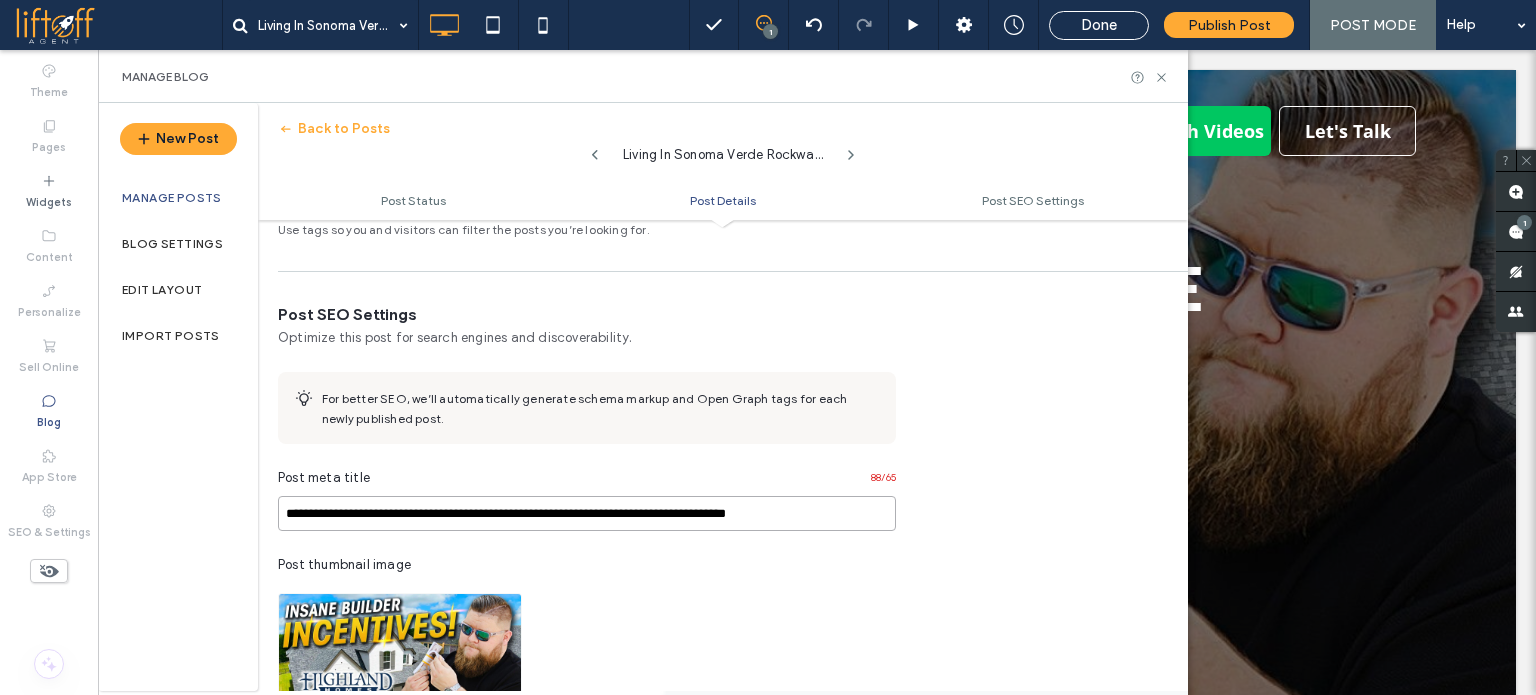 click on "**********" at bounding box center [587, 513] 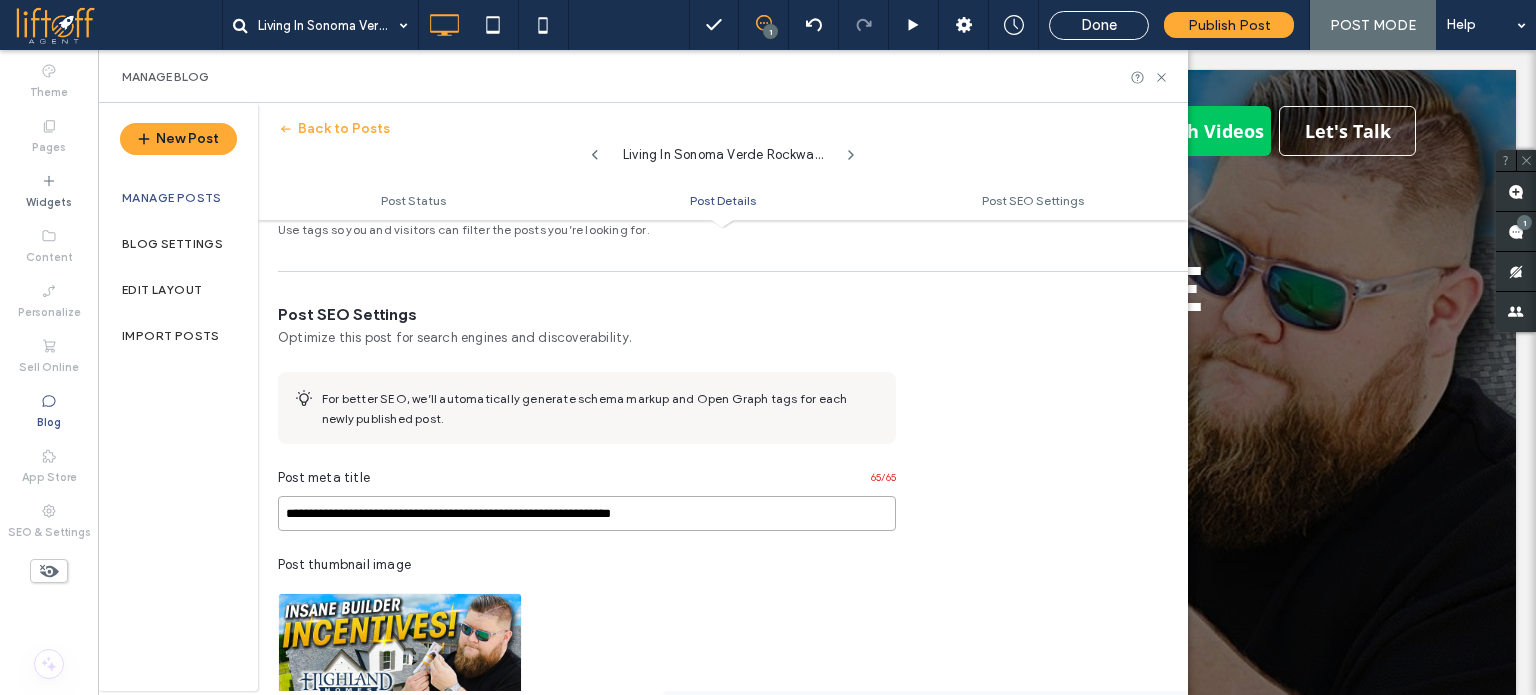 click on "**********" at bounding box center [587, 513] 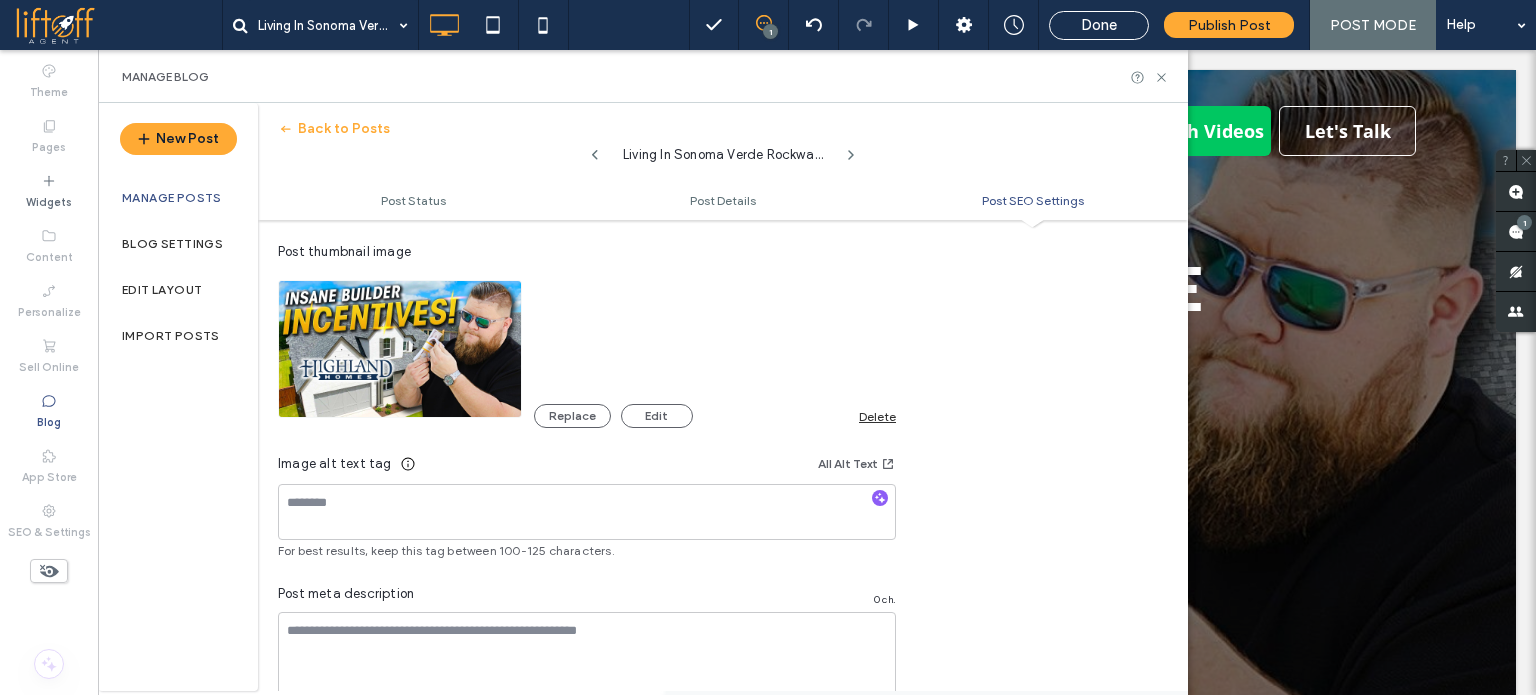 scroll, scrollTop: 1200, scrollLeft: 0, axis: vertical 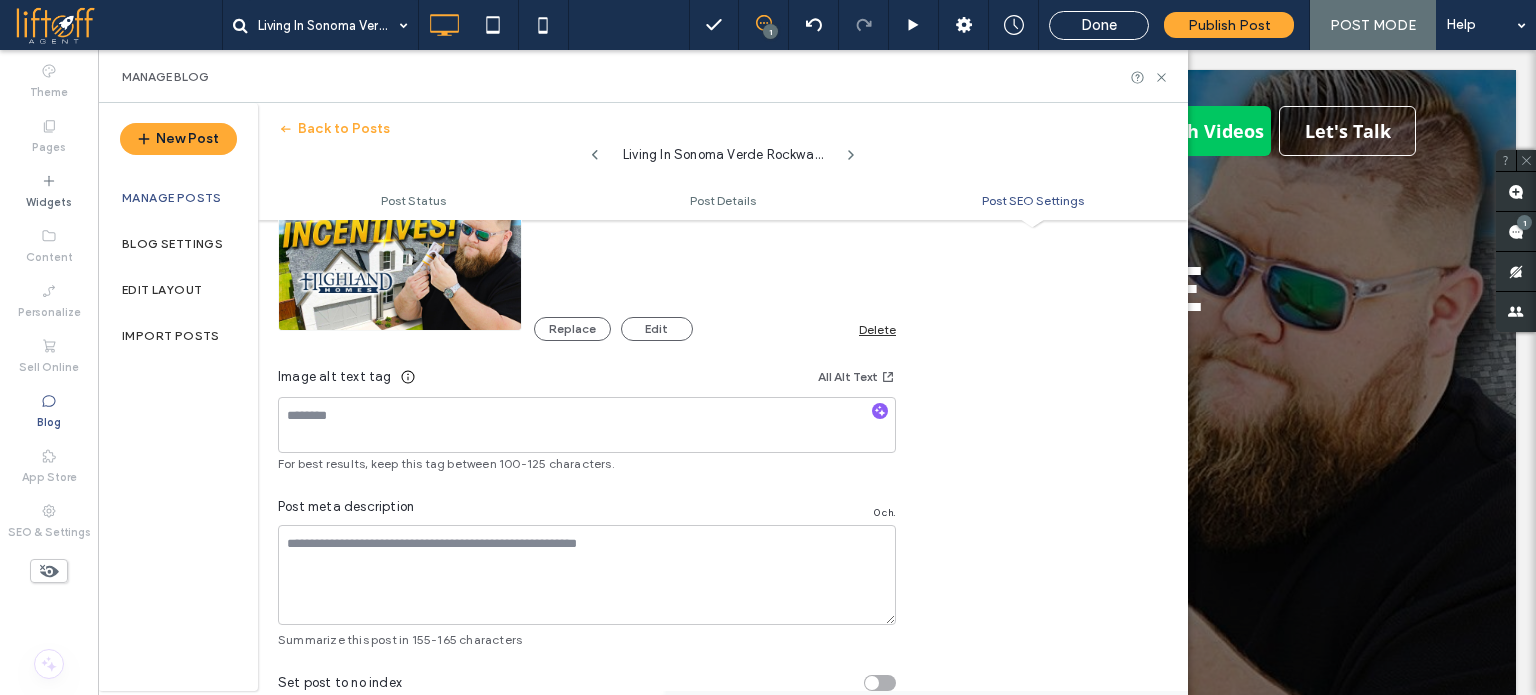 type on "**********" 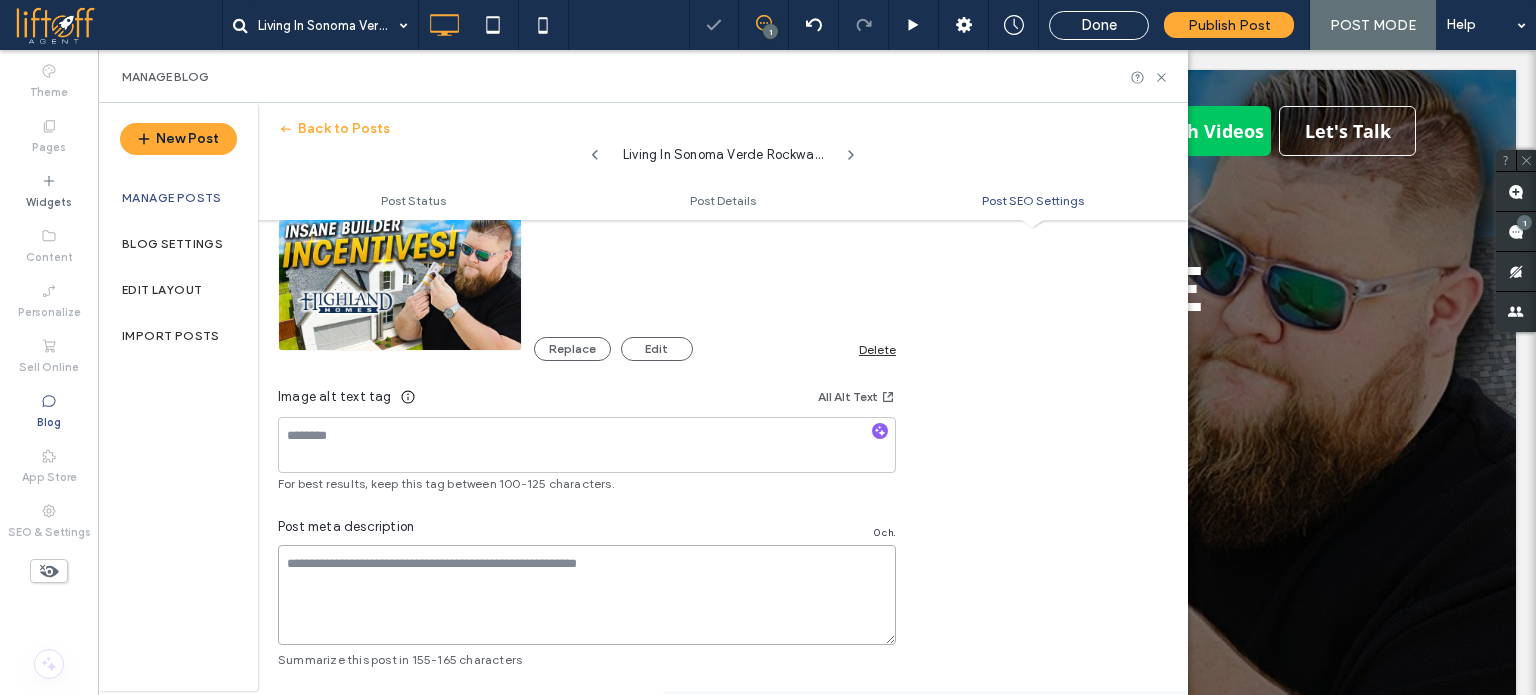 scroll, scrollTop: 1220, scrollLeft: 0, axis: vertical 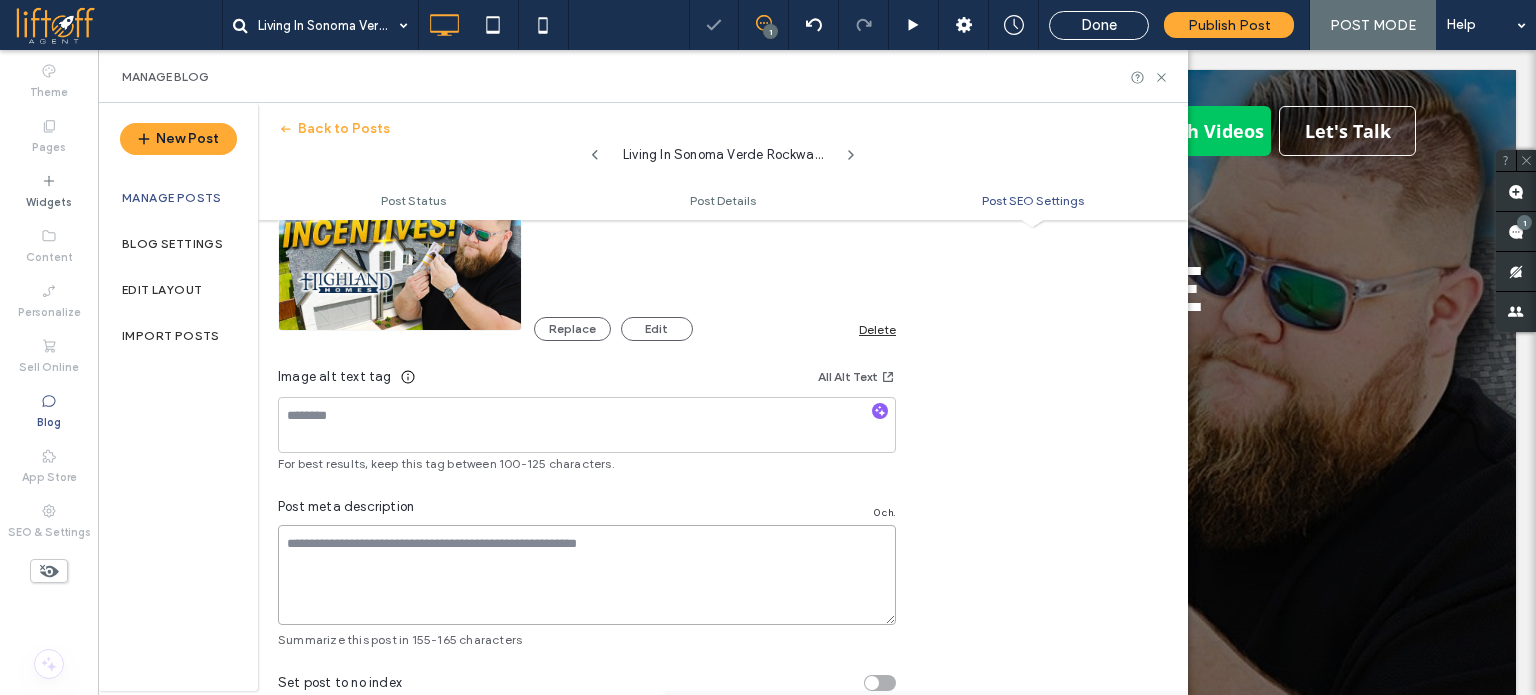 click at bounding box center [587, 575] 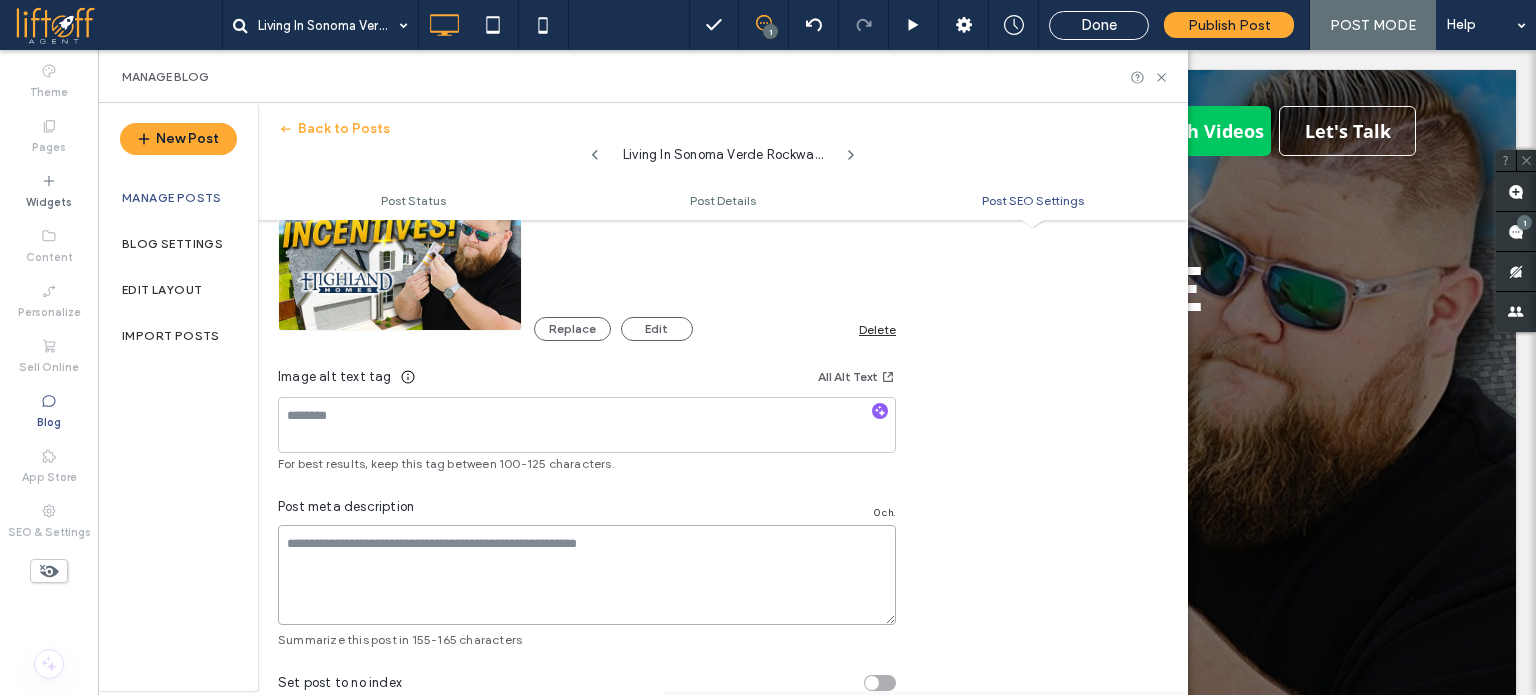 scroll, scrollTop: 0, scrollLeft: 0, axis: both 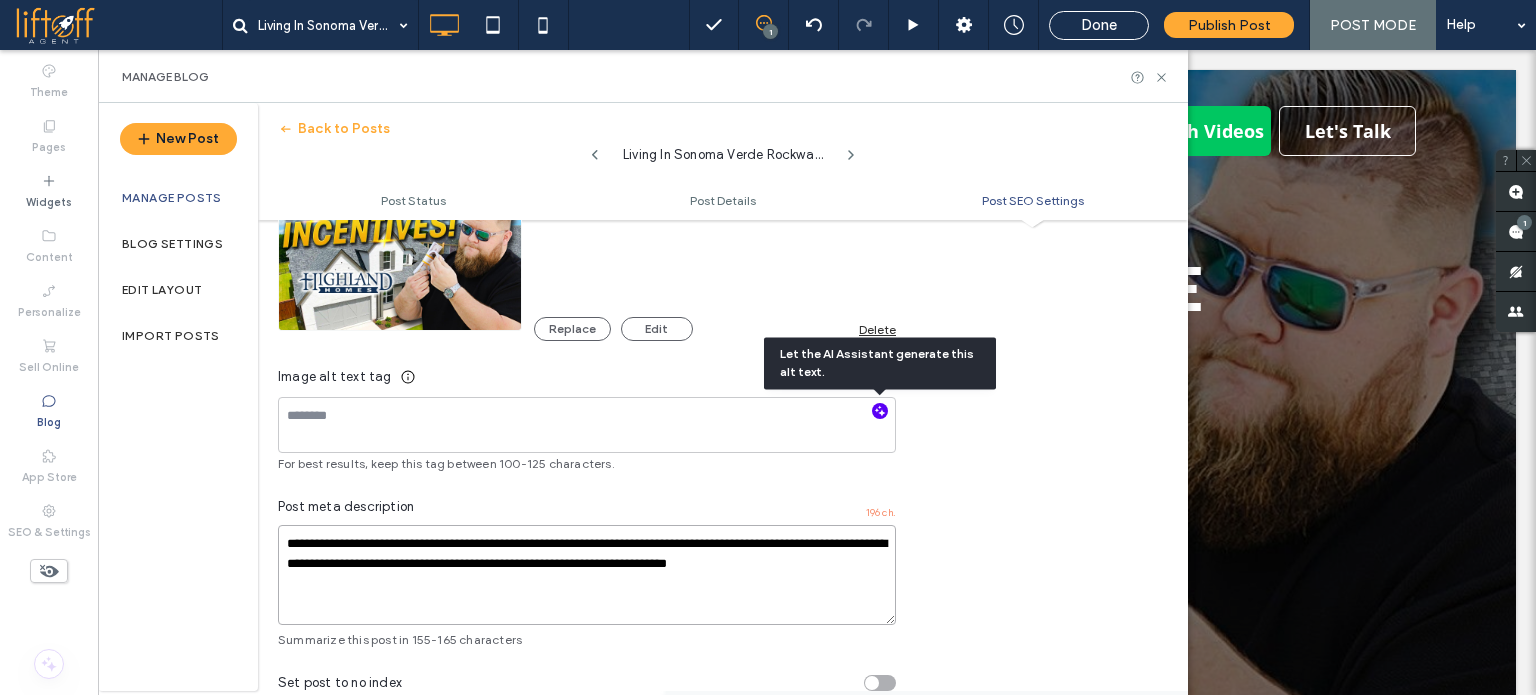 type on "**********" 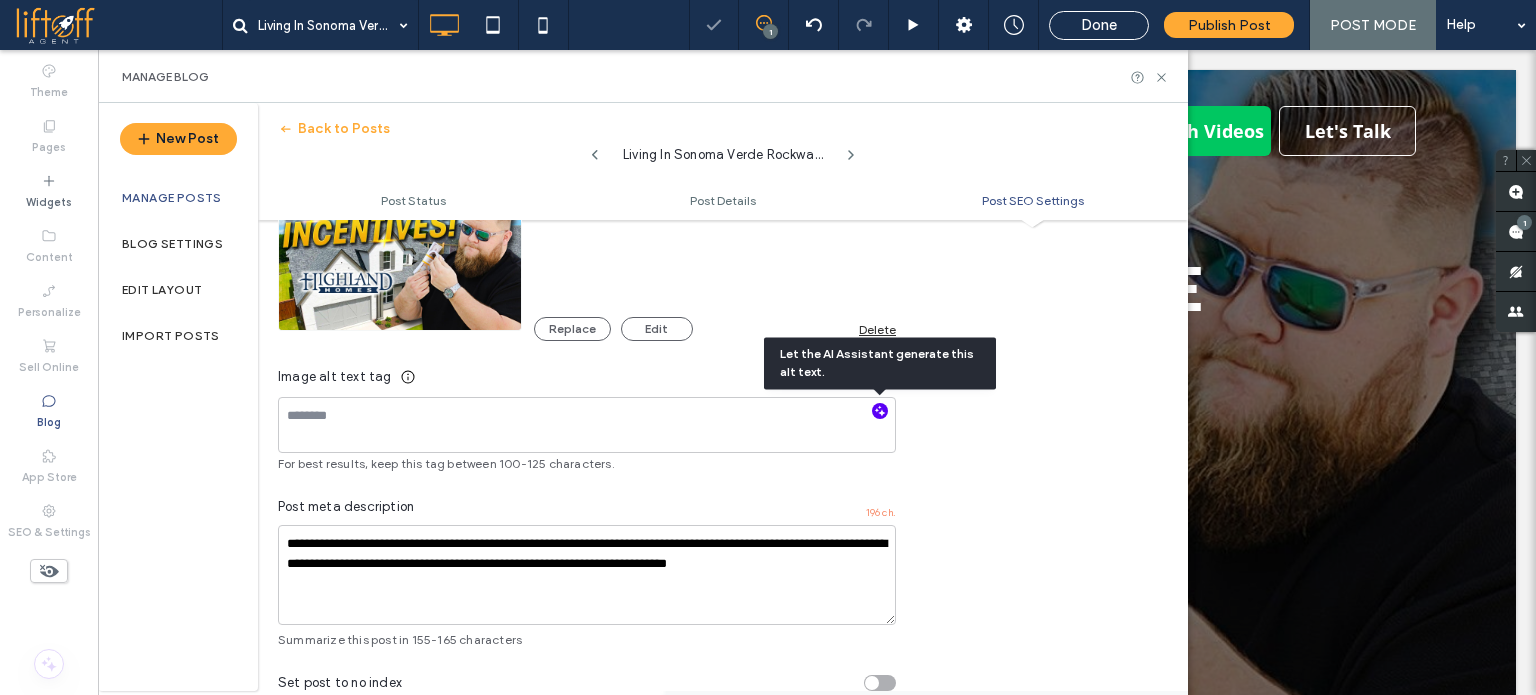 click at bounding box center (880, 411) 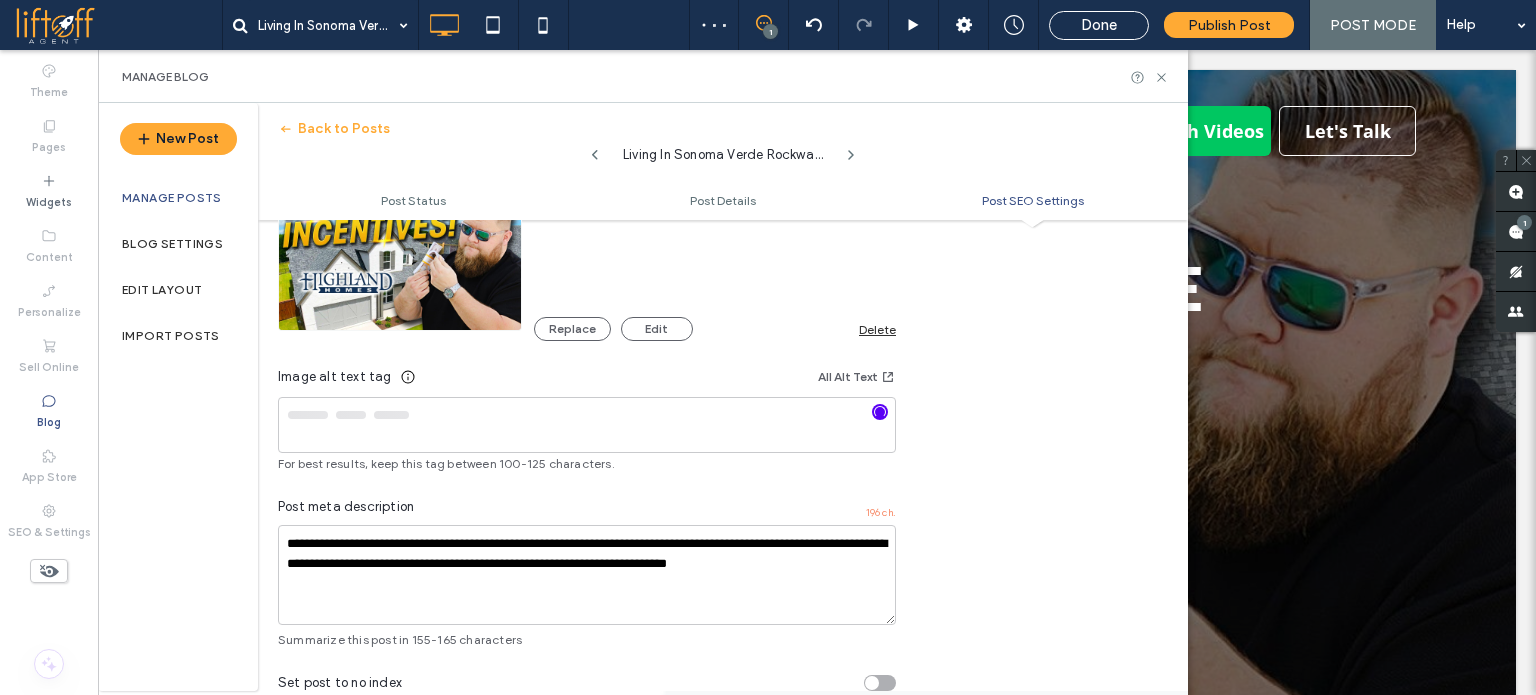 scroll, scrollTop: 1020, scrollLeft: 0, axis: vertical 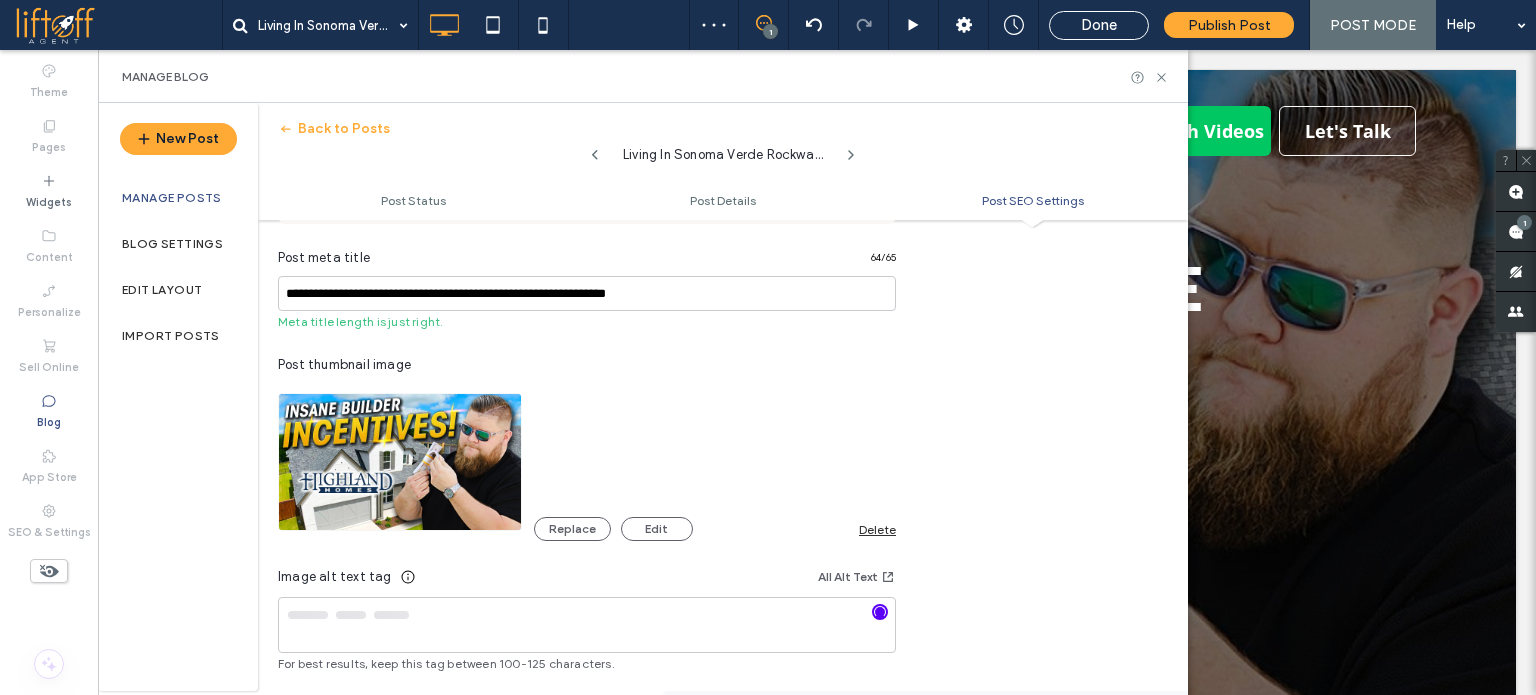 type on "**********" 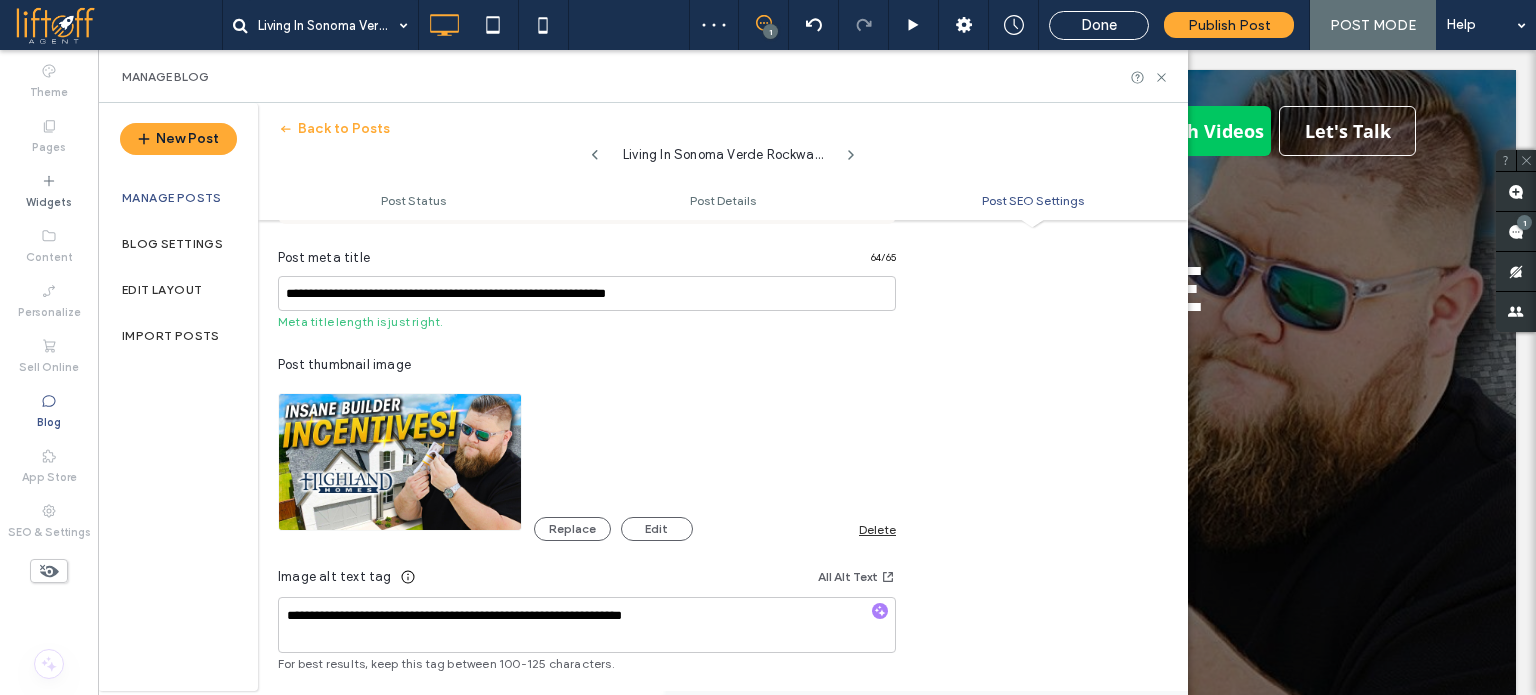 scroll, scrollTop: 0, scrollLeft: 0, axis: both 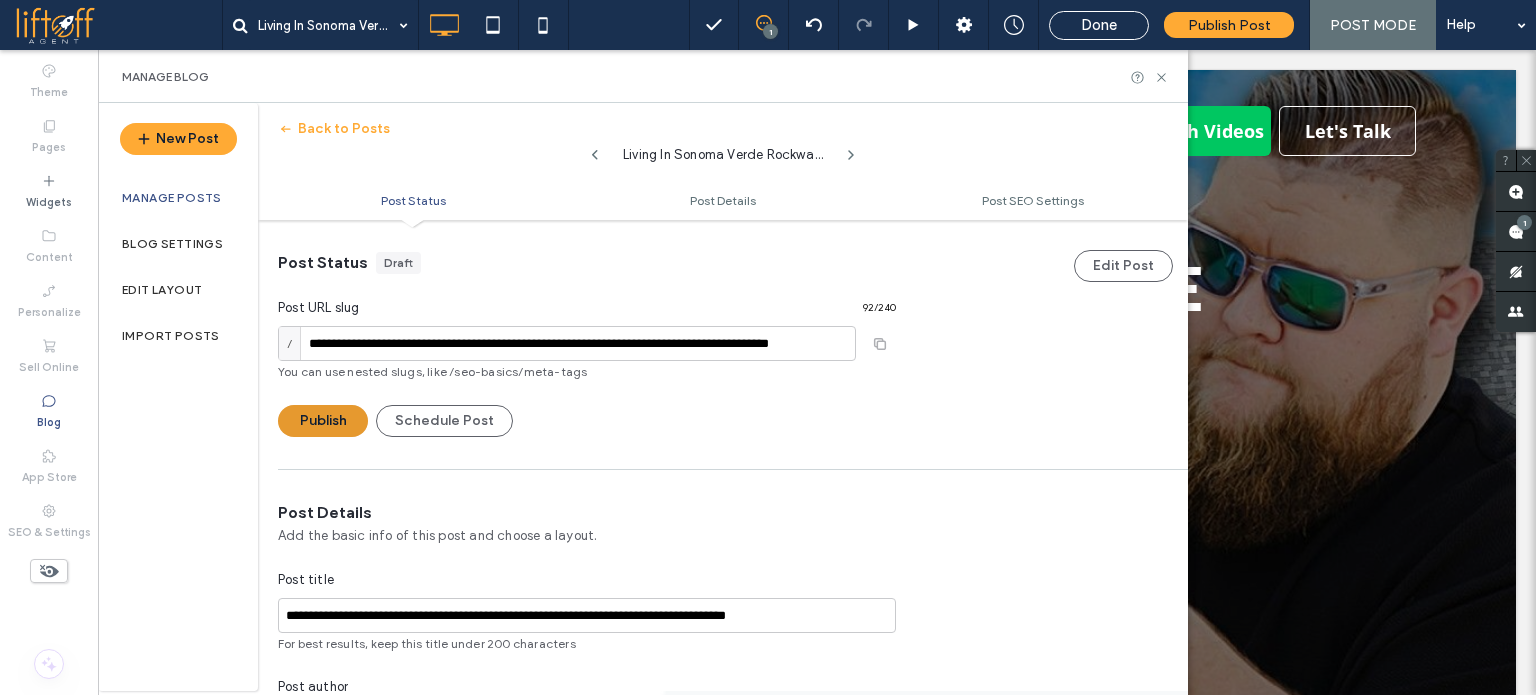 click on "Publish" at bounding box center (323, 421) 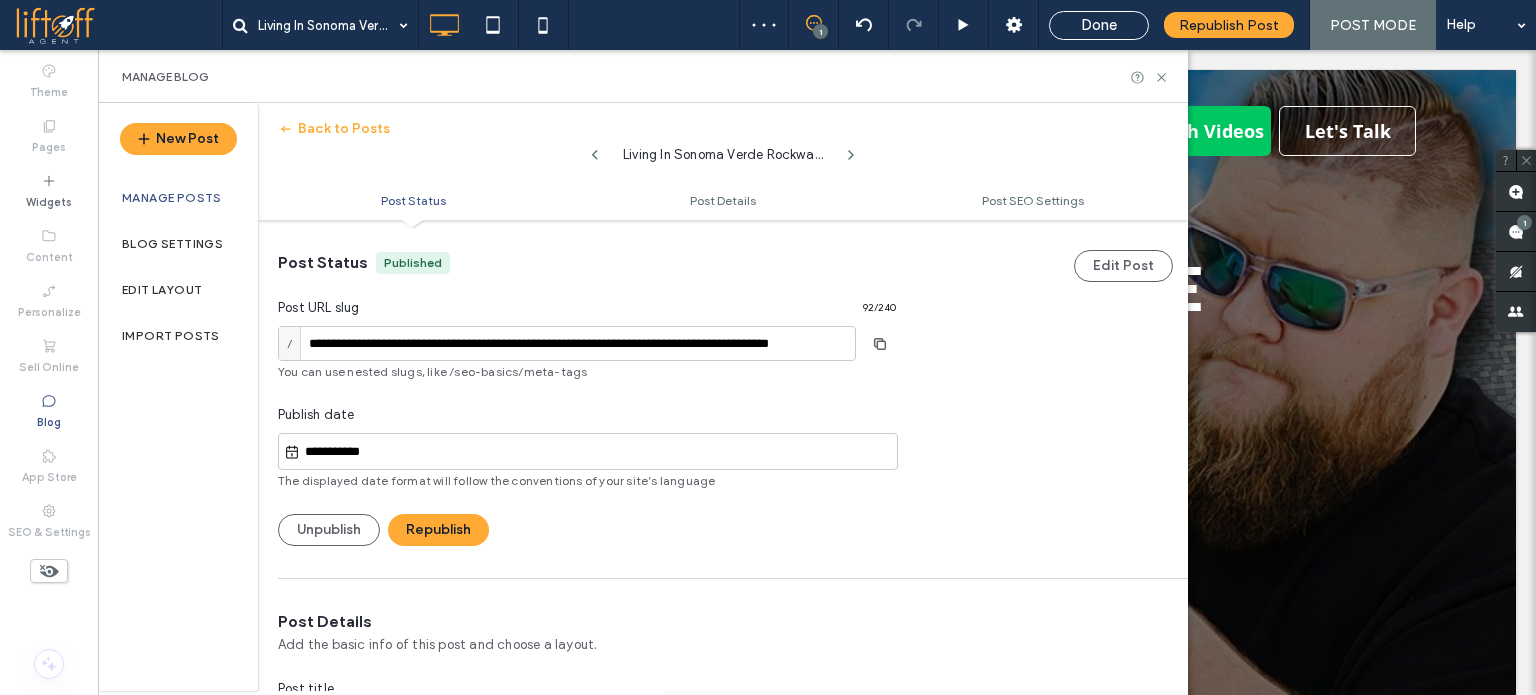 scroll, scrollTop: 0, scrollLeft: 0, axis: both 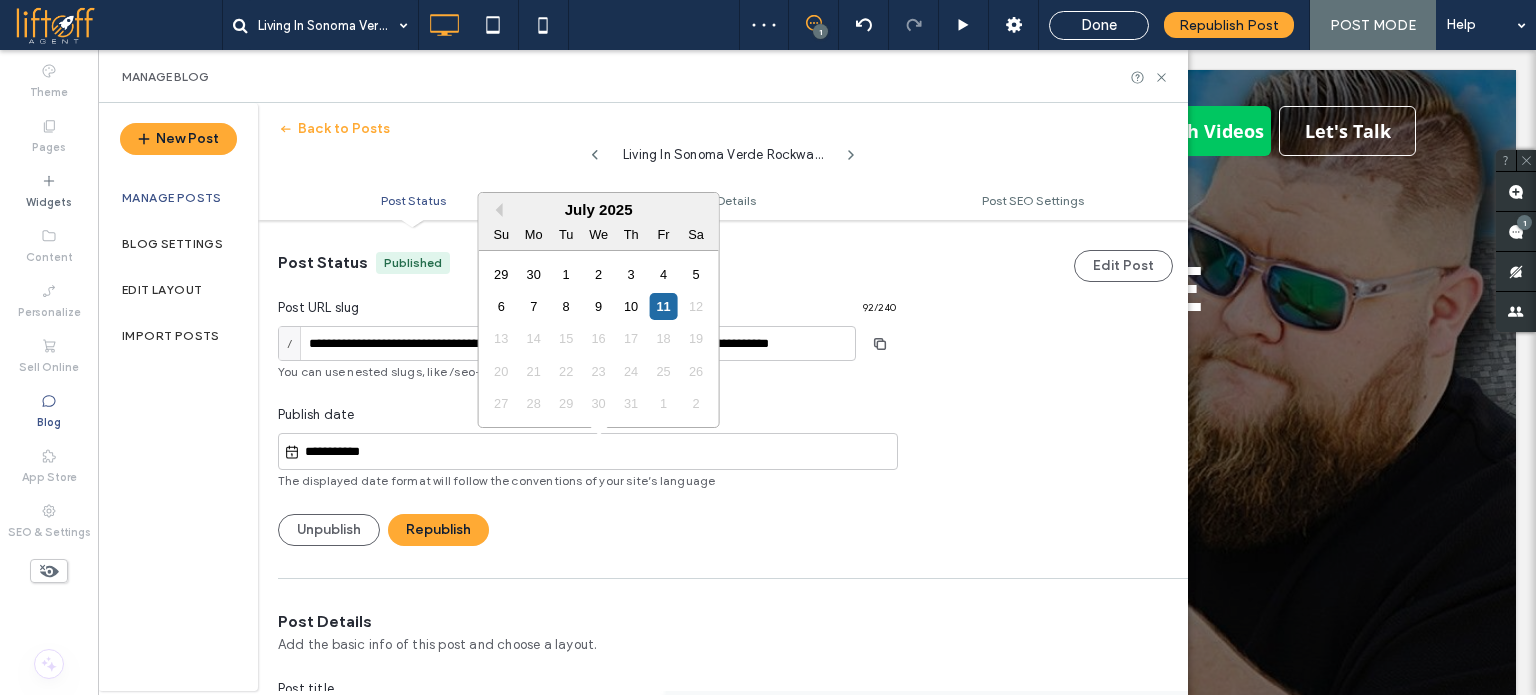click on "**********" at bounding box center [598, 452] 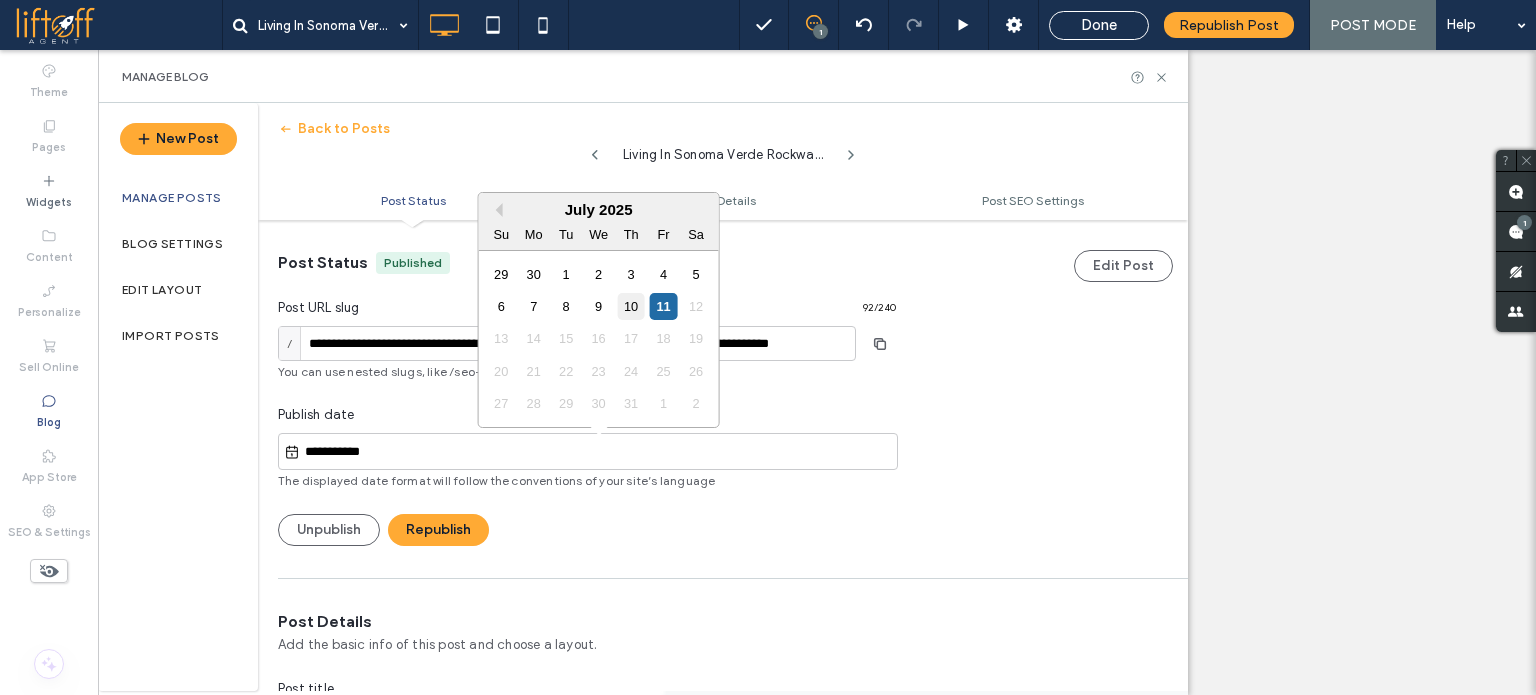 scroll, scrollTop: 0, scrollLeft: 0, axis: both 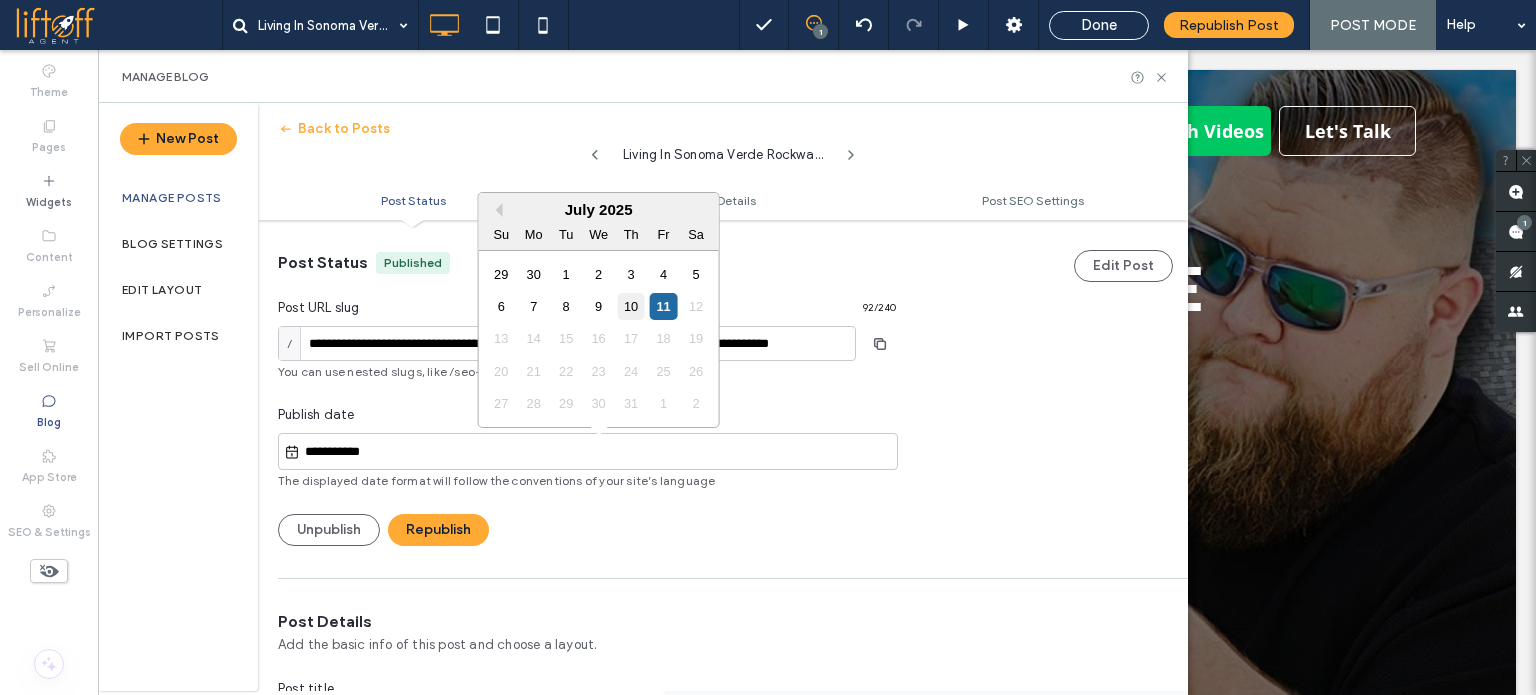 click on "10" at bounding box center [631, 306] 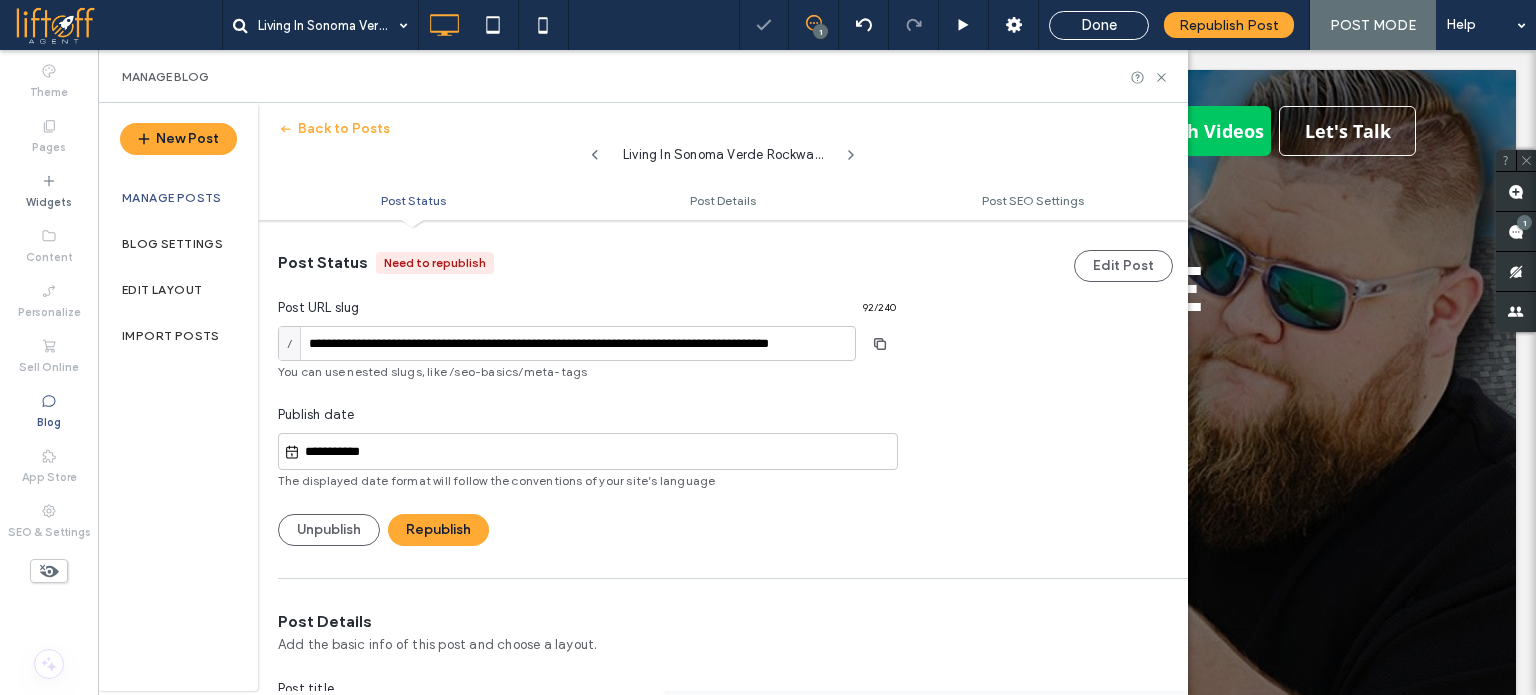 scroll, scrollTop: 0, scrollLeft: 0, axis: both 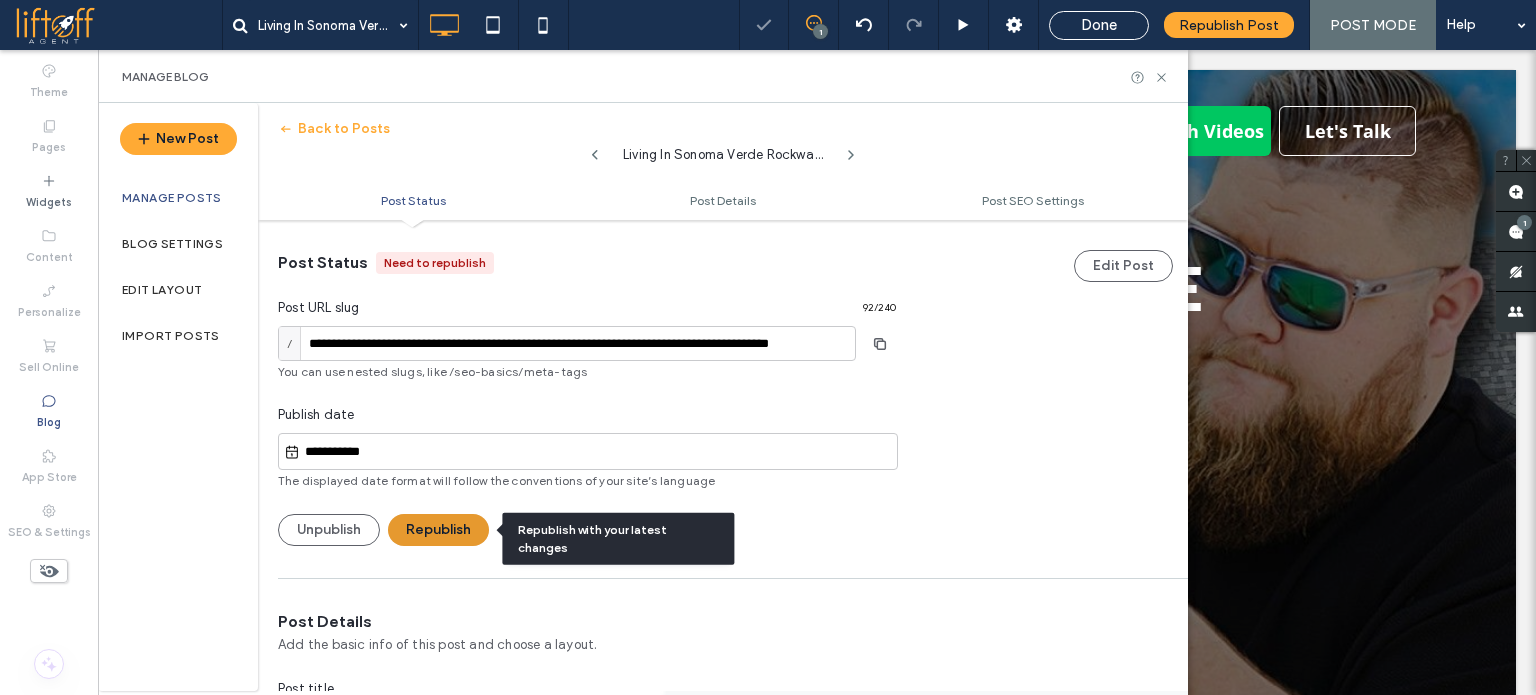 click on "Republish" at bounding box center (438, 530) 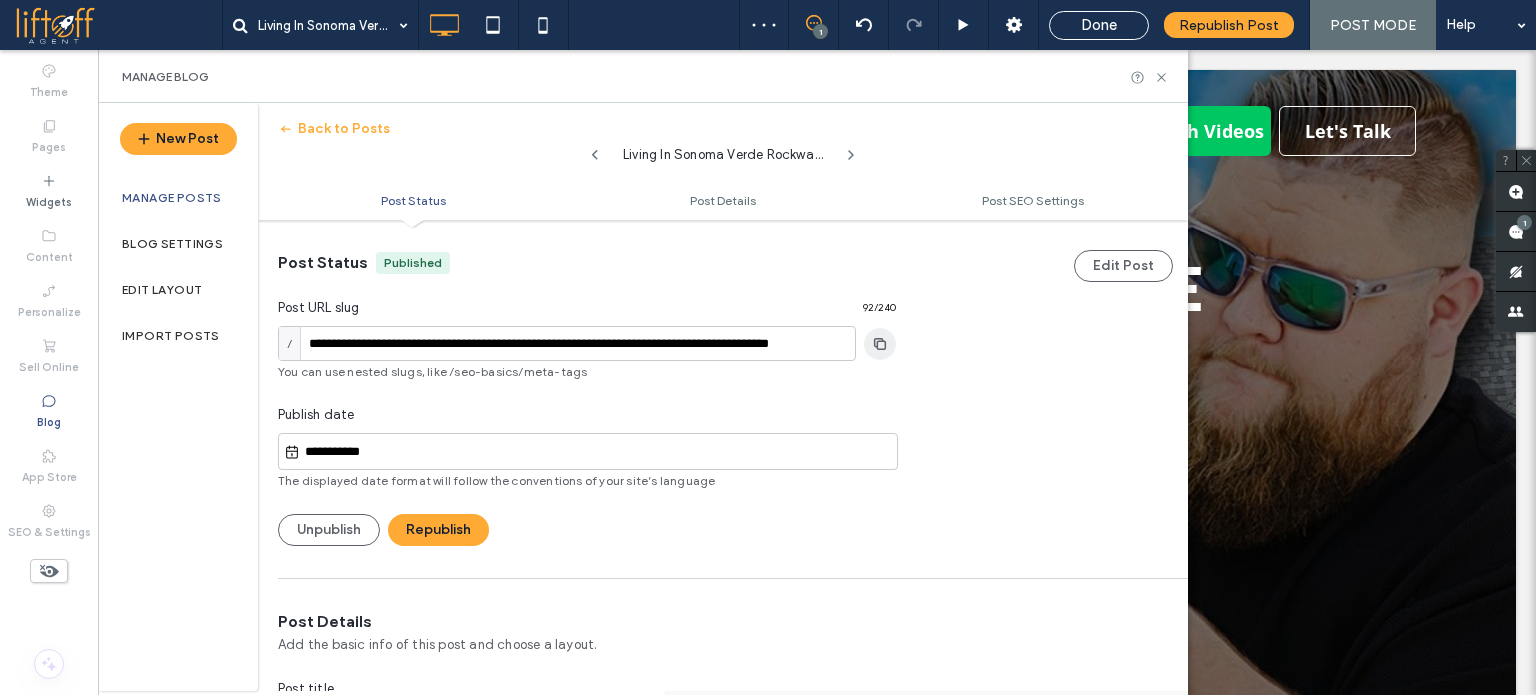 click 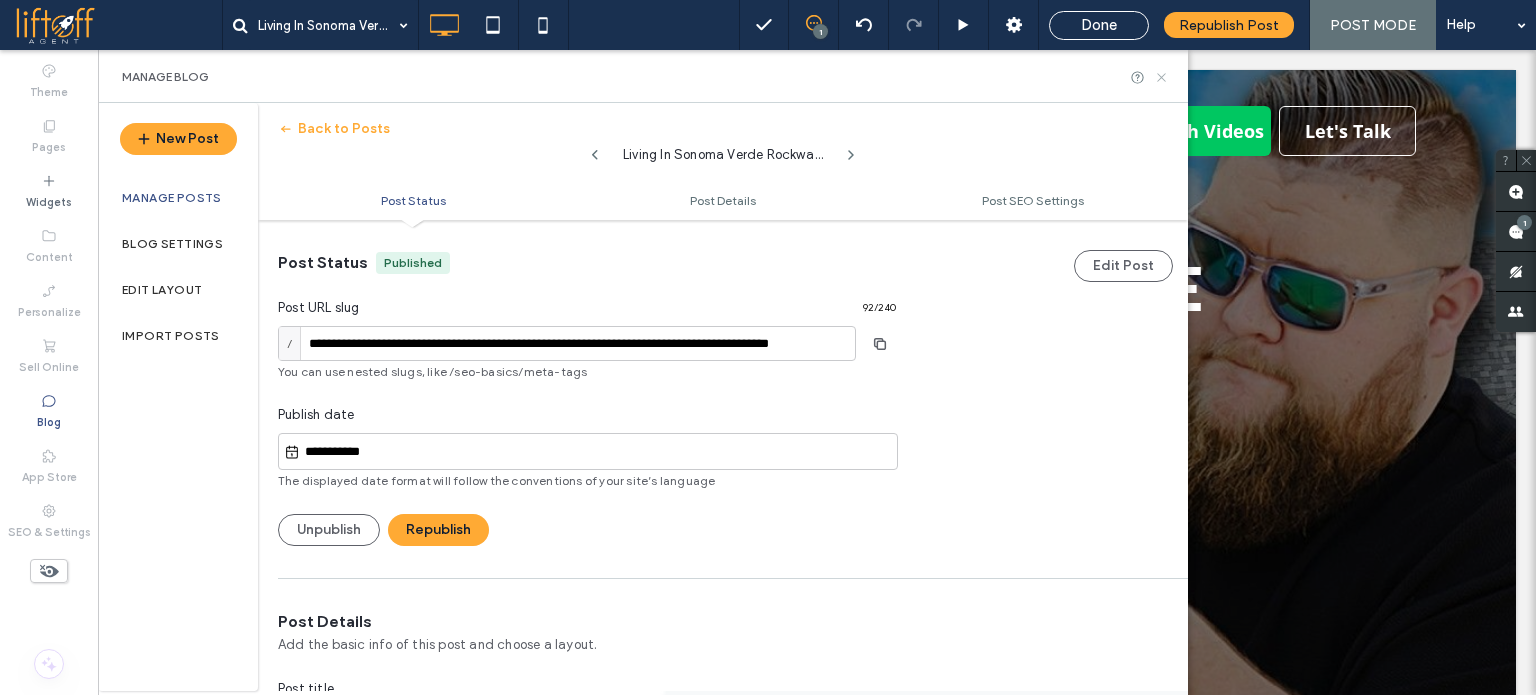 click 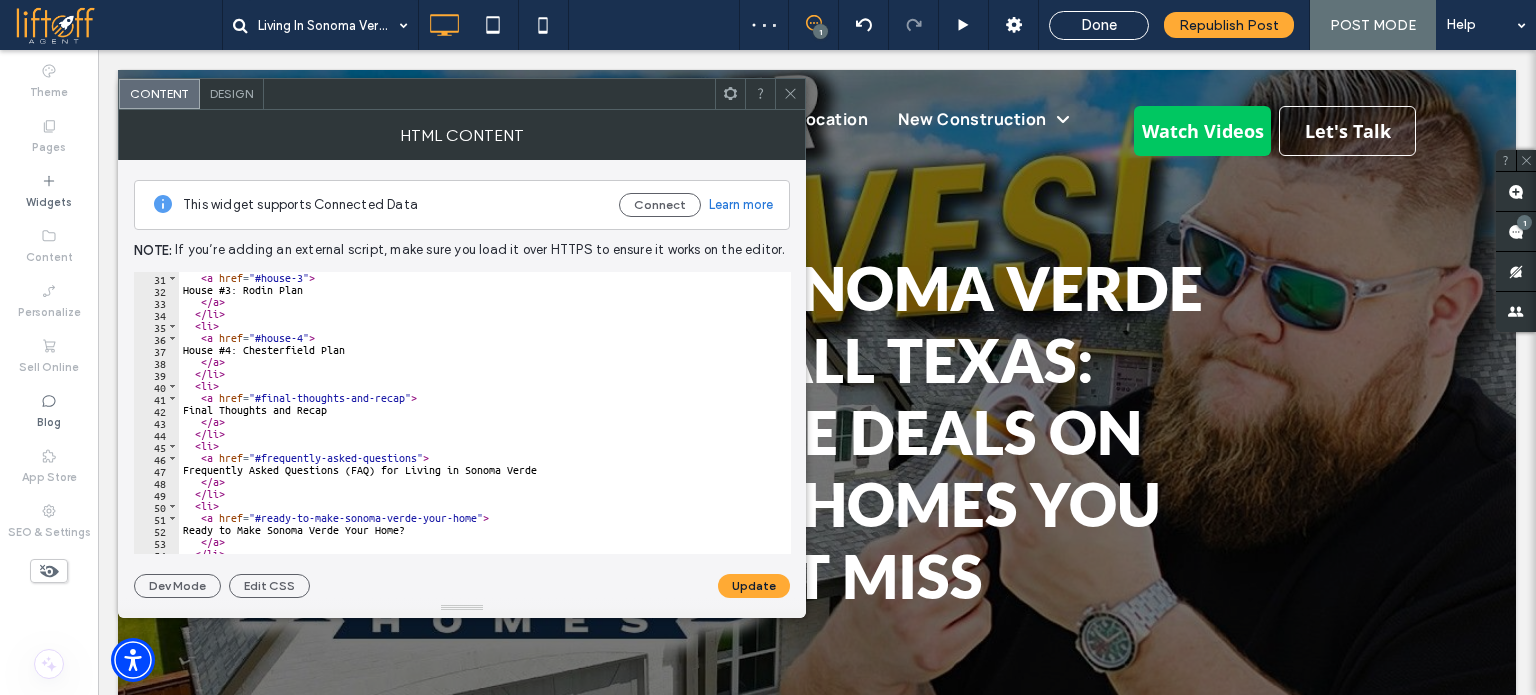 scroll, scrollTop: 540, scrollLeft: 0, axis: vertical 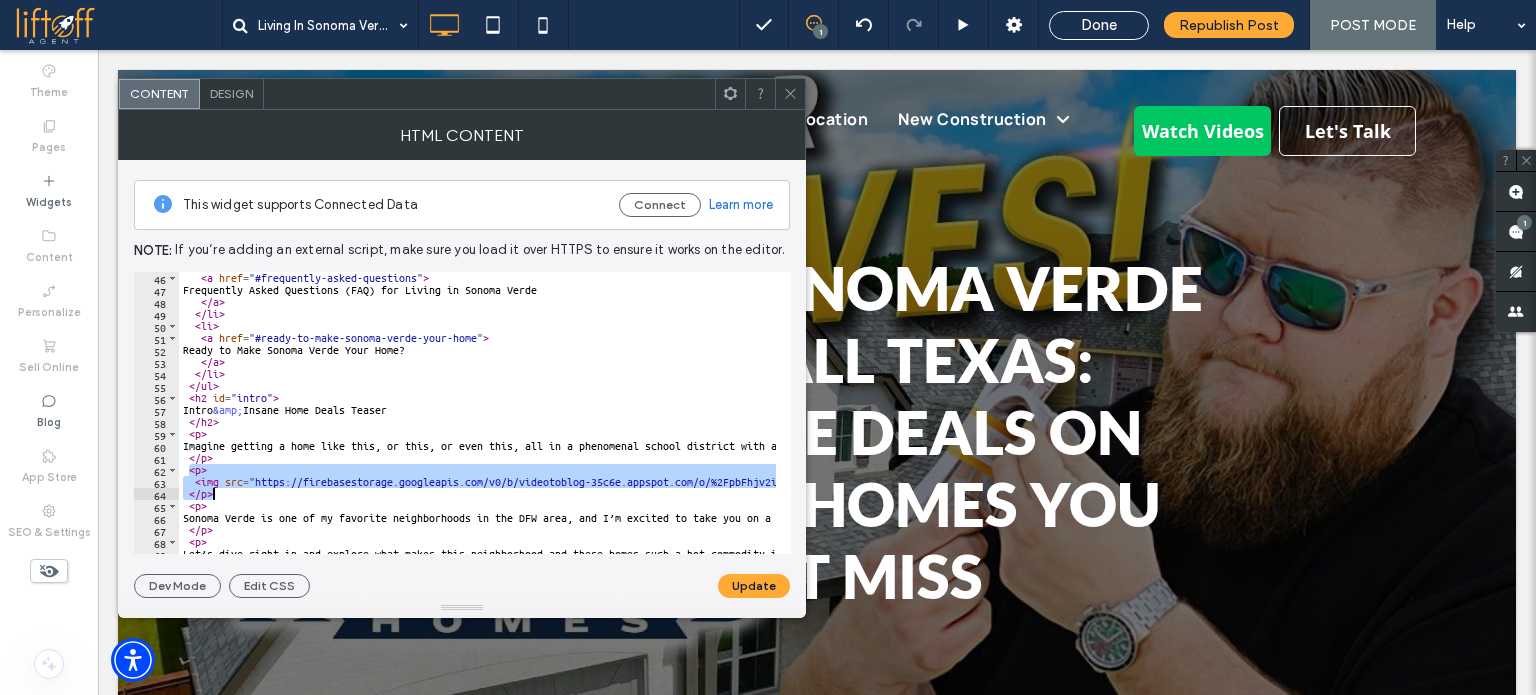 drag, startPoint x: 190, startPoint y: 468, endPoint x: 210, endPoint y: 495, distance: 33.600594 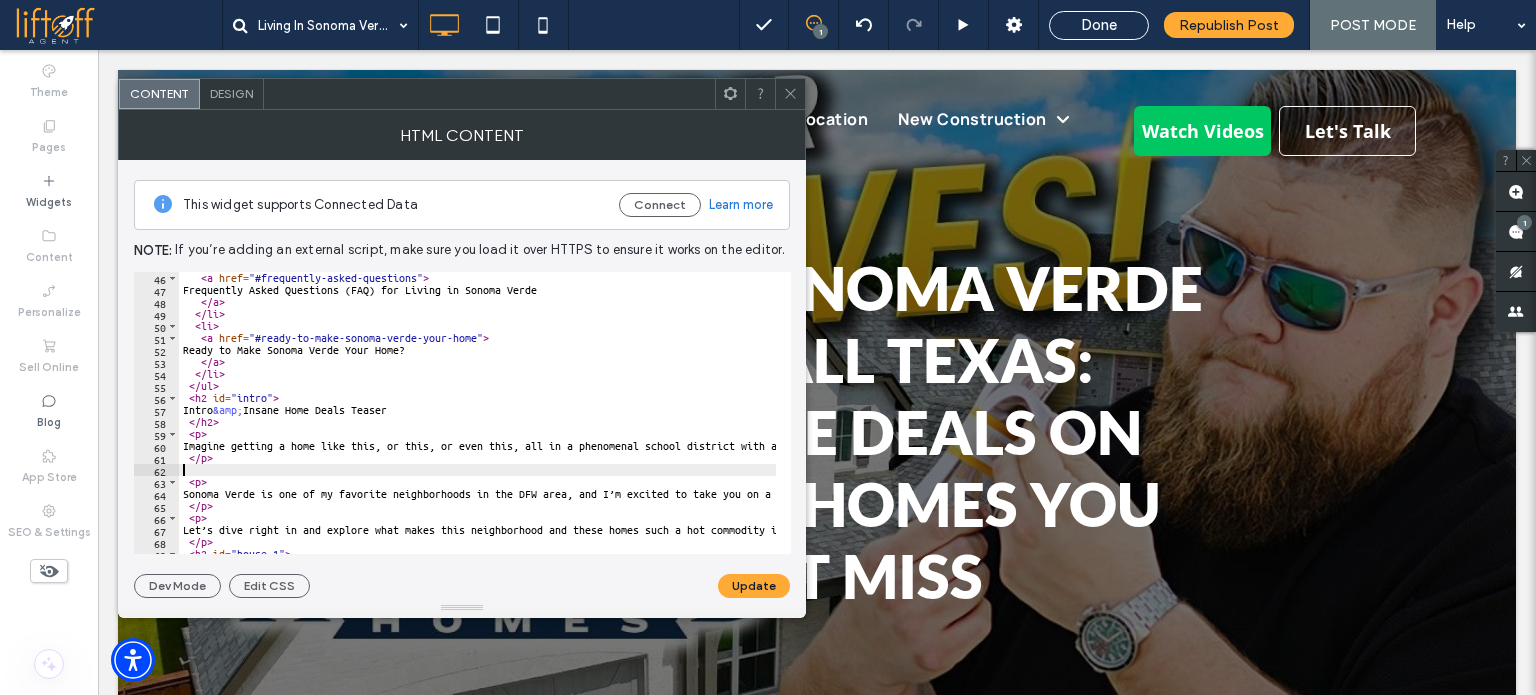 type on "****" 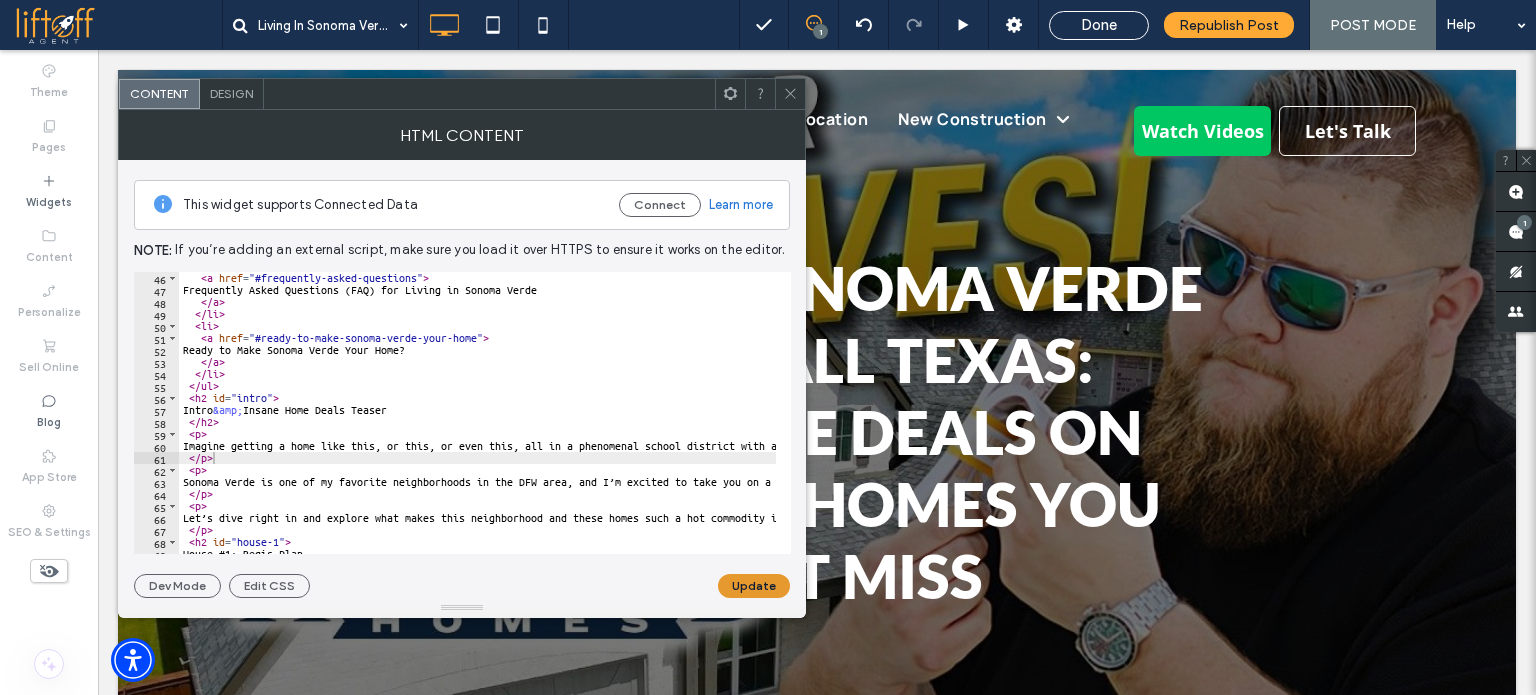 click on "Update" at bounding box center (754, 586) 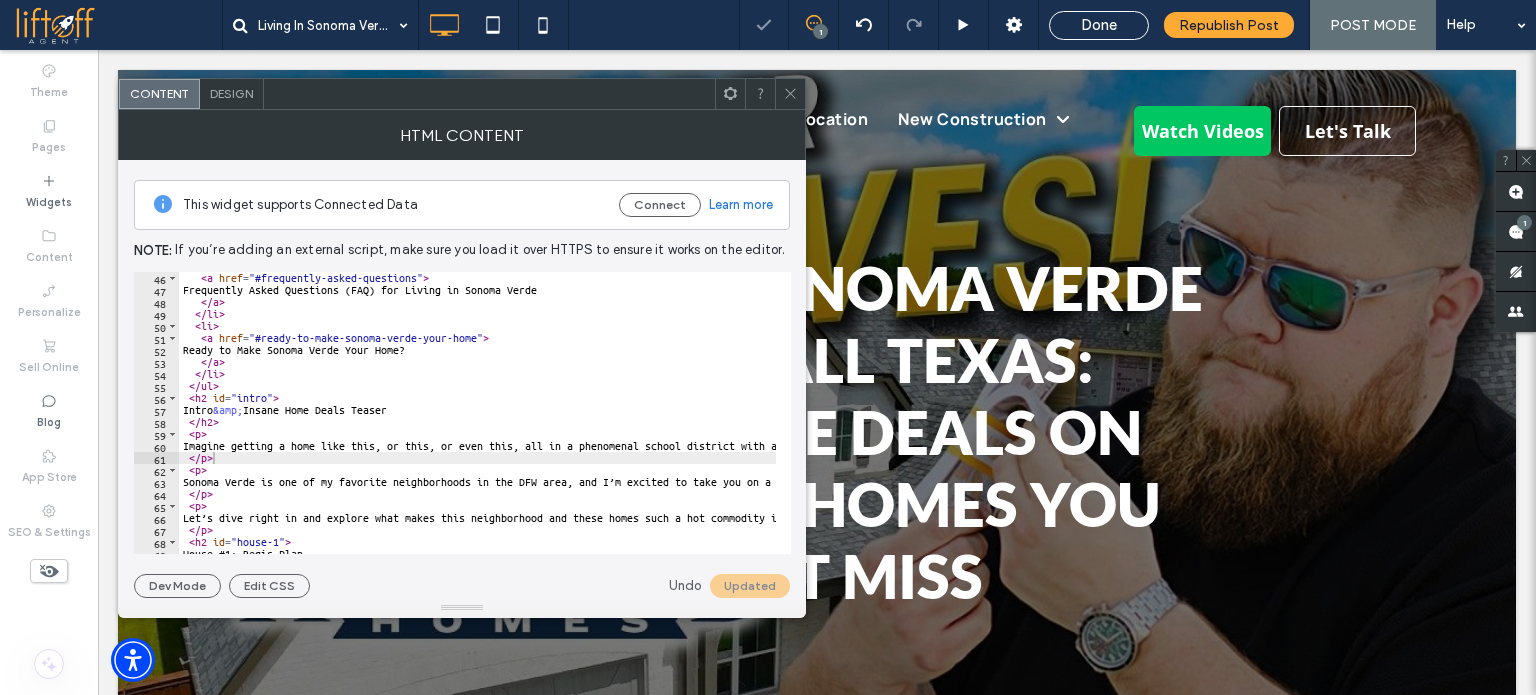 click 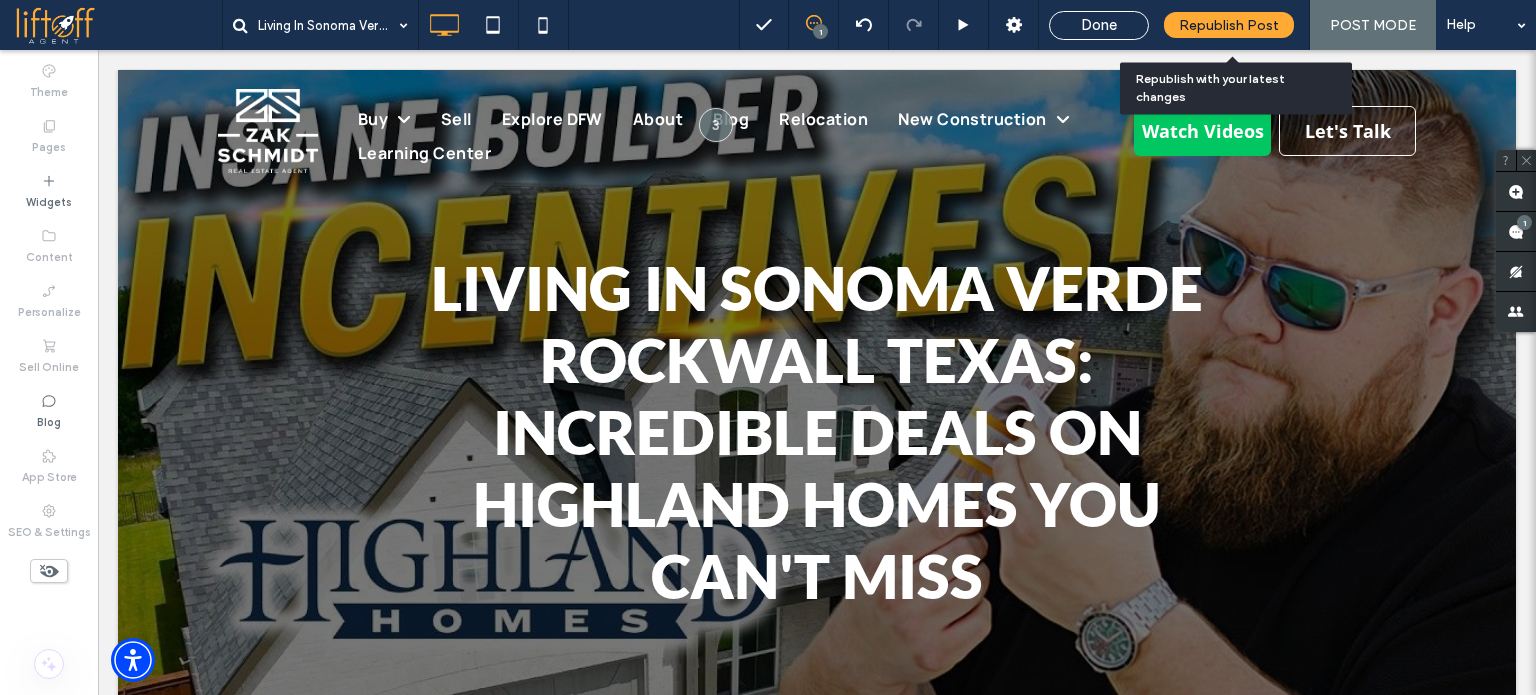 click on "Republish Post" at bounding box center (1229, 25) 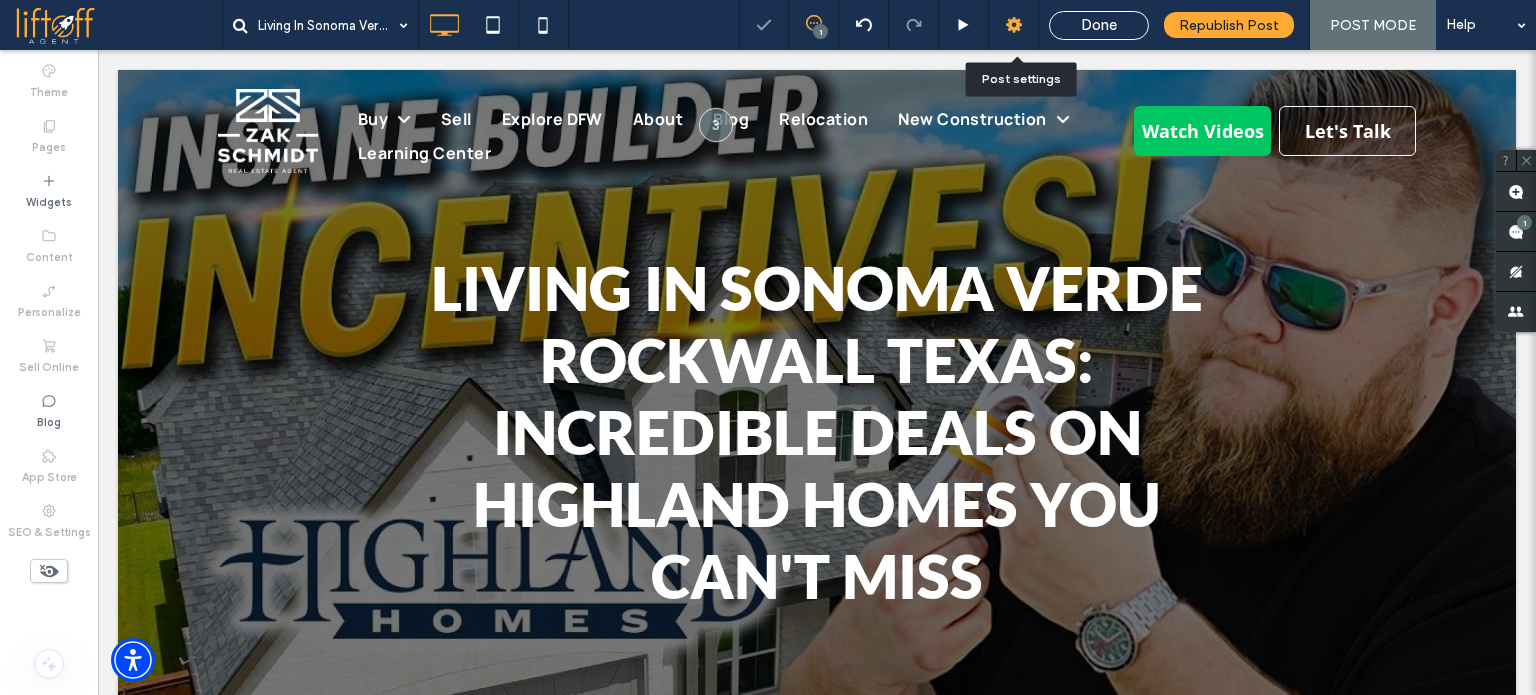 click 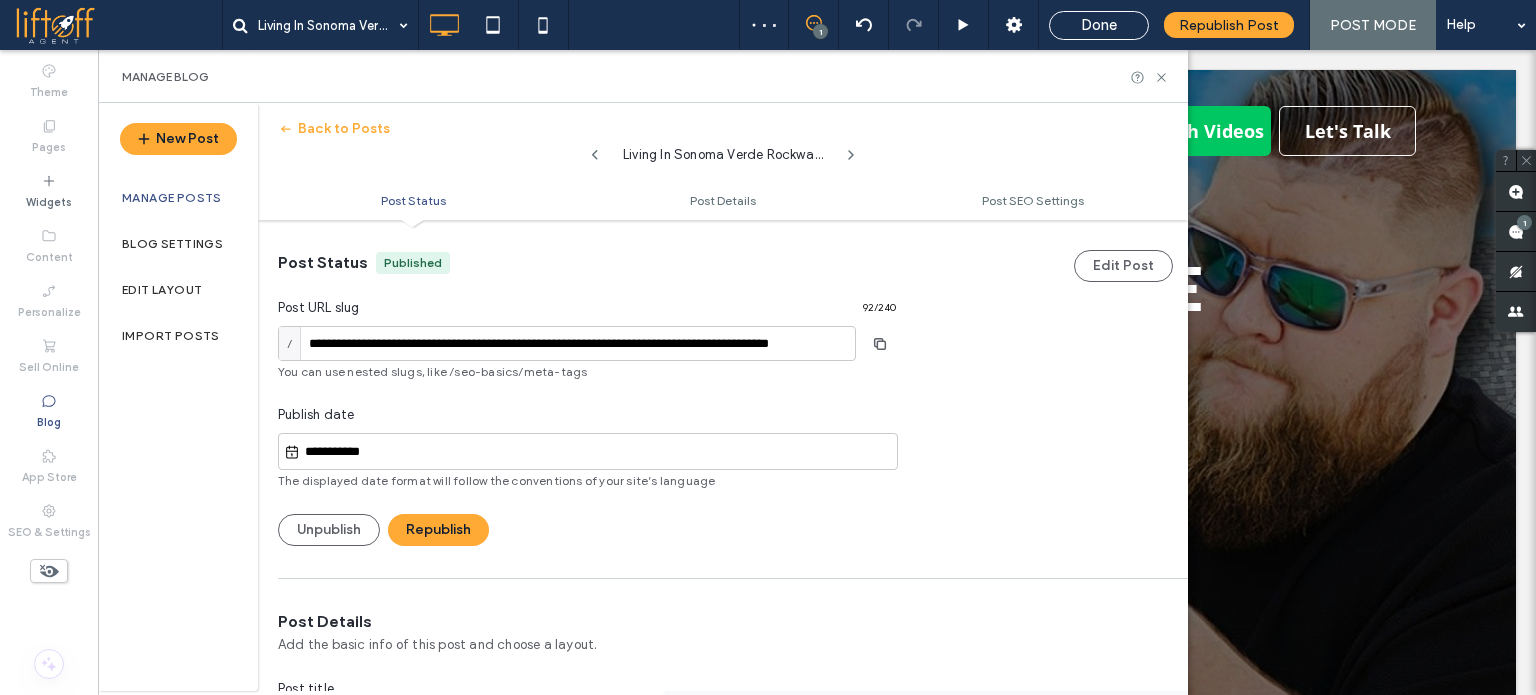 scroll, scrollTop: 0, scrollLeft: 0, axis: both 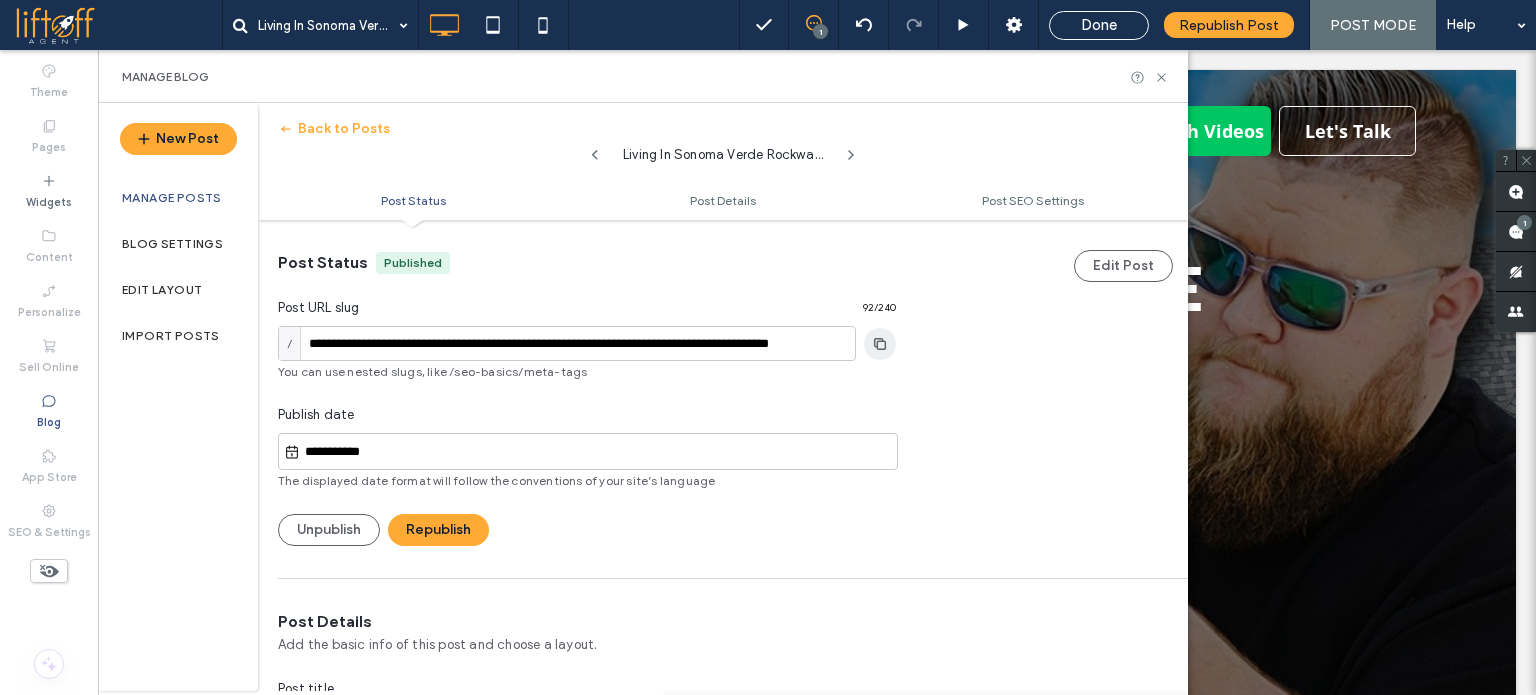 click 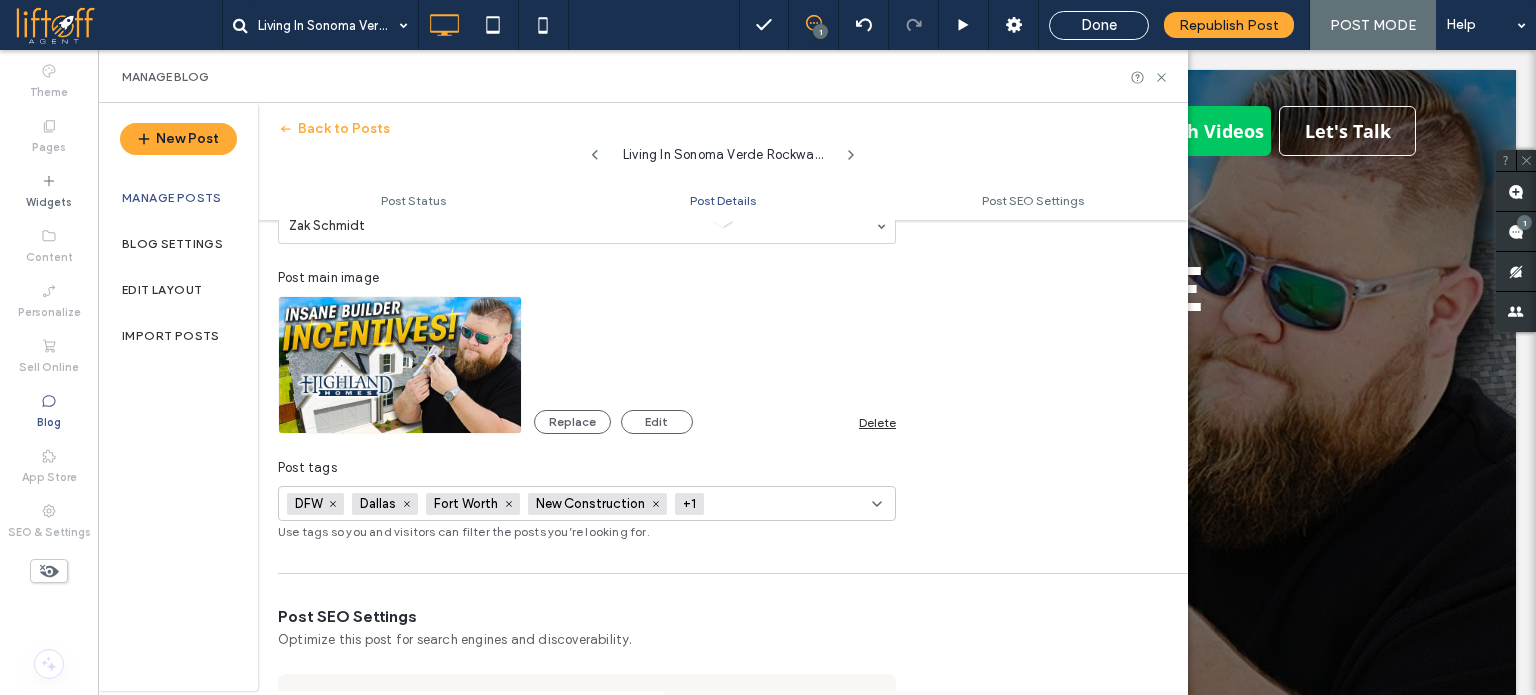 scroll, scrollTop: 900, scrollLeft: 0, axis: vertical 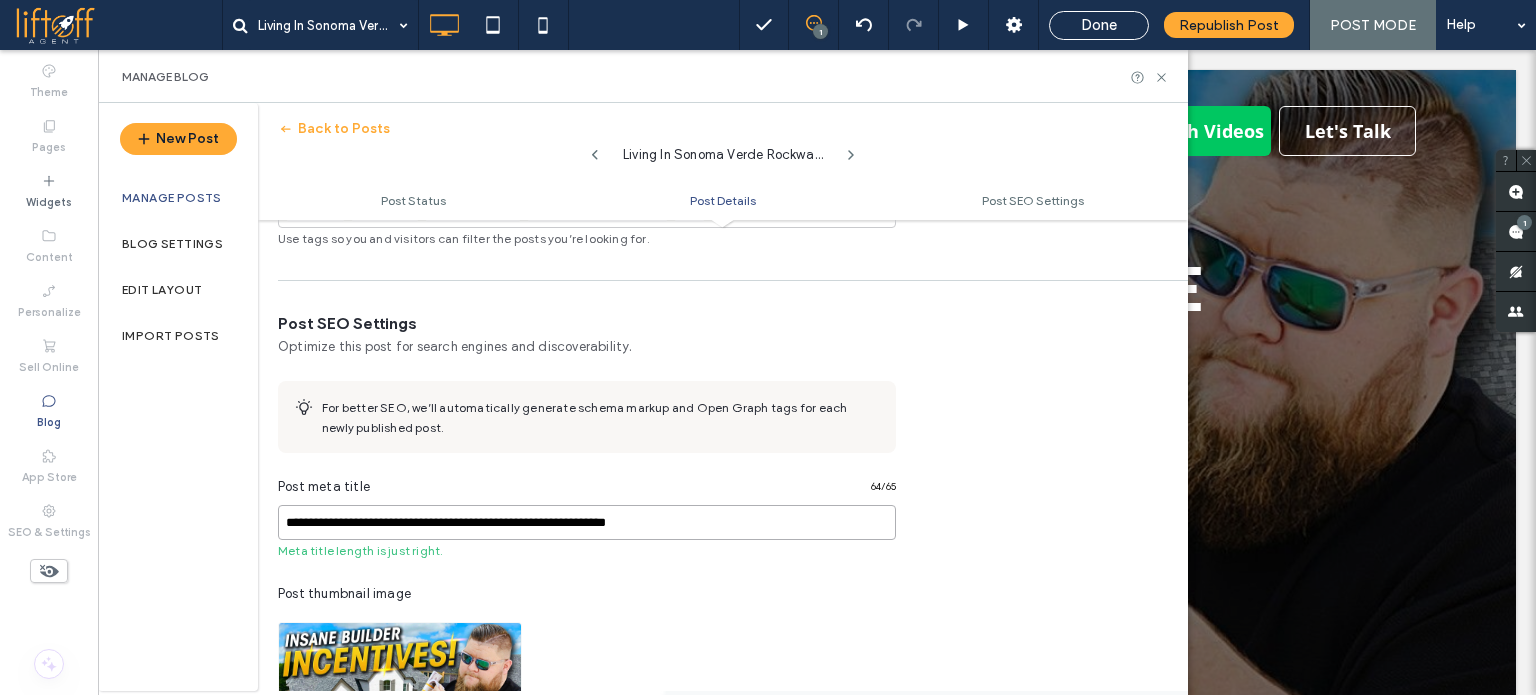 click on "**********" at bounding box center (587, 522) 